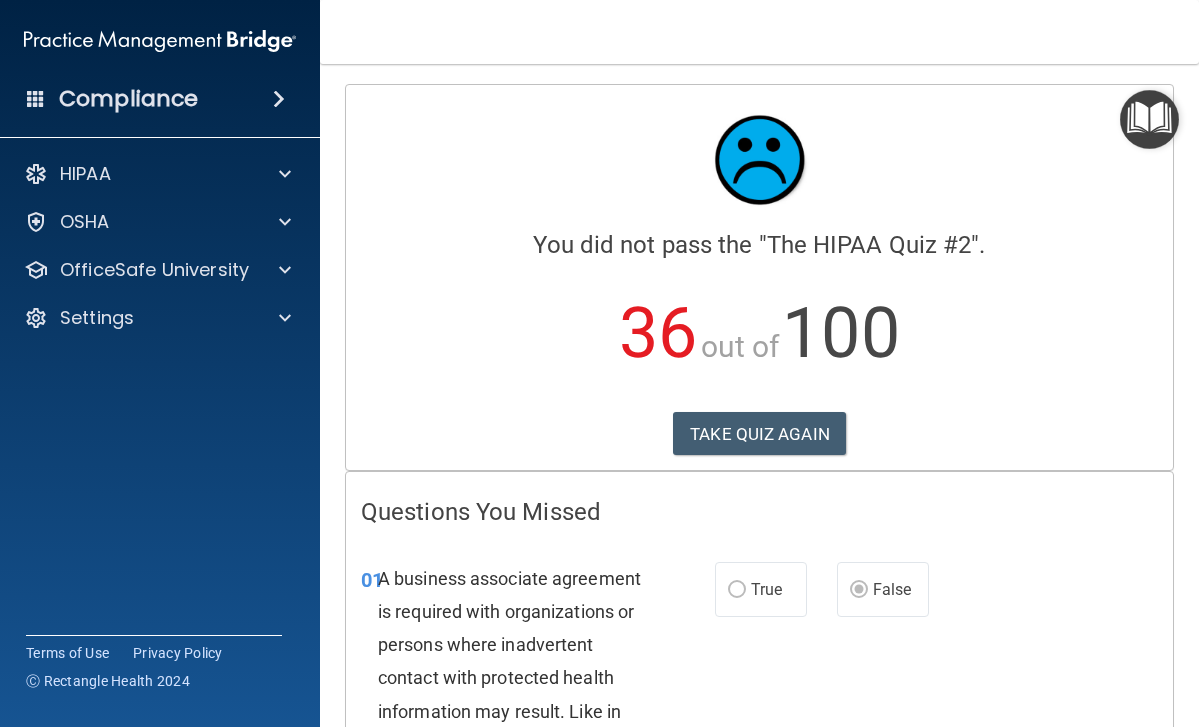 scroll, scrollTop: 0, scrollLeft: 0, axis: both 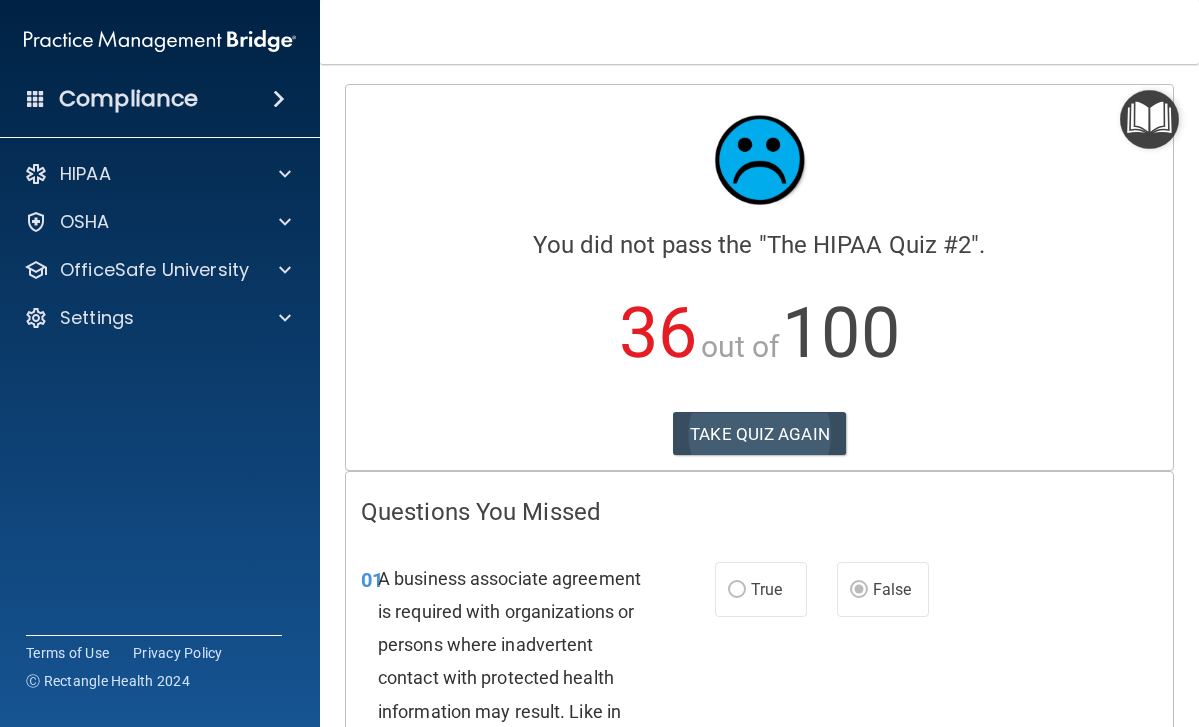 click on "TAKE QUIZ AGAIN" at bounding box center [759, 434] 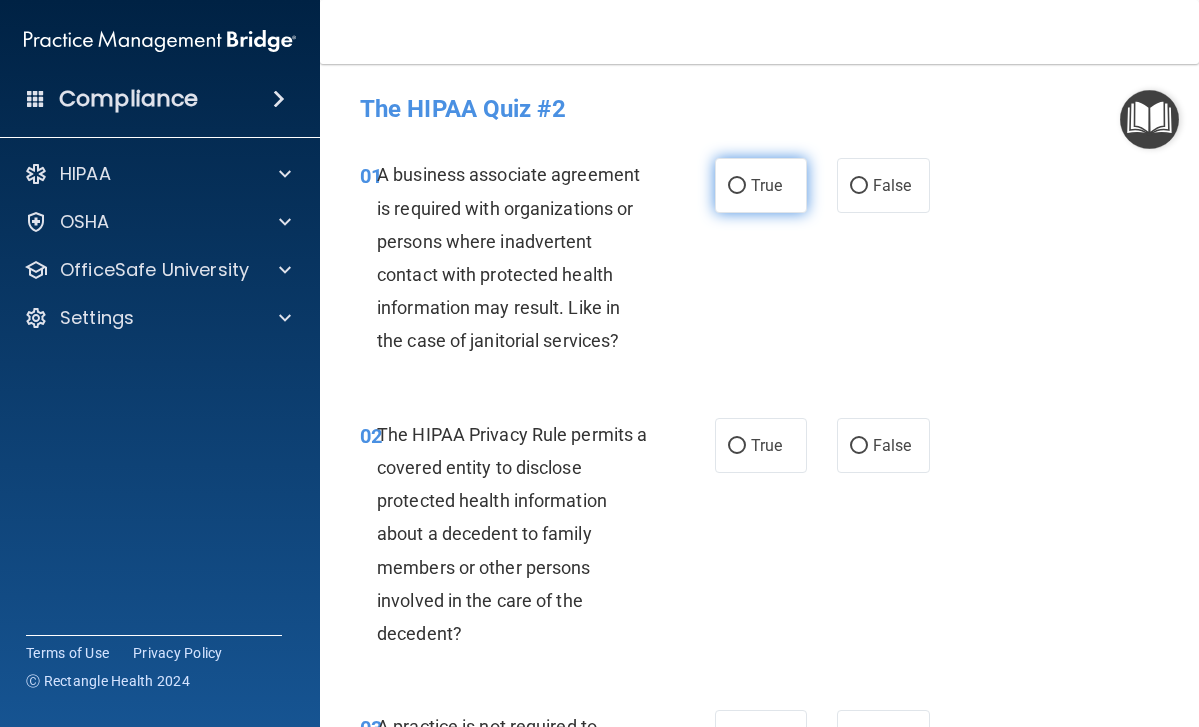 click on "True" at bounding box center (737, 186) 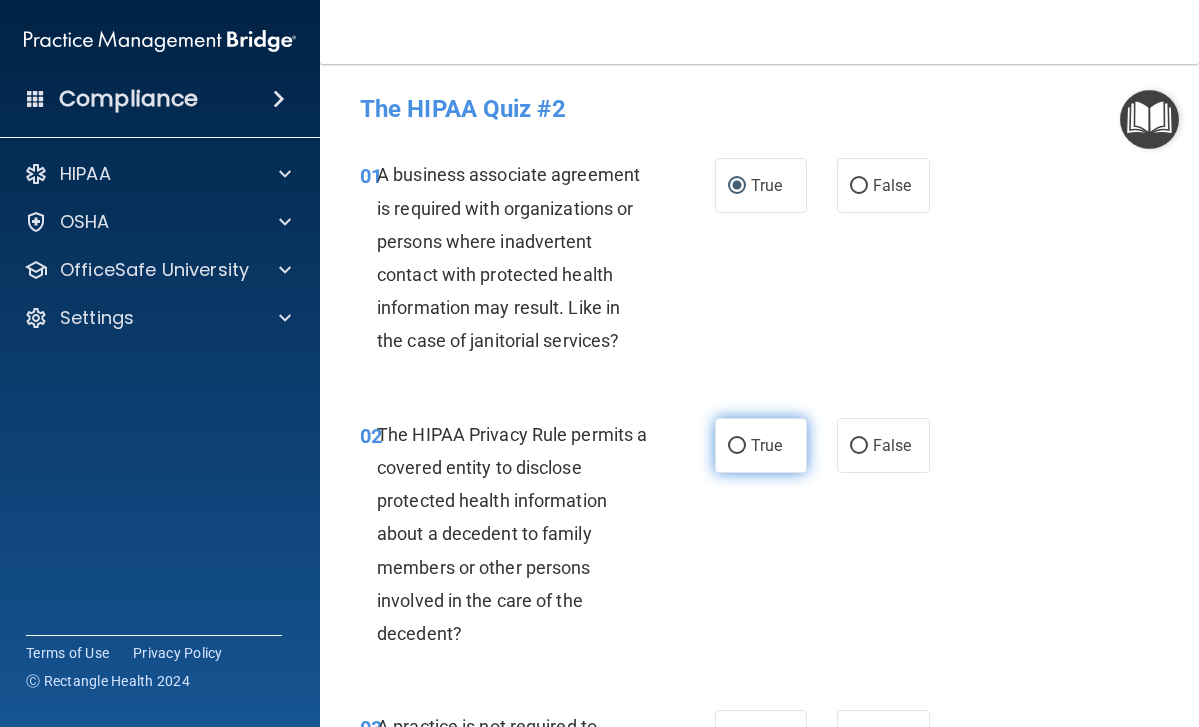 click on "True" at bounding box center [761, 445] 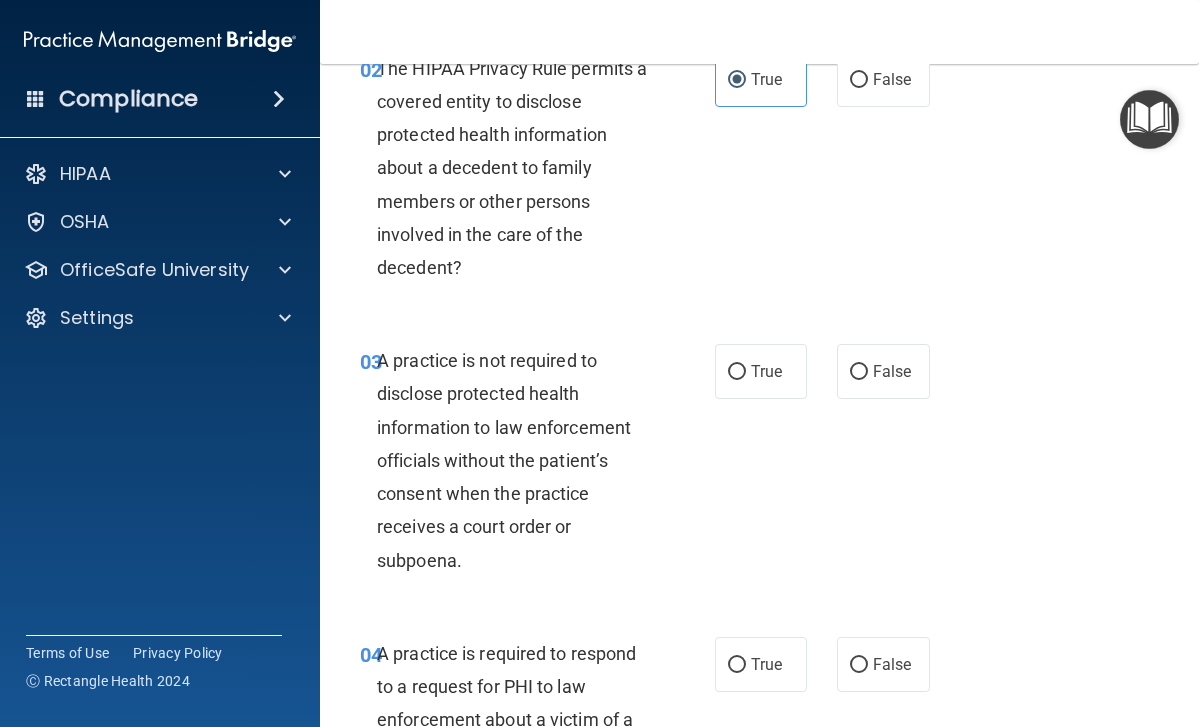 scroll, scrollTop: 369, scrollLeft: 0, axis: vertical 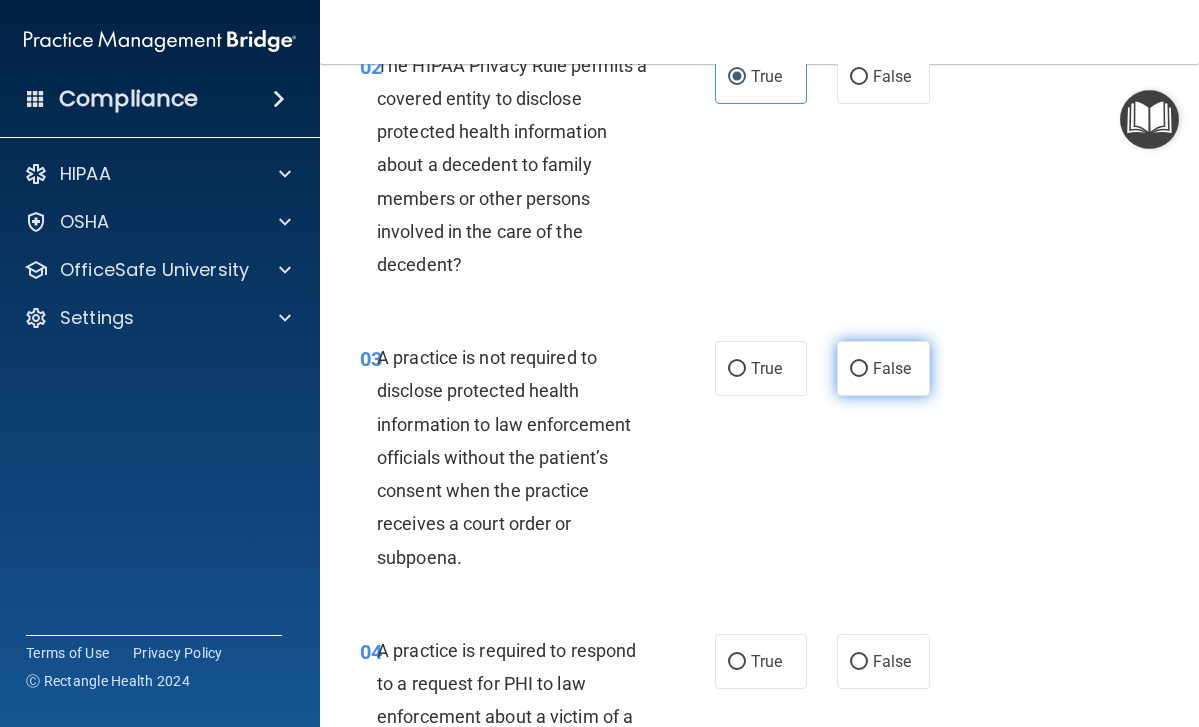 click on "False" at bounding box center [859, 369] 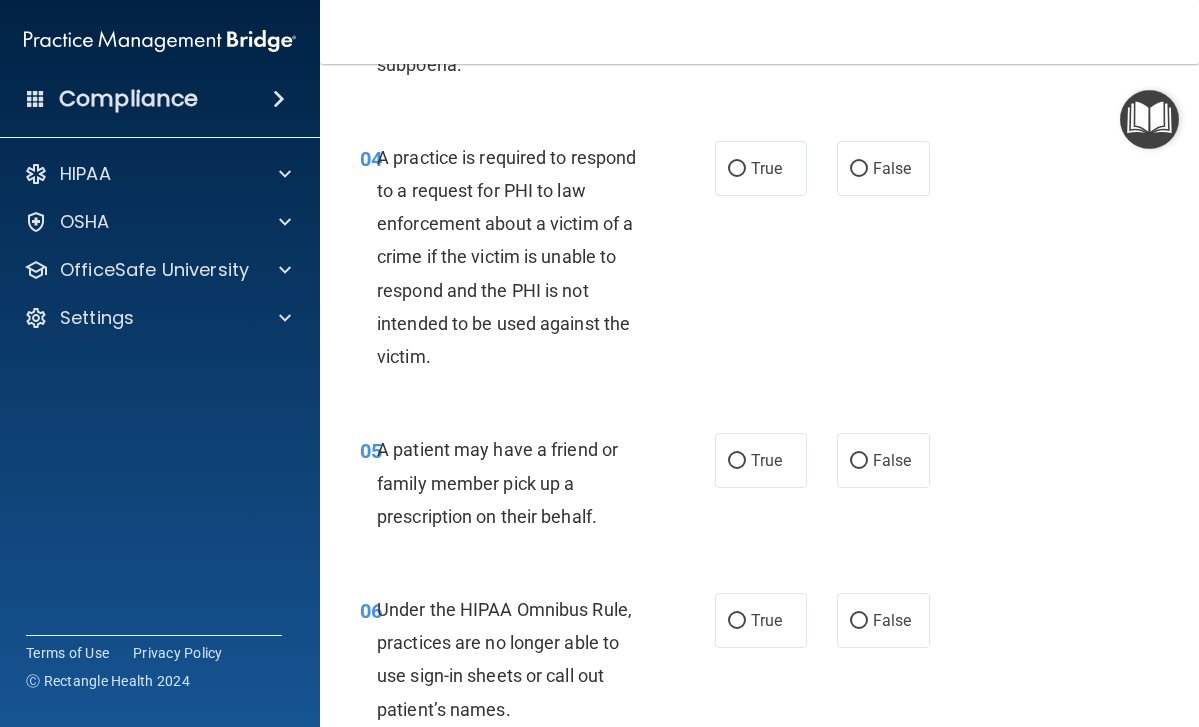 scroll, scrollTop: 857, scrollLeft: 0, axis: vertical 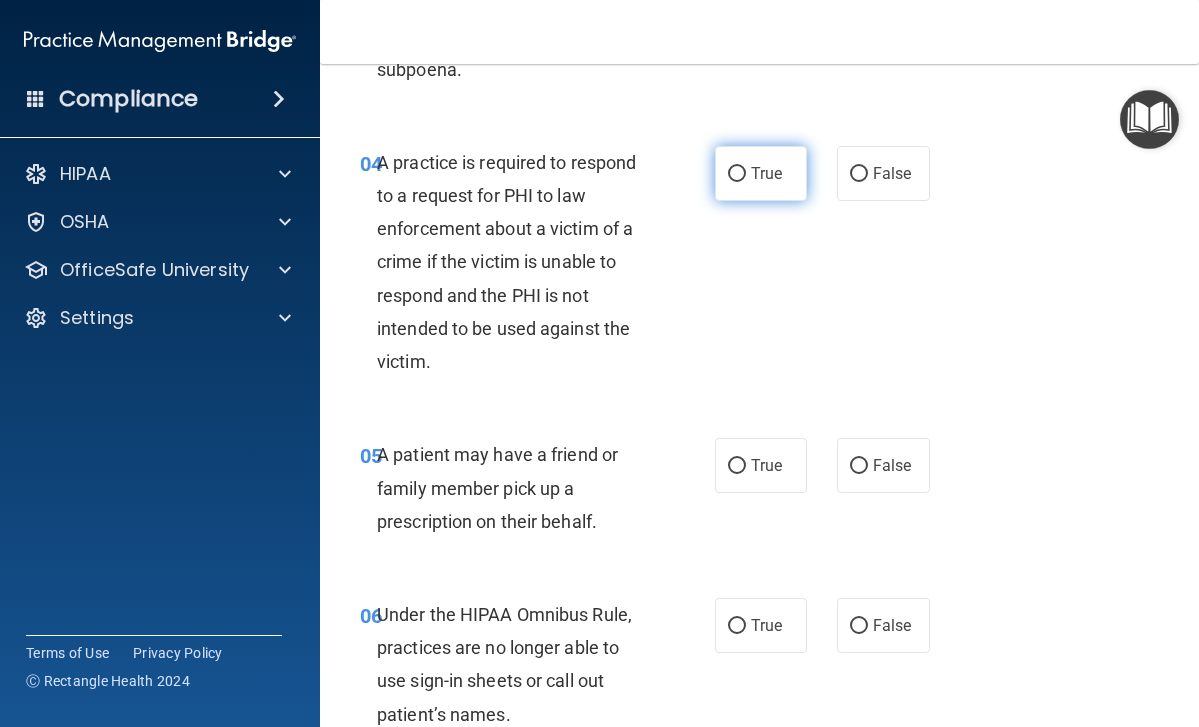 click on "True" at bounding box center (737, 174) 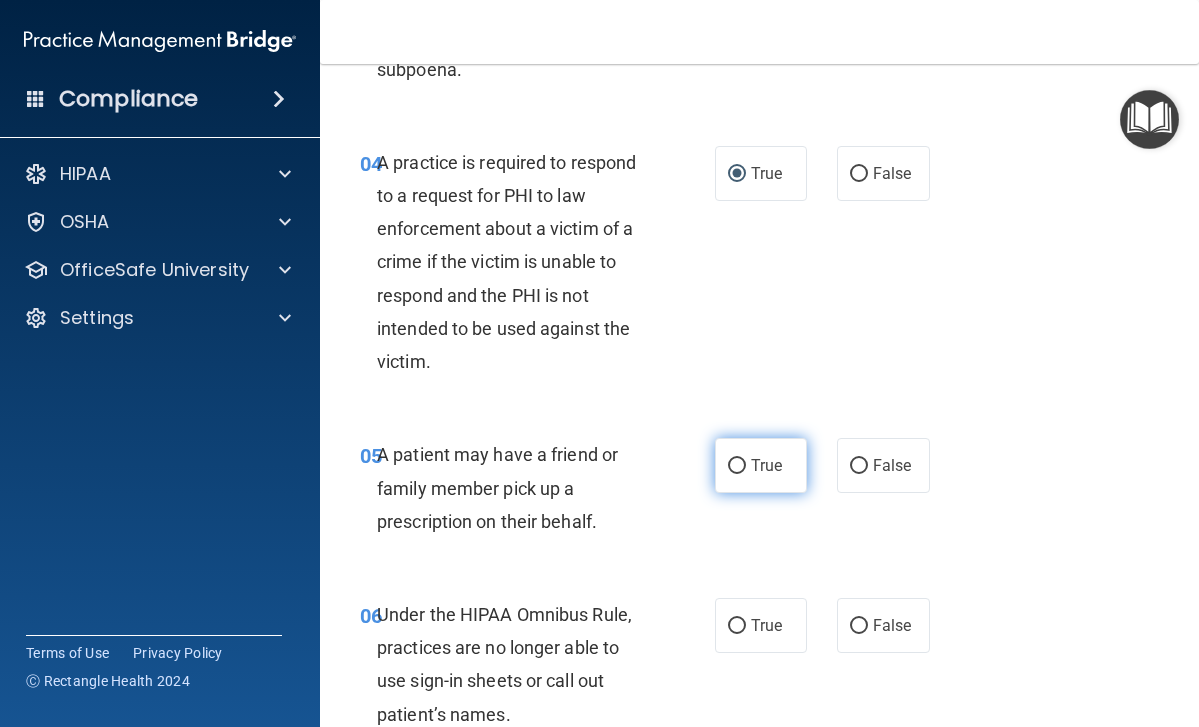 click on "True" at bounding box center [737, 466] 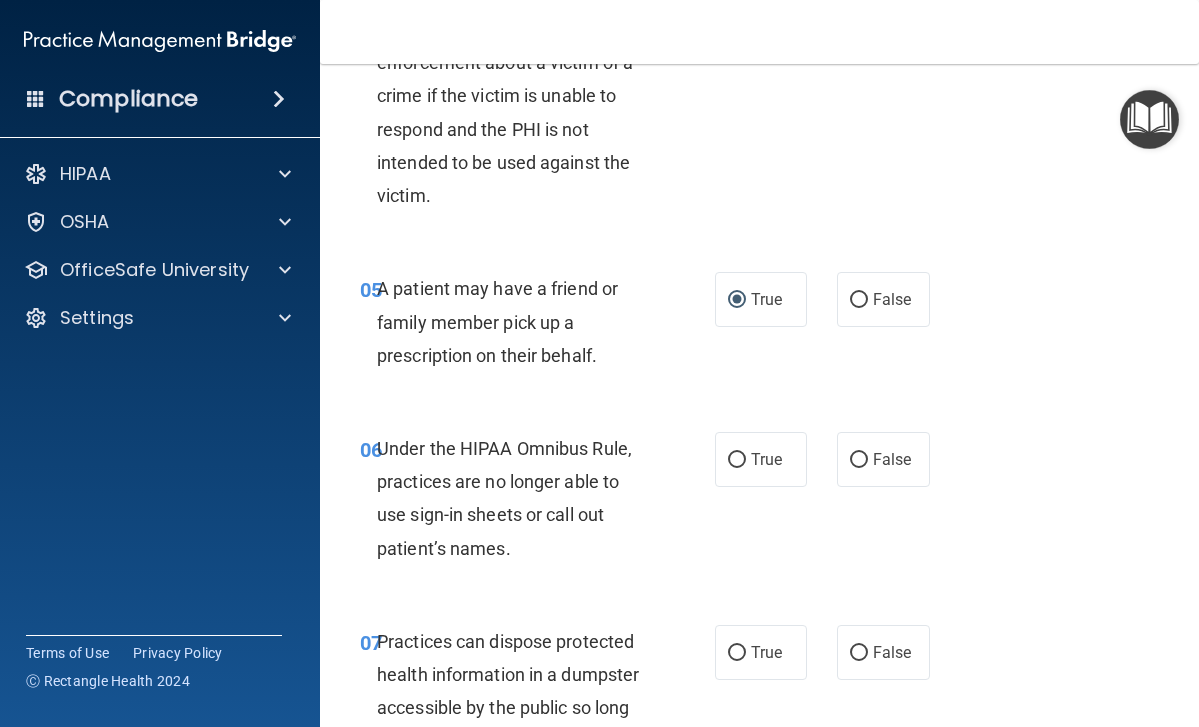 scroll, scrollTop: 1026, scrollLeft: 0, axis: vertical 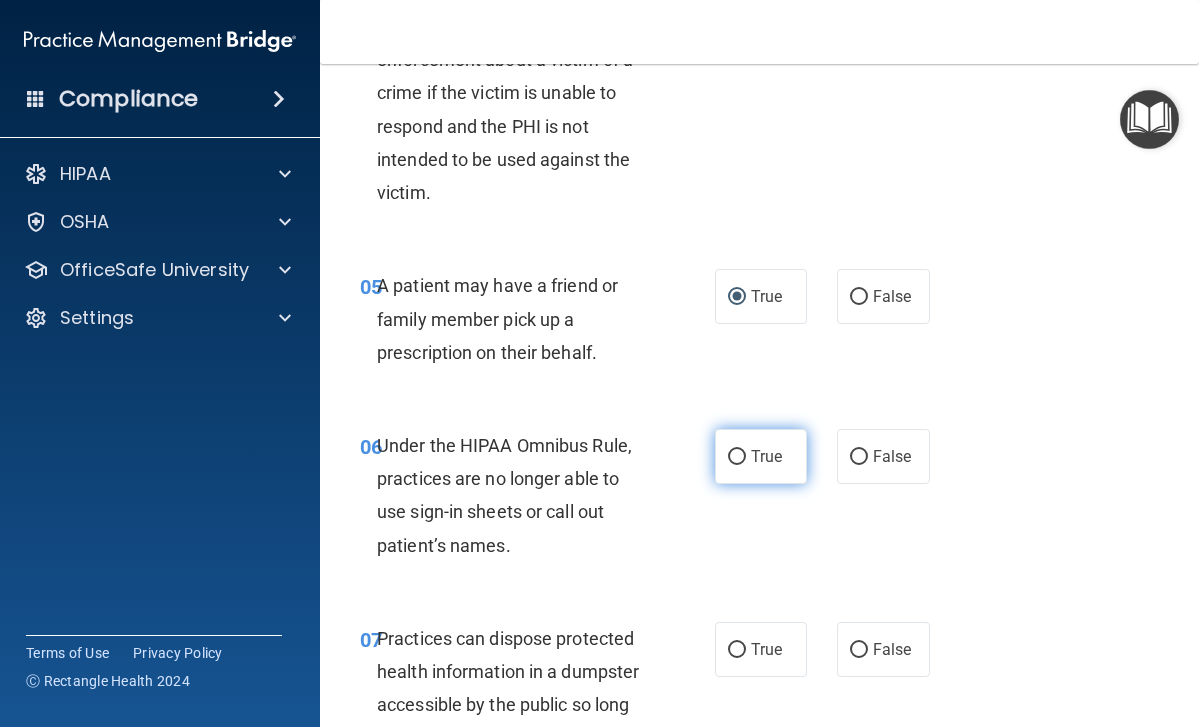 click on "True" at bounding box center (737, 457) 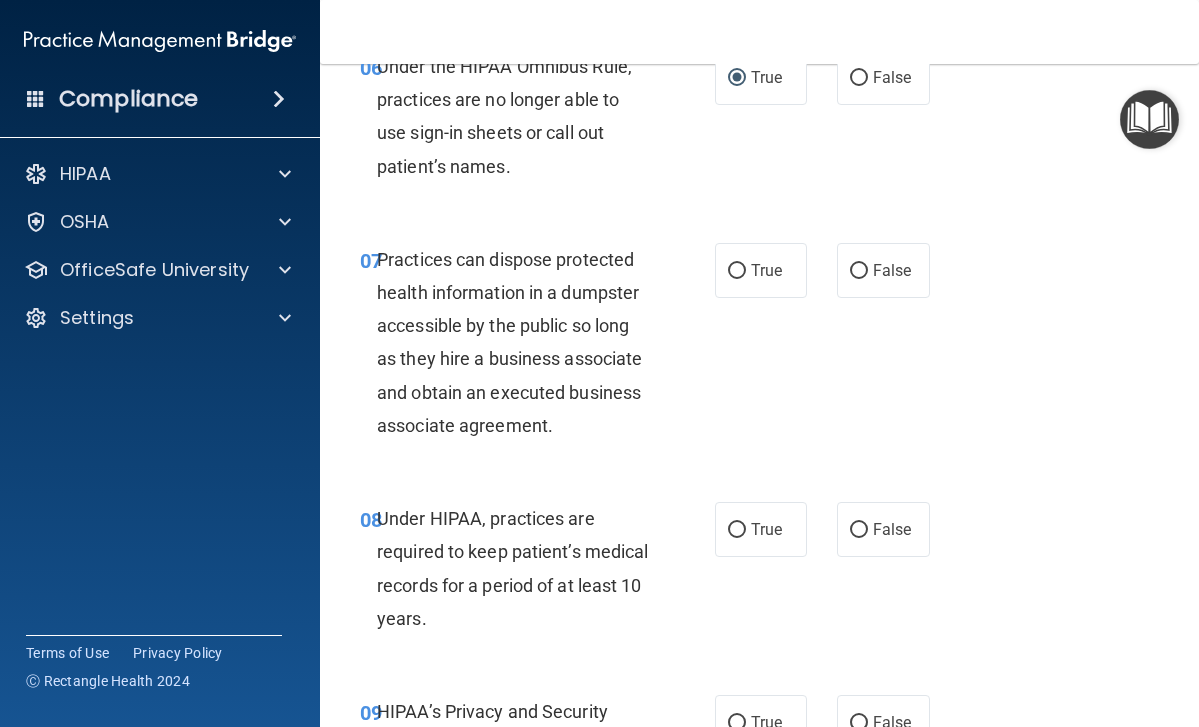 scroll, scrollTop: 1408, scrollLeft: 0, axis: vertical 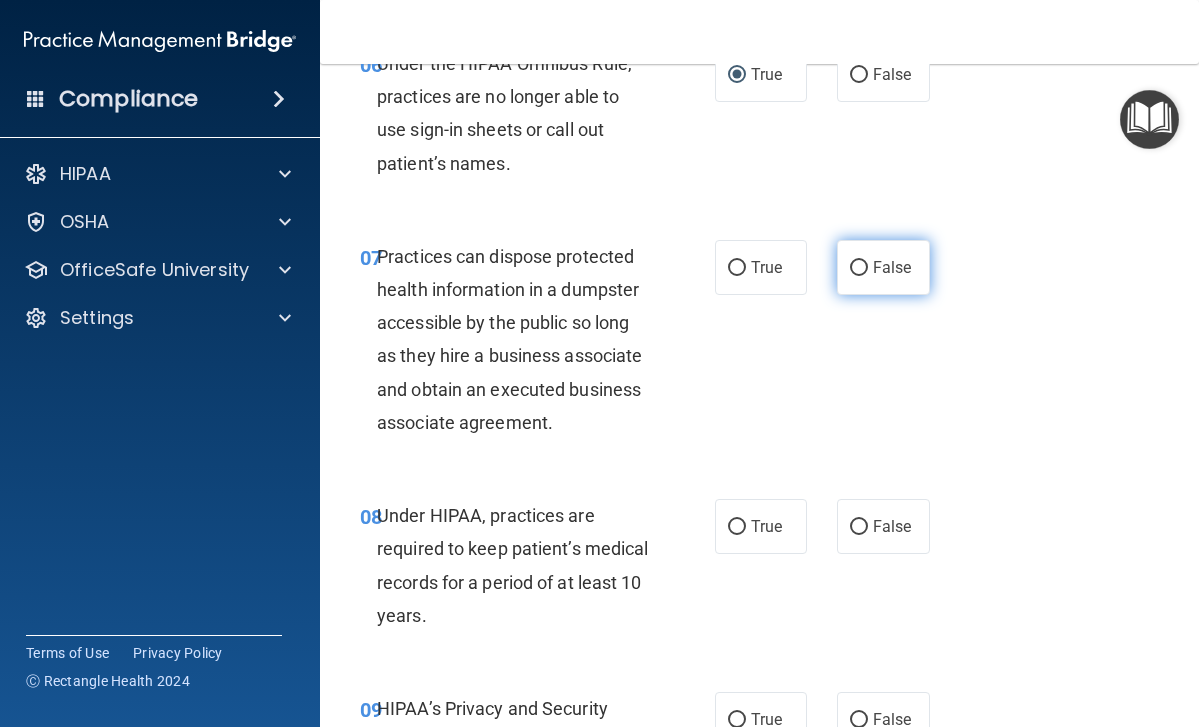 click on "False" at bounding box center (859, 268) 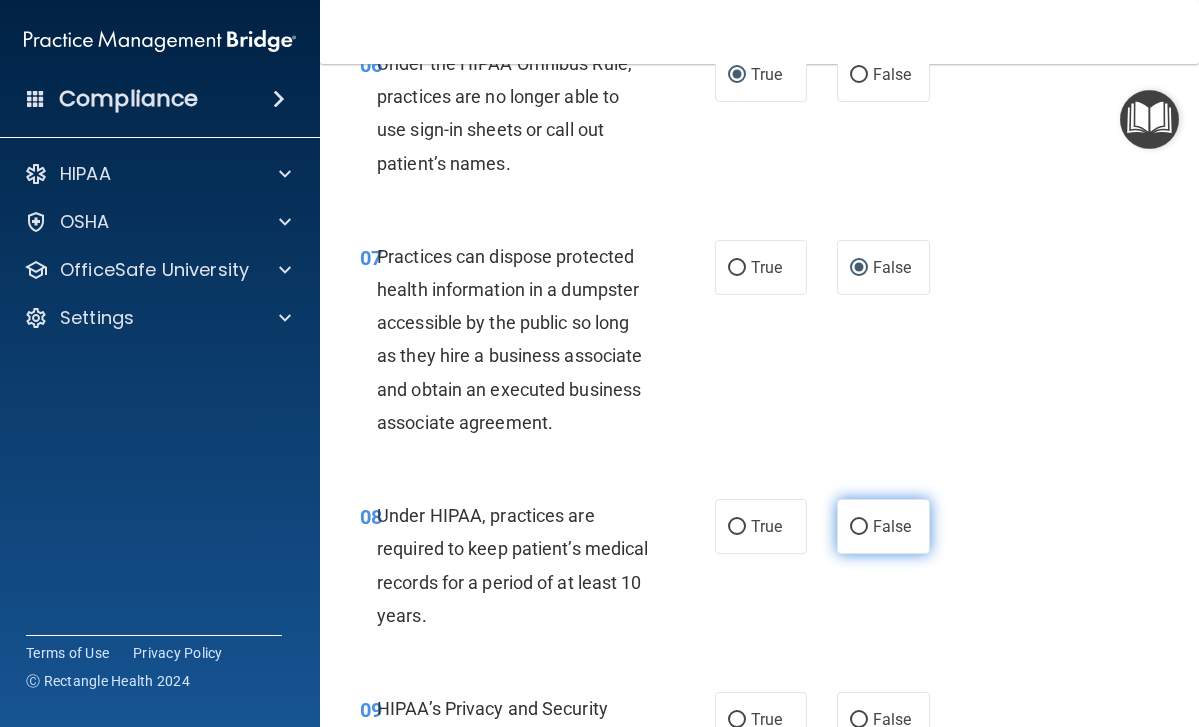 click on "False" at bounding box center (859, 527) 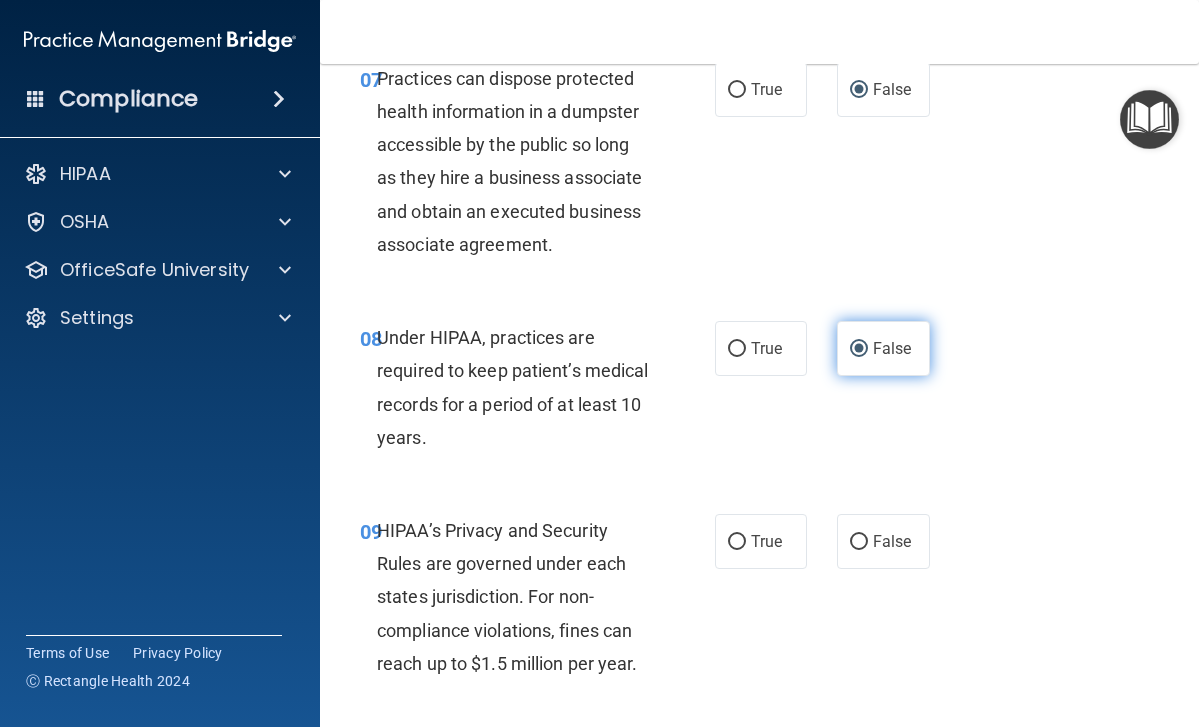 scroll, scrollTop: 1593, scrollLeft: 0, axis: vertical 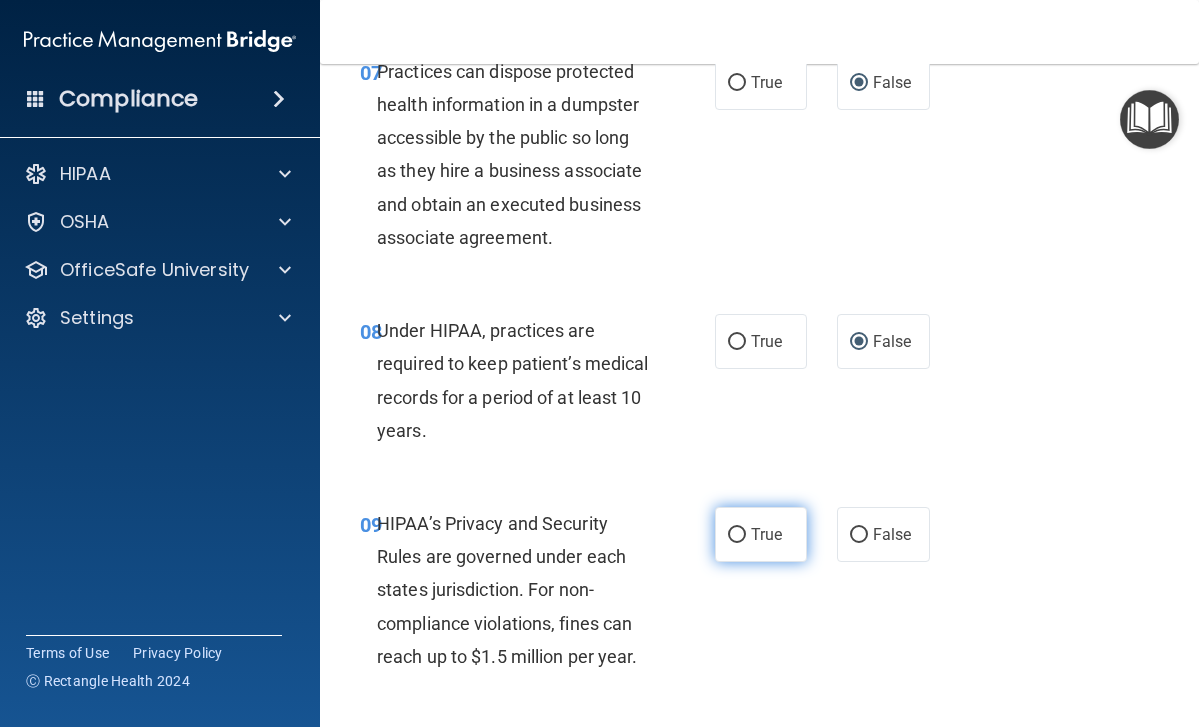 click on "True" at bounding box center (737, 535) 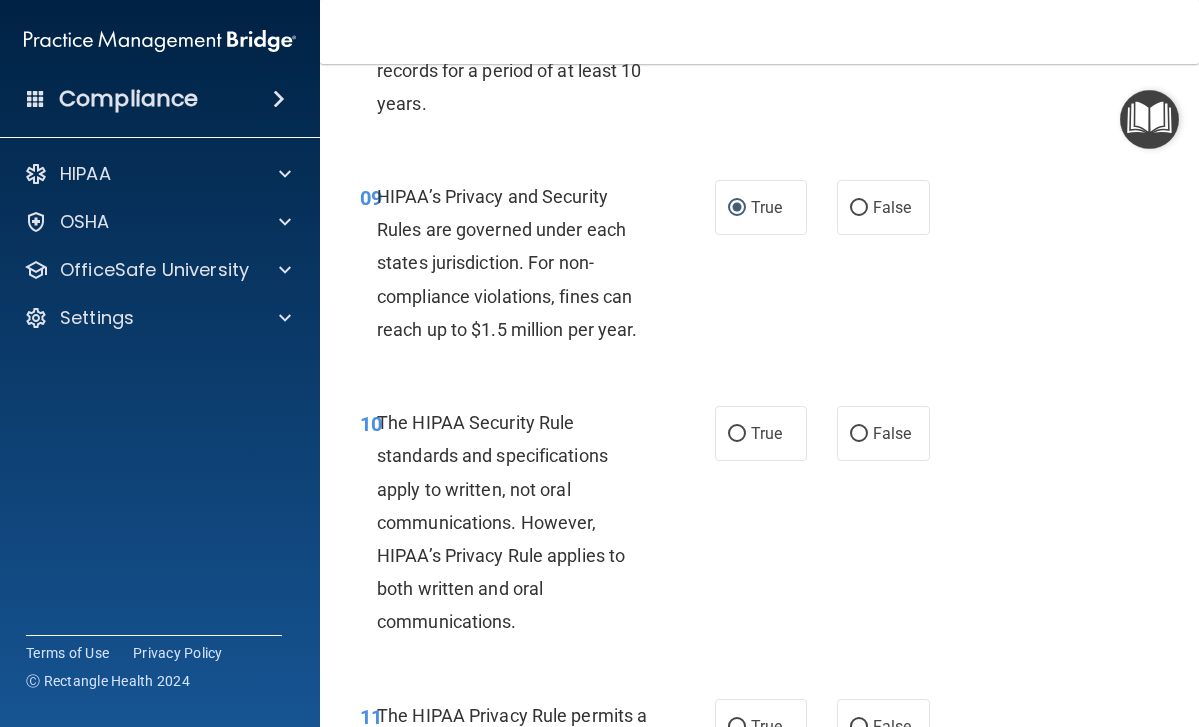 scroll, scrollTop: 1921, scrollLeft: 0, axis: vertical 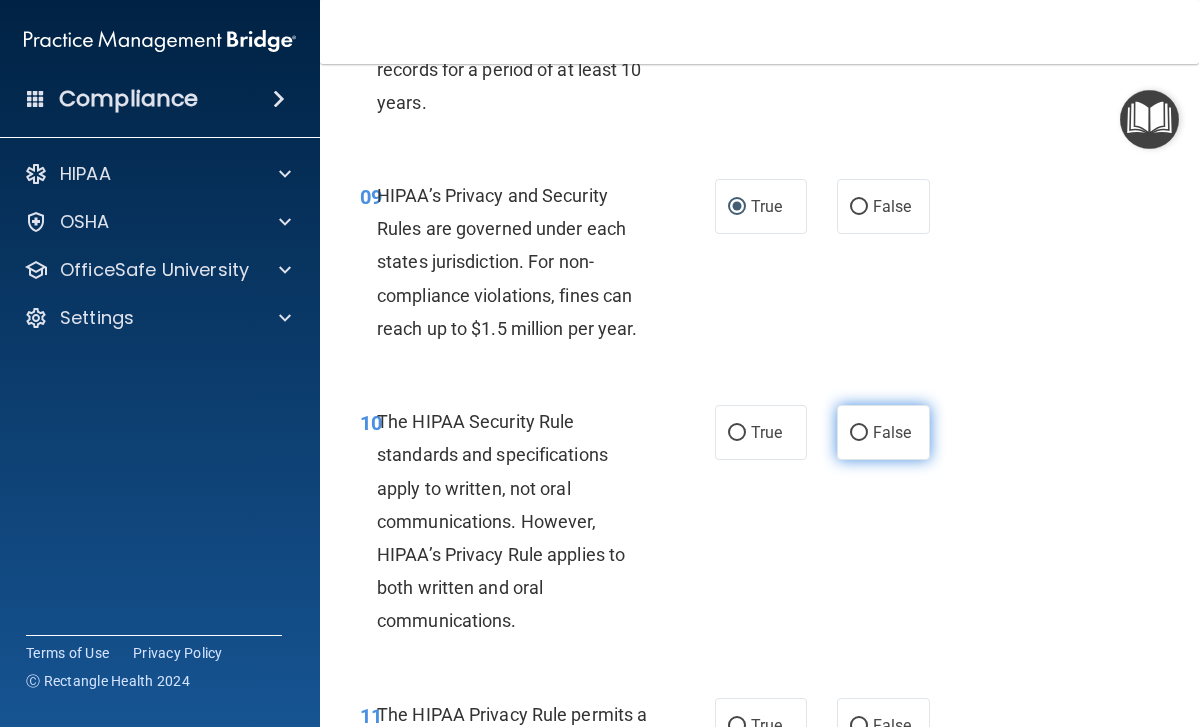 click on "False" at bounding box center (859, 433) 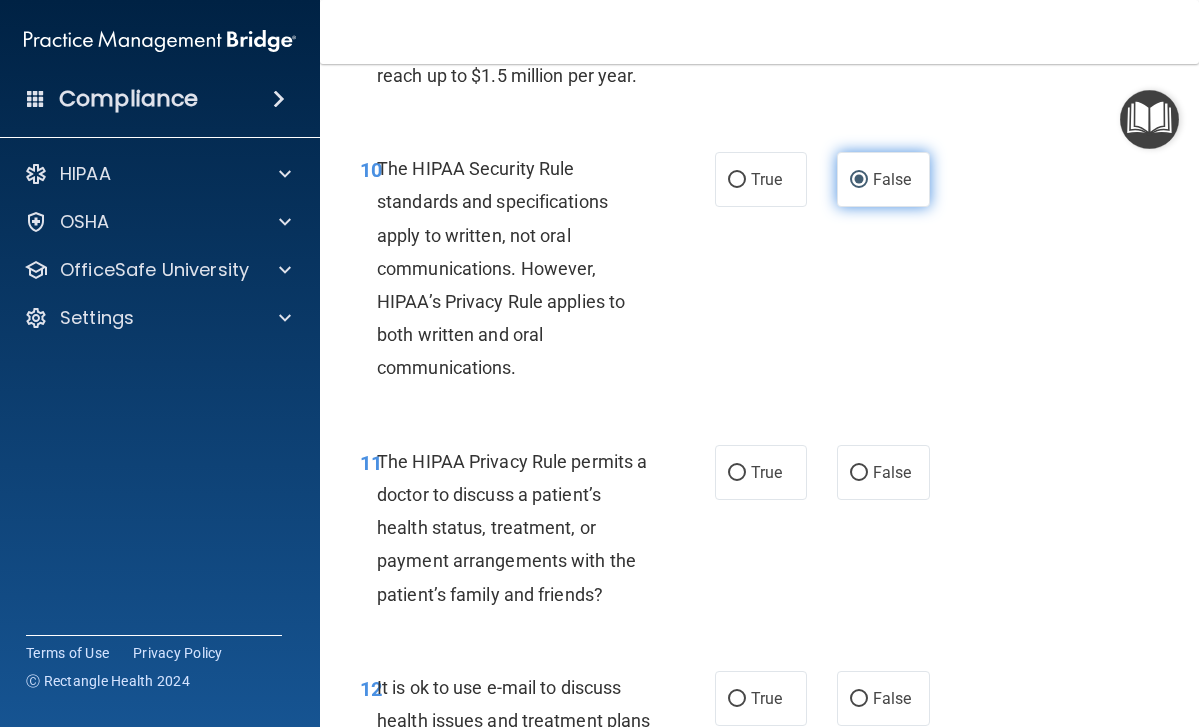 scroll, scrollTop: 2176, scrollLeft: 0, axis: vertical 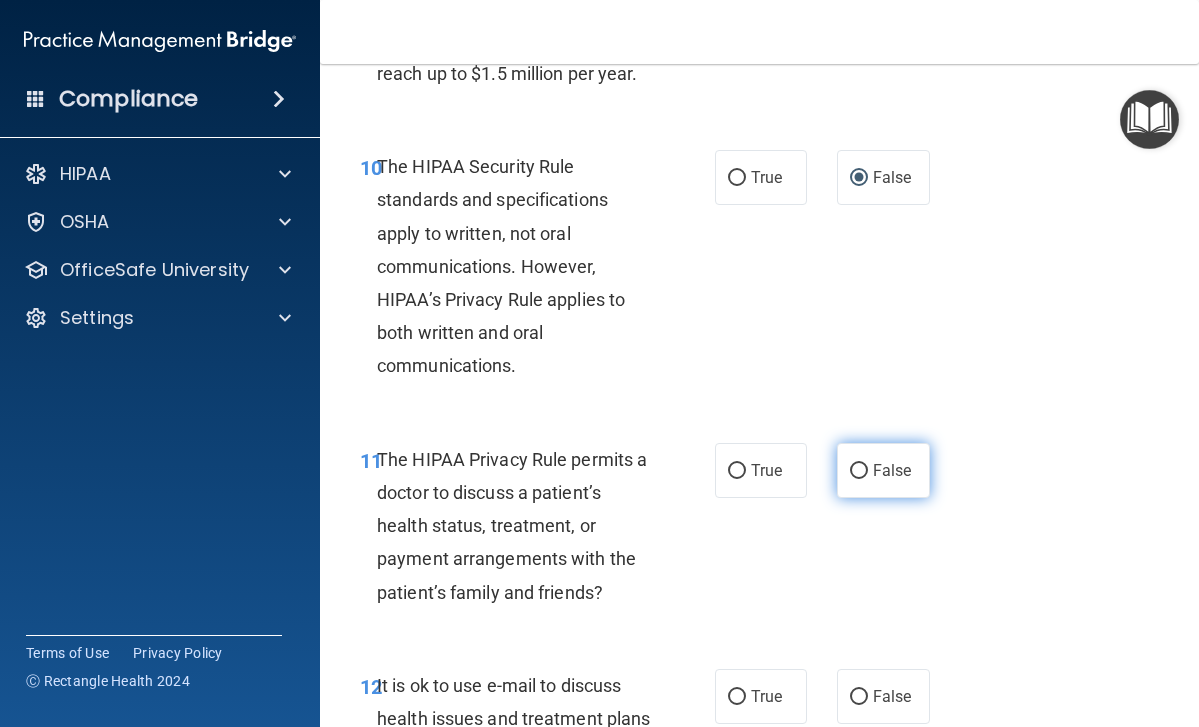 click on "False" at bounding box center [859, 471] 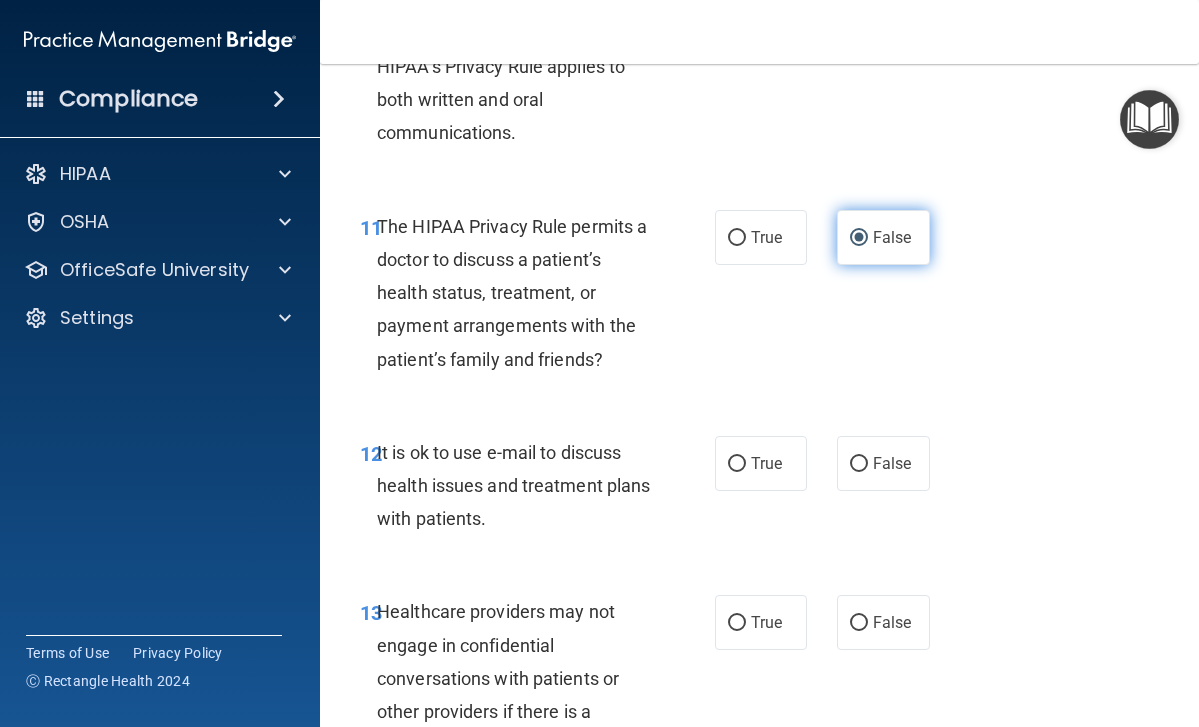scroll, scrollTop: 2414, scrollLeft: 0, axis: vertical 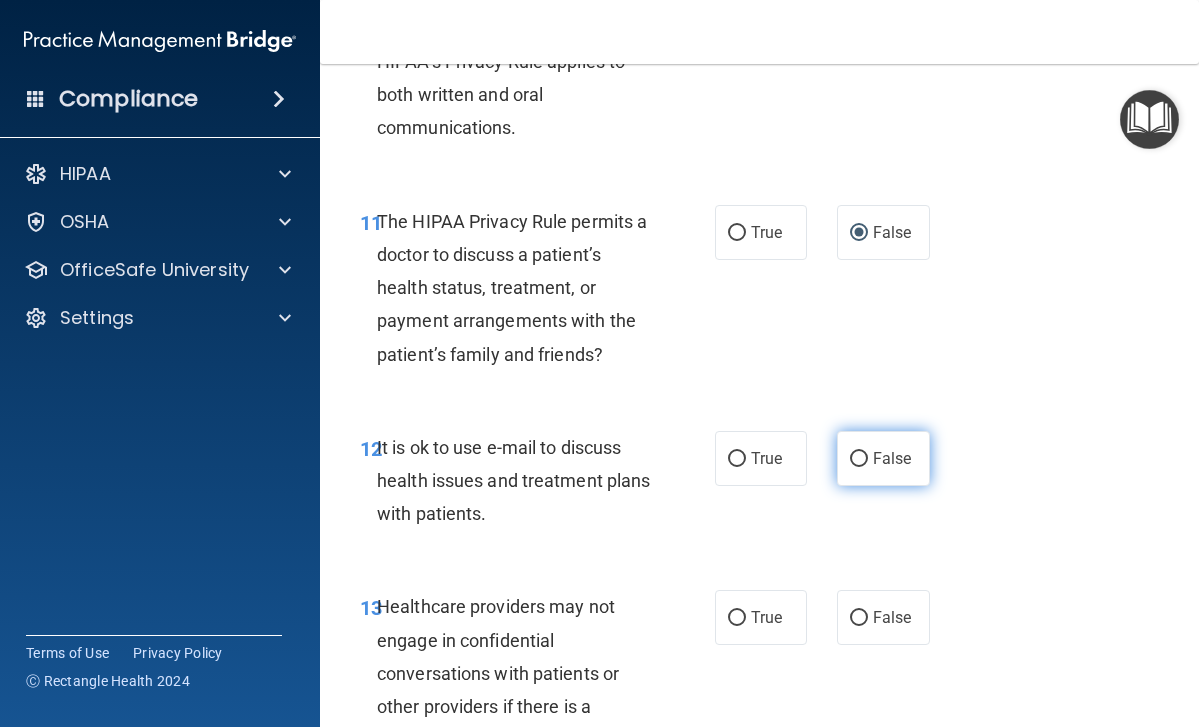 click on "False" at bounding box center (859, 459) 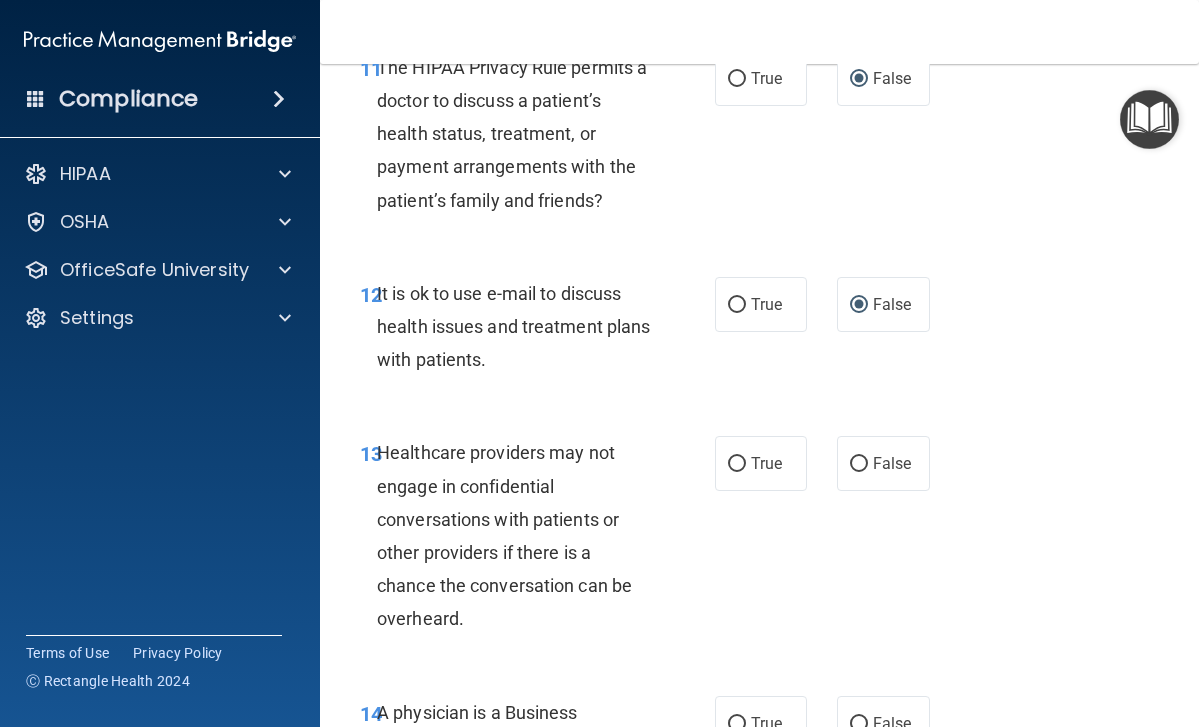 scroll, scrollTop: 2570, scrollLeft: 0, axis: vertical 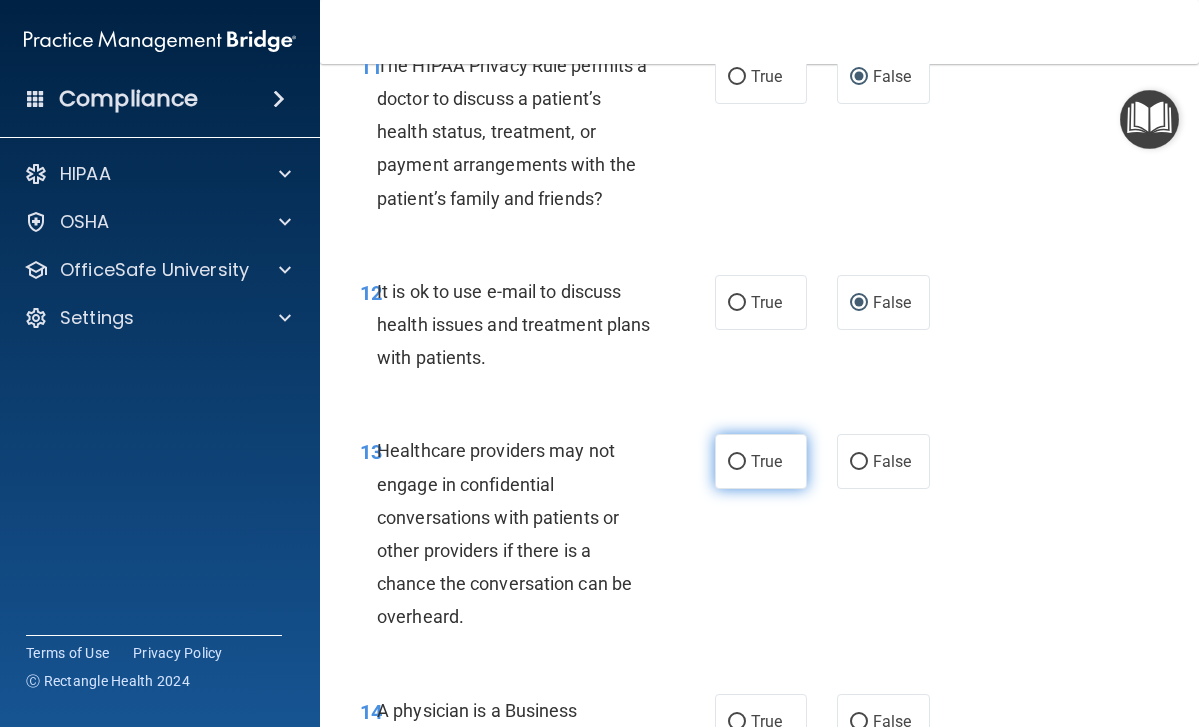 click on "True" at bounding box center [737, 462] 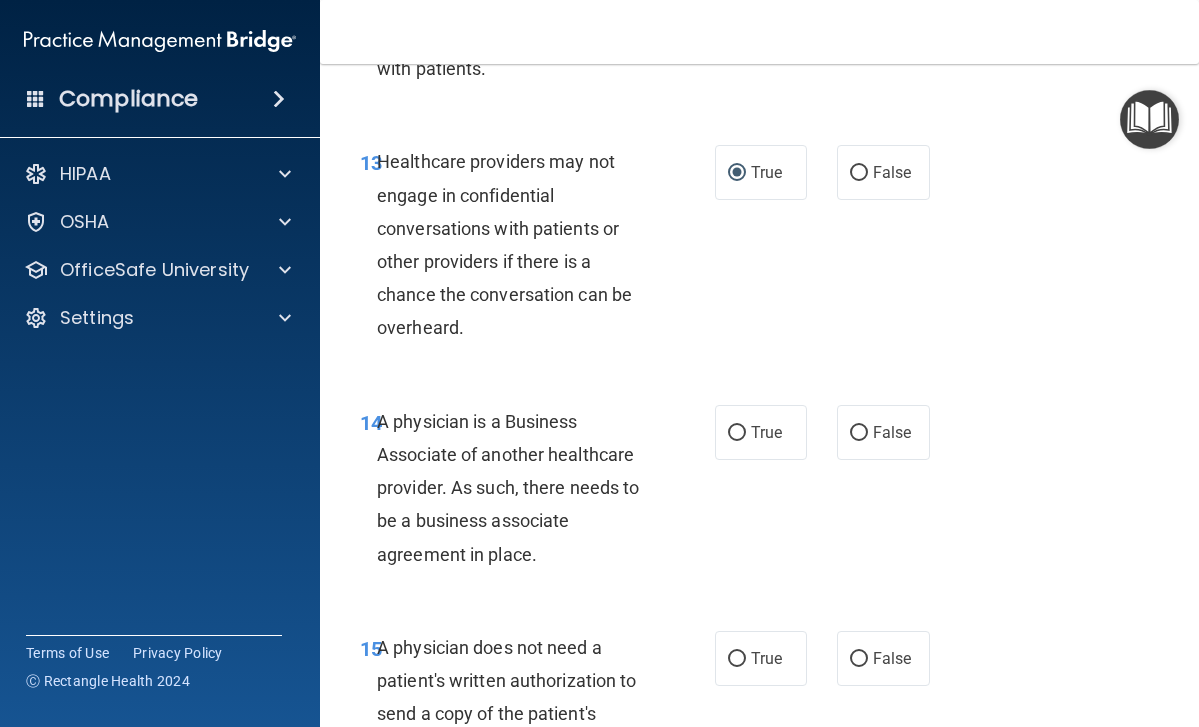 scroll, scrollTop: 2861, scrollLeft: 0, axis: vertical 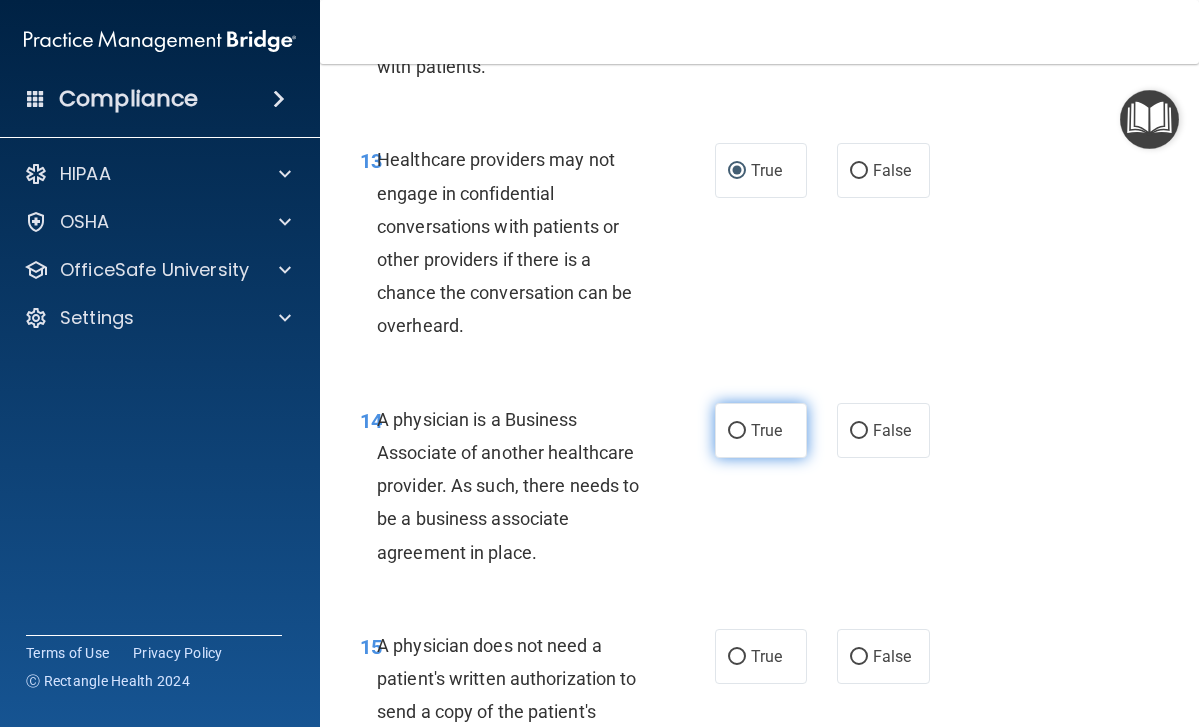 click on "True" at bounding box center [737, 431] 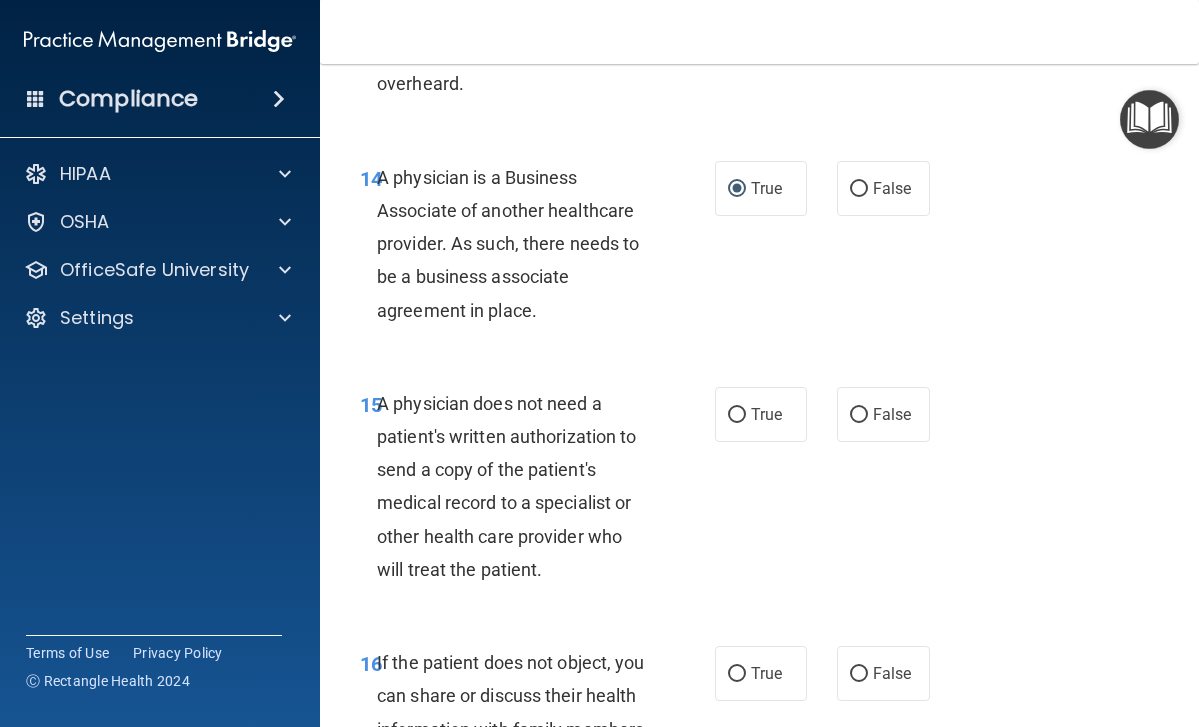 scroll, scrollTop: 3104, scrollLeft: 0, axis: vertical 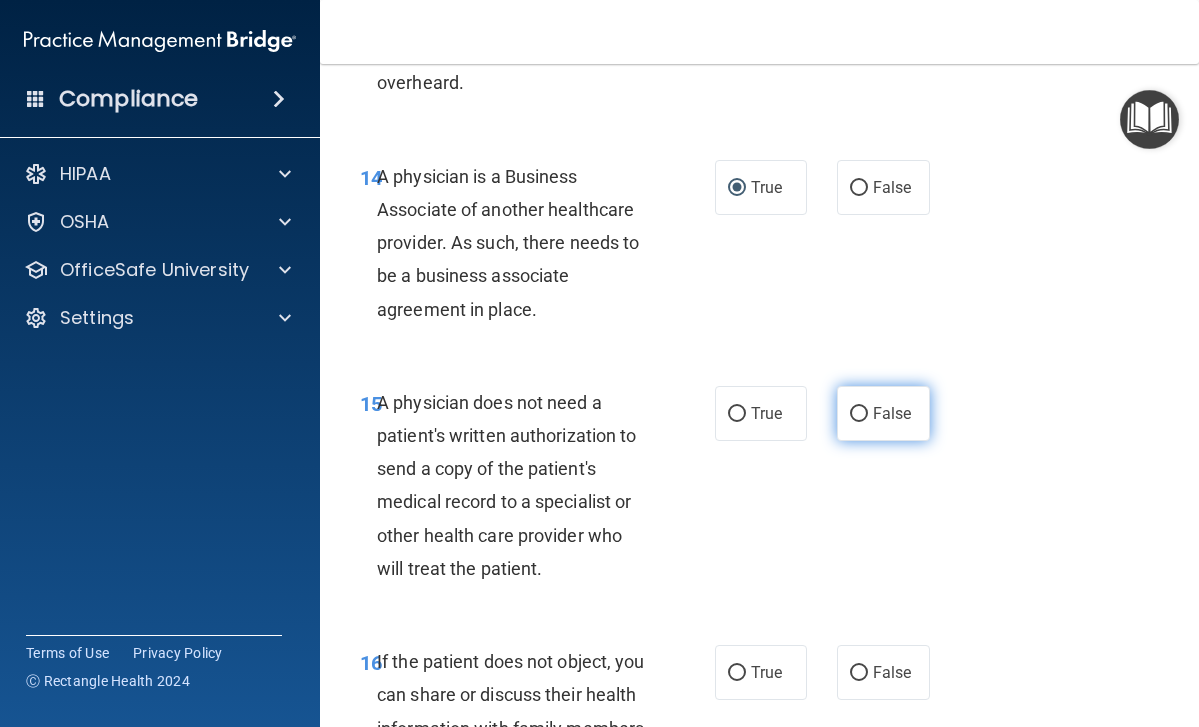 click on "False" at bounding box center [859, 414] 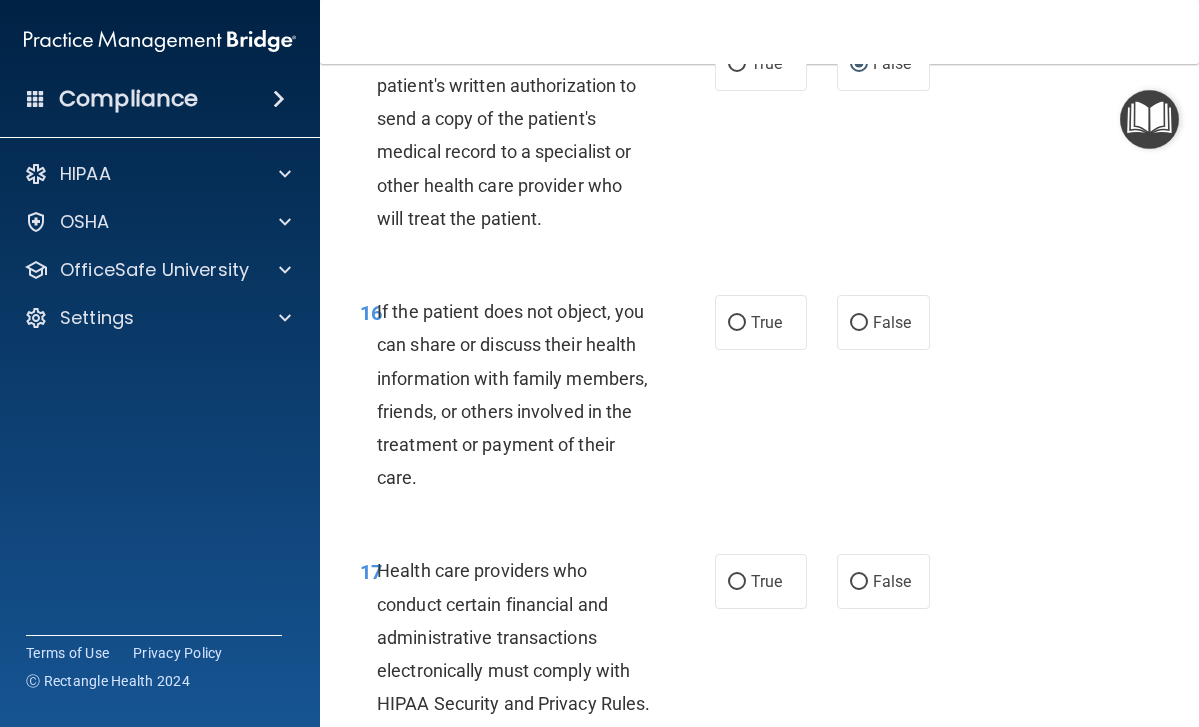 scroll, scrollTop: 3462, scrollLeft: 0, axis: vertical 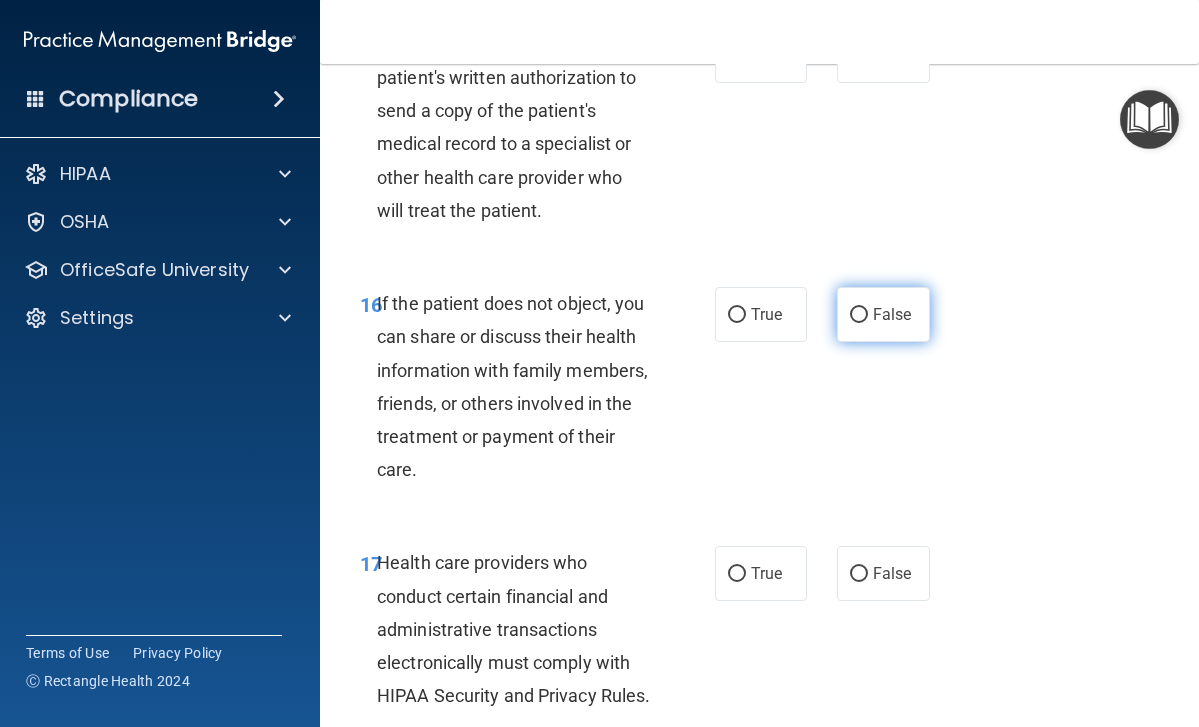 click on "False" at bounding box center (859, 315) 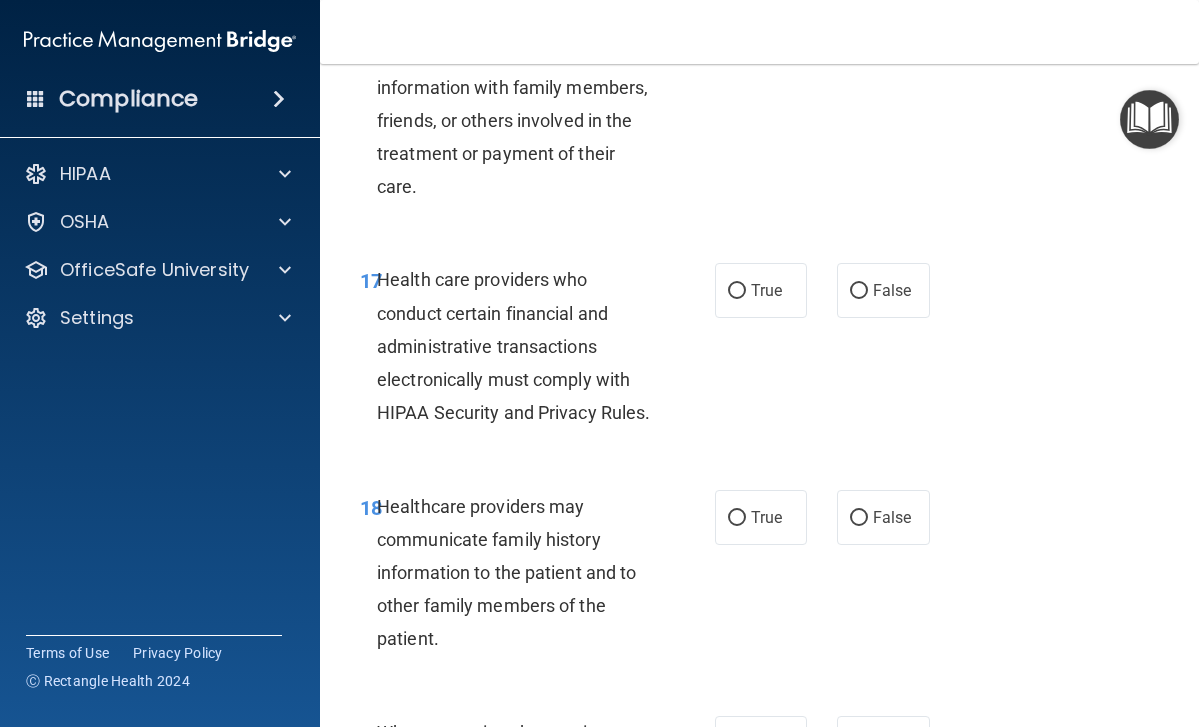 scroll, scrollTop: 3790, scrollLeft: 0, axis: vertical 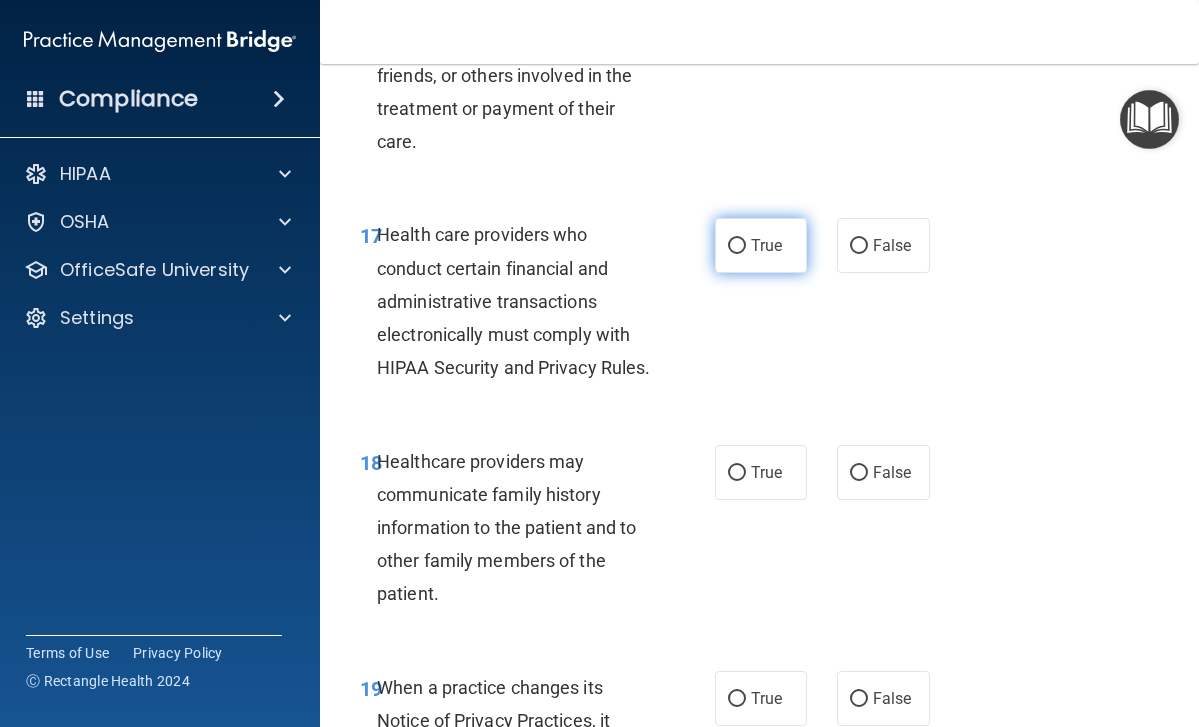 click on "True" at bounding box center (737, 246) 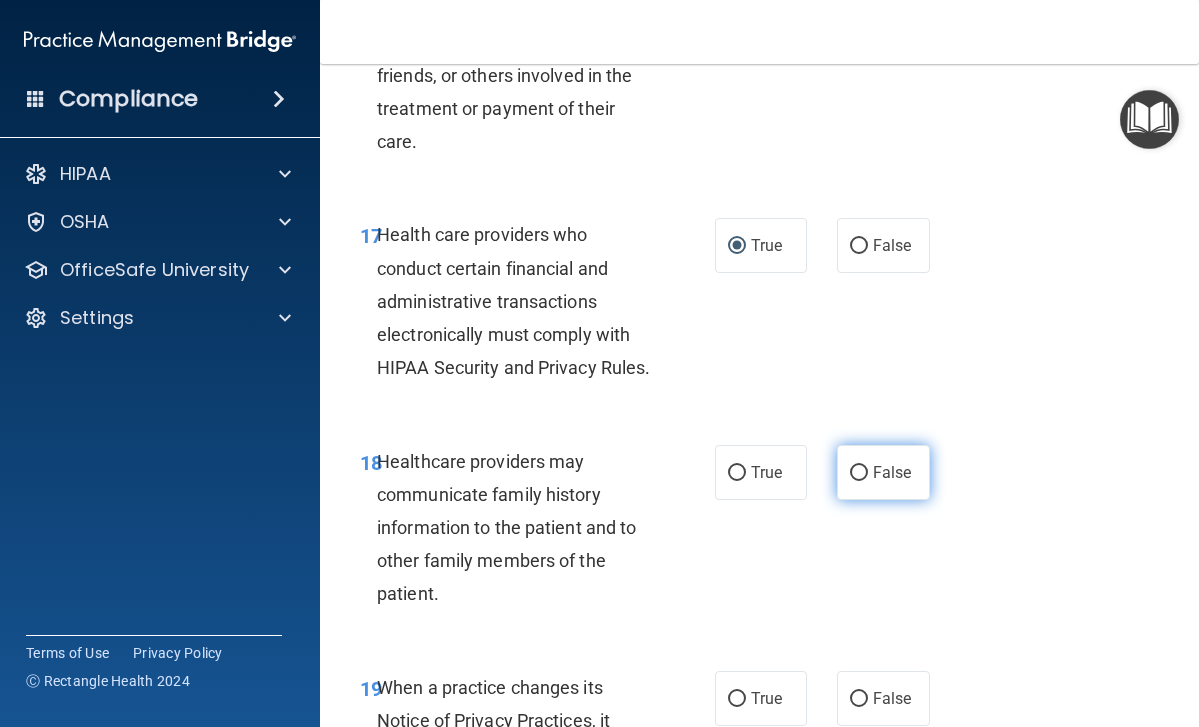 click on "False" at bounding box center (859, 473) 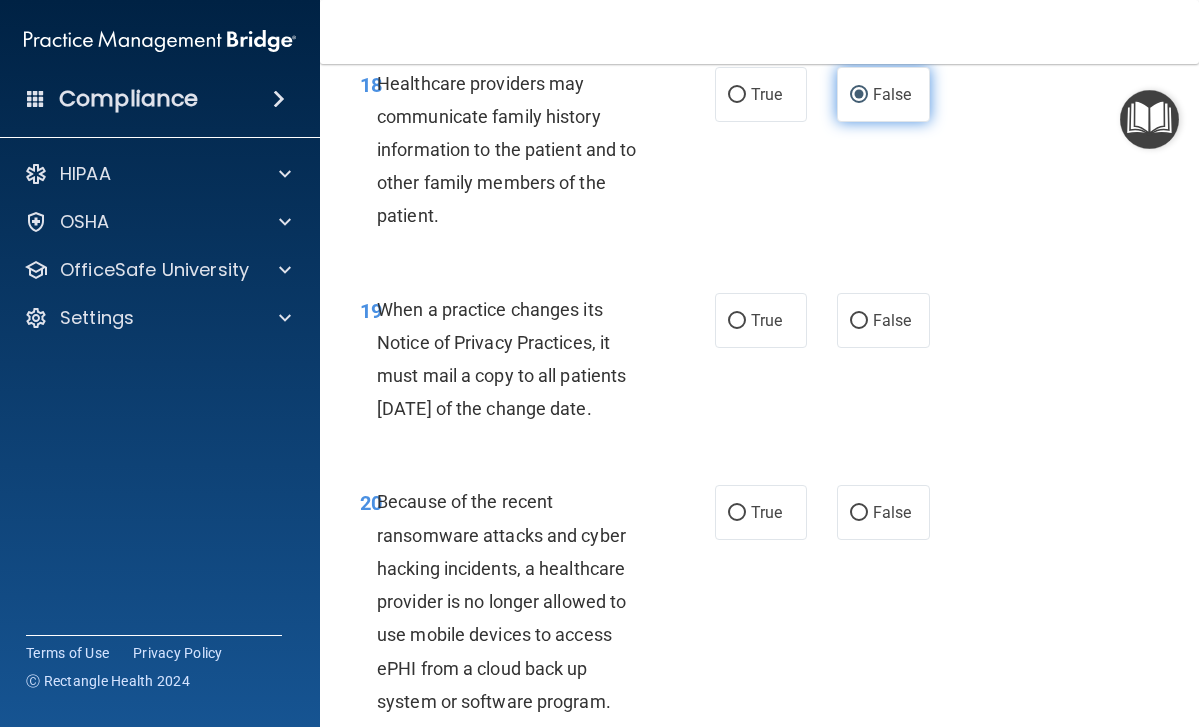 scroll, scrollTop: 4169, scrollLeft: 0, axis: vertical 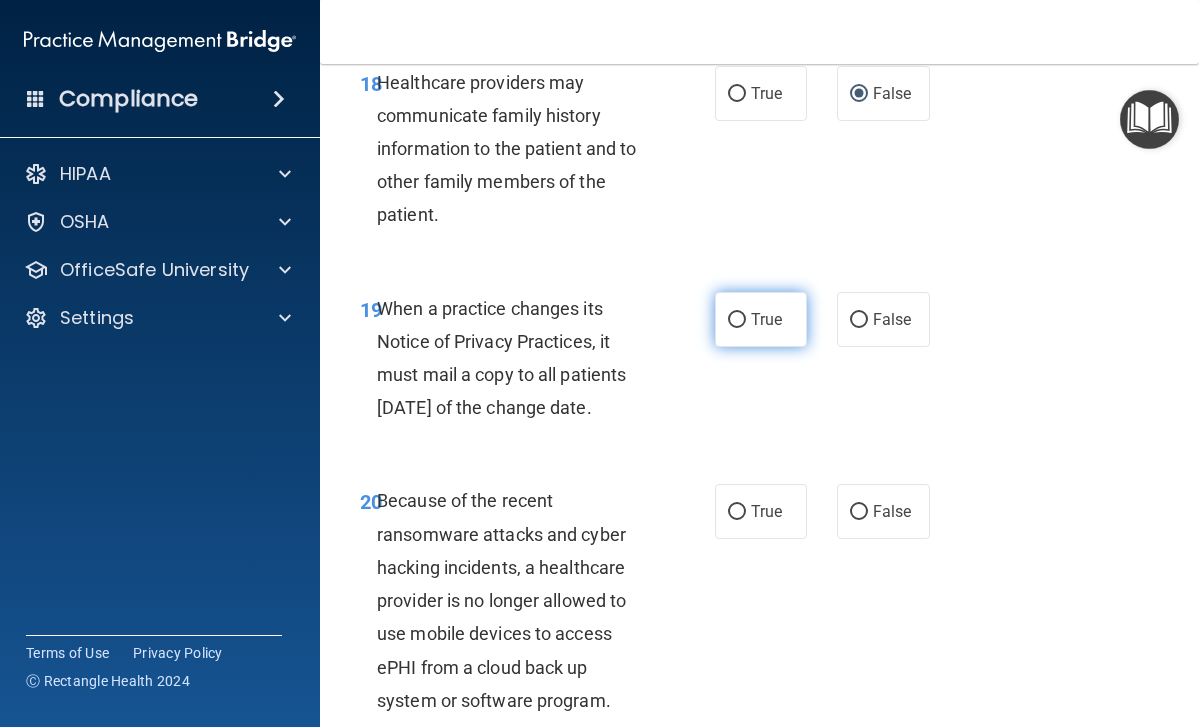 click on "True" at bounding box center (737, 320) 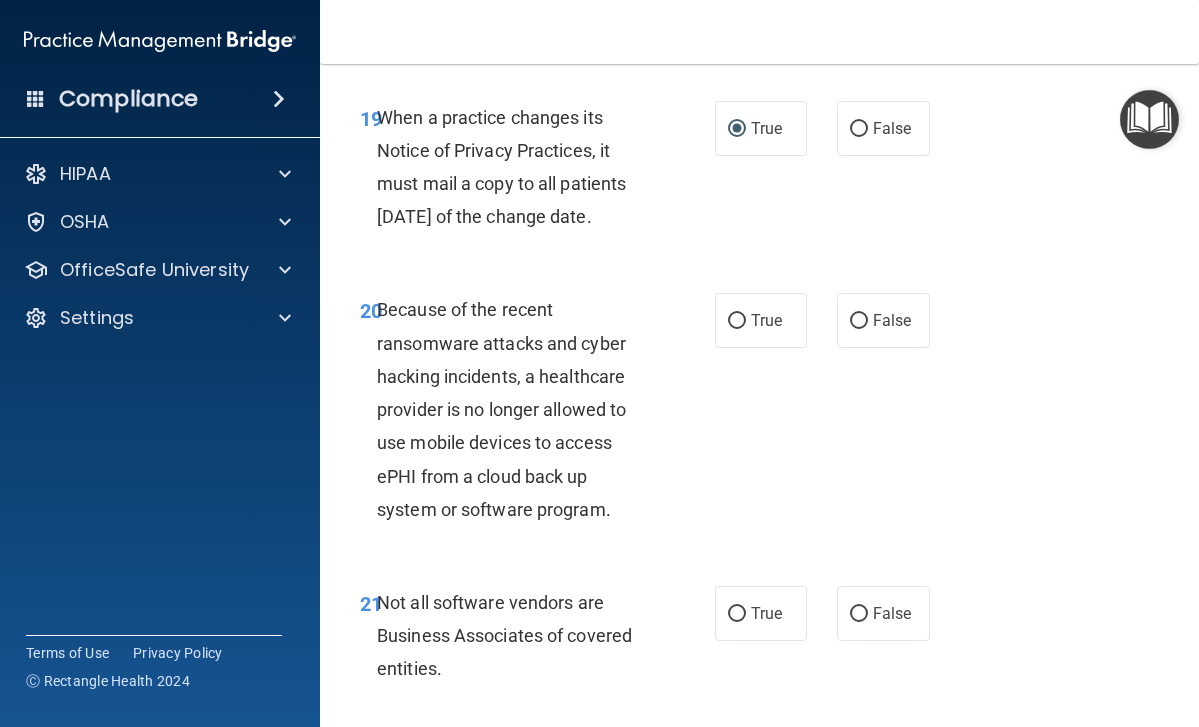 scroll, scrollTop: 4372, scrollLeft: 0, axis: vertical 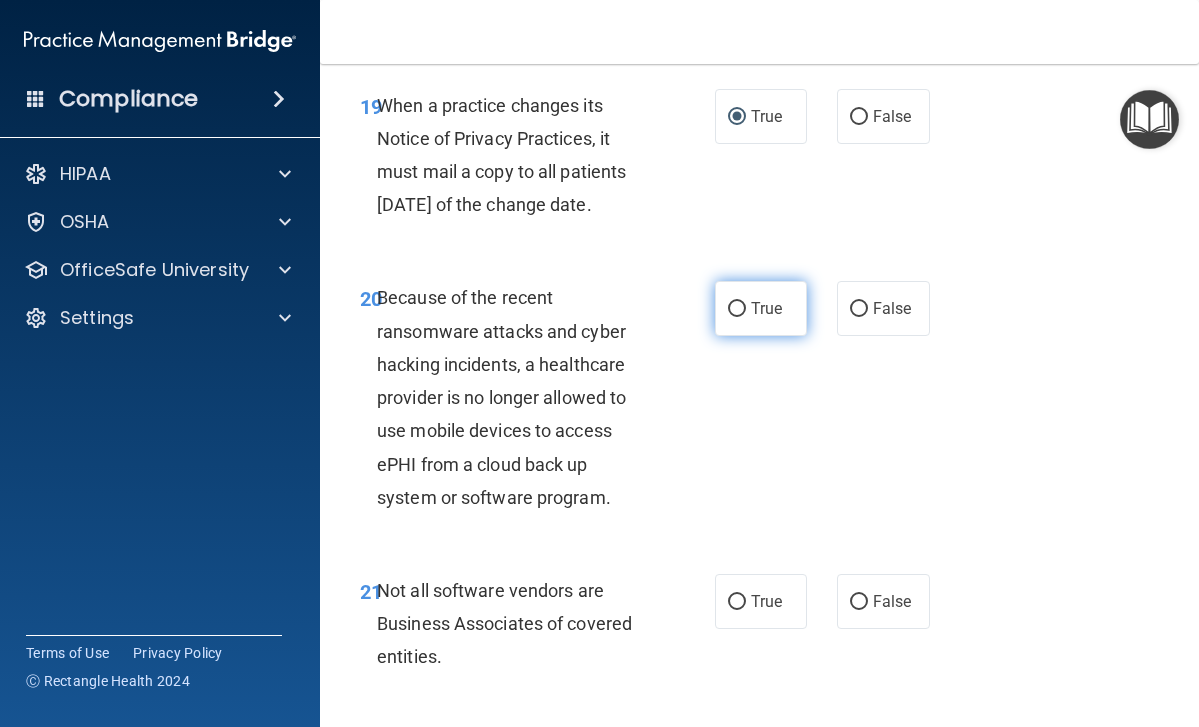 click on "True" at bounding box center (737, 309) 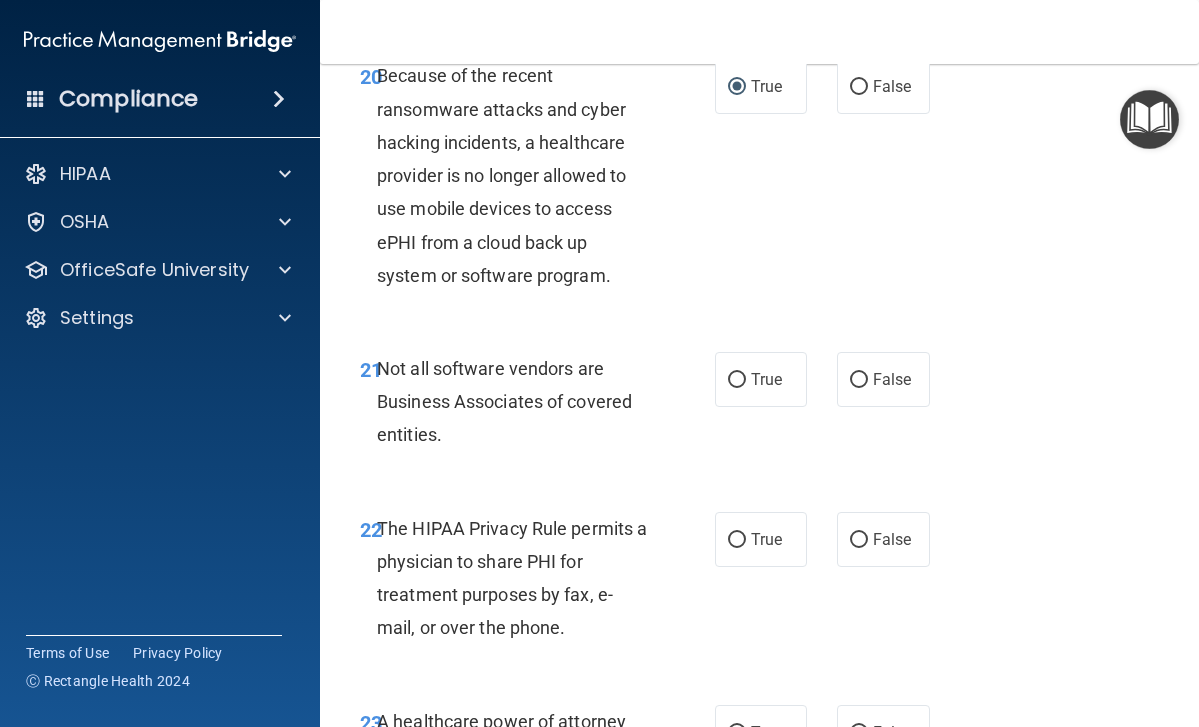 scroll, scrollTop: 4596, scrollLeft: 0, axis: vertical 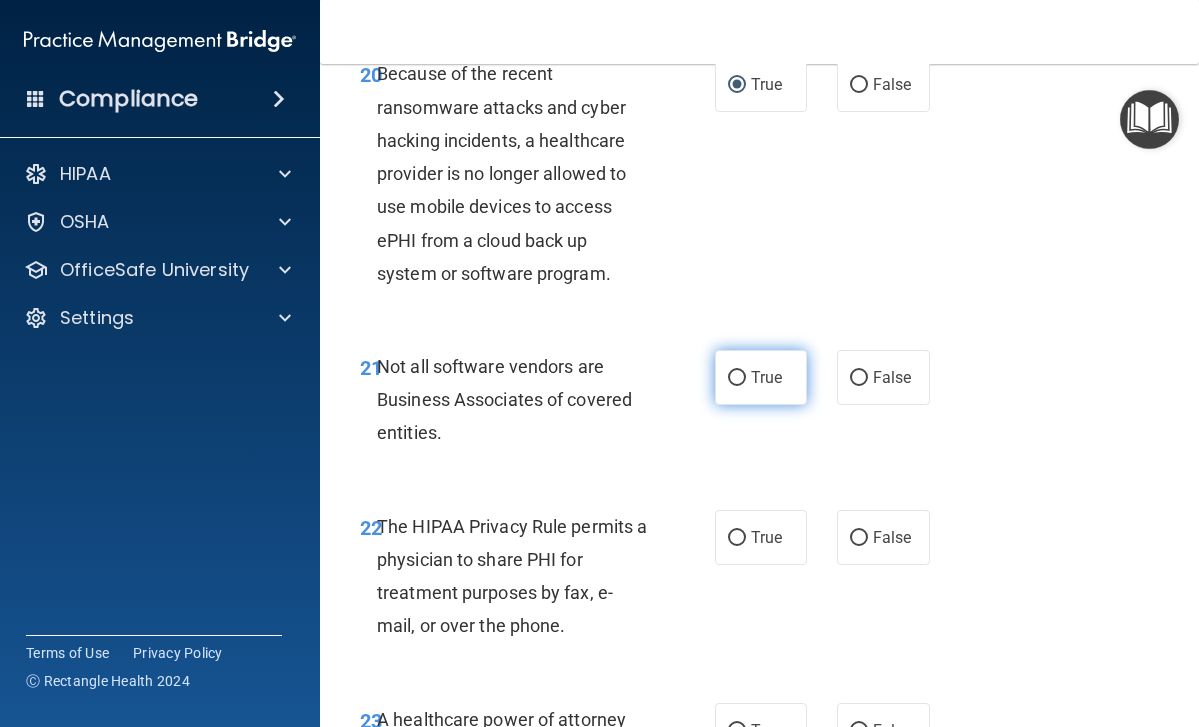 click on "True" at bounding box center [737, 378] 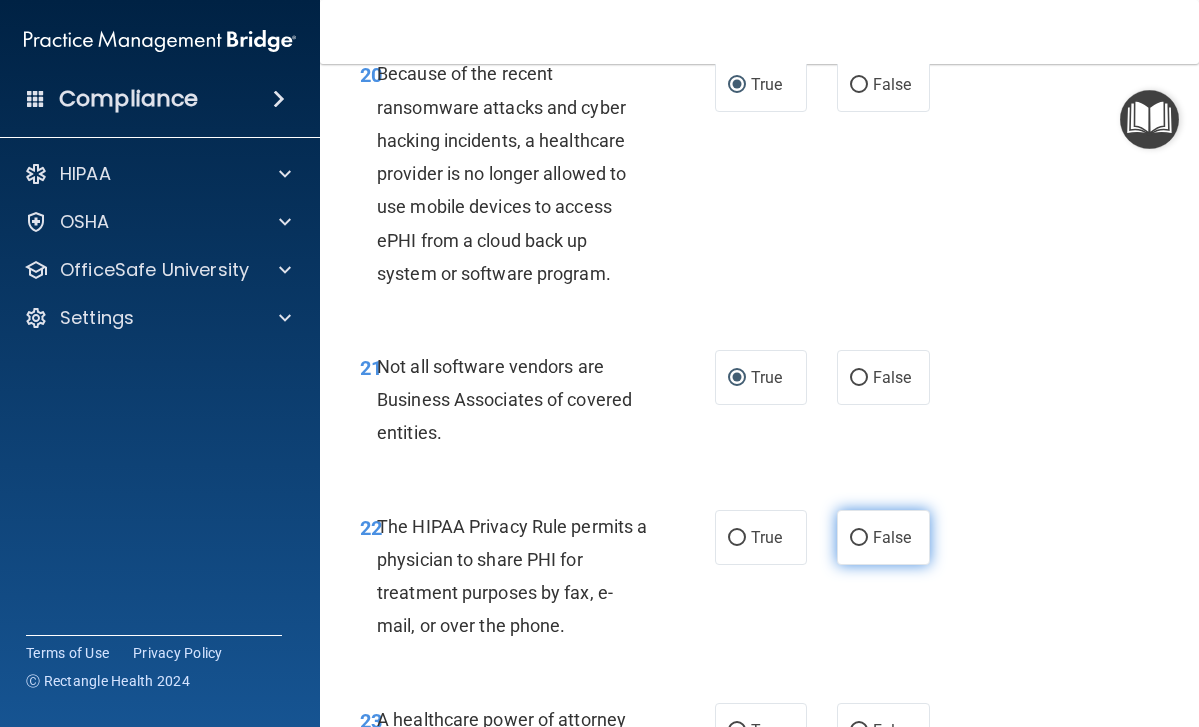 click on "False" at bounding box center (859, 538) 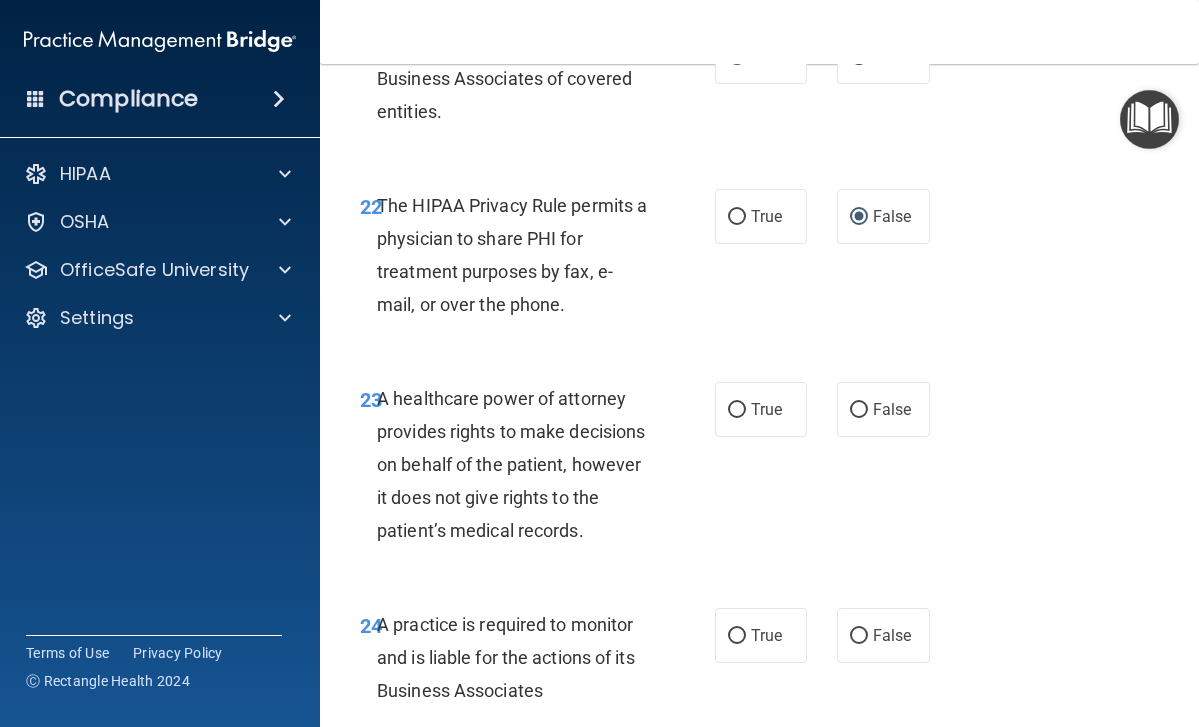 scroll, scrollTop: 4918, scrollLeft: 0, axis: vertical 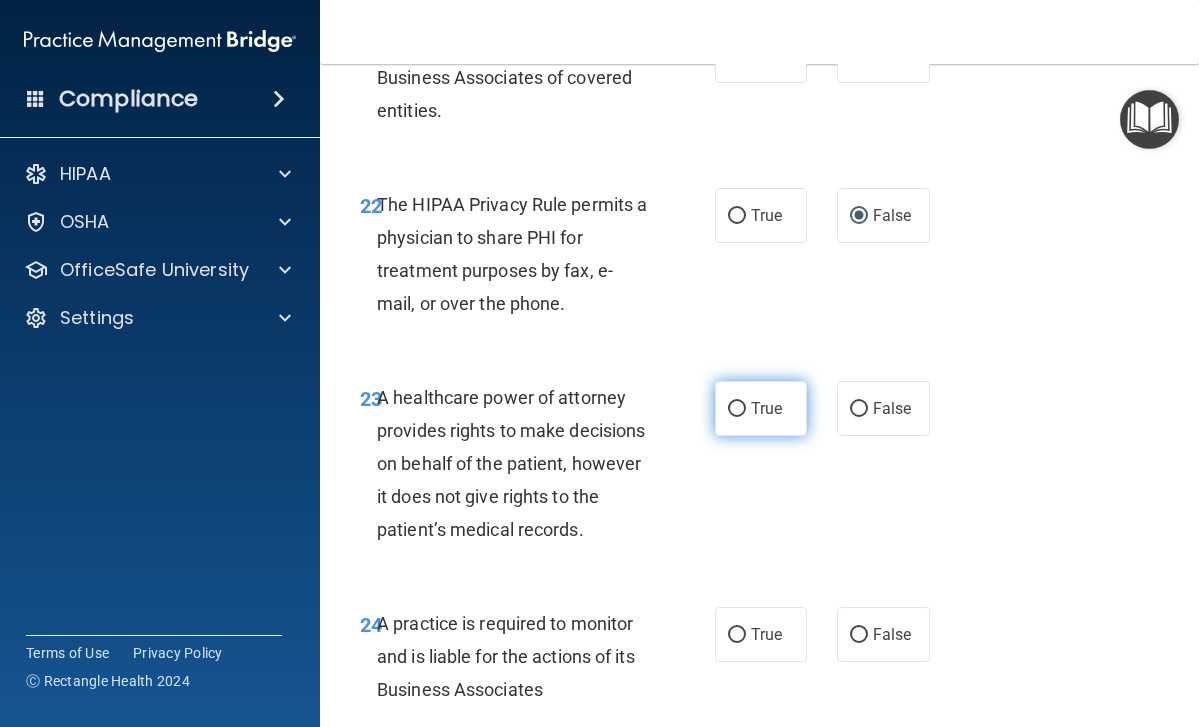 click on "True" at bounding box center (737, 409) 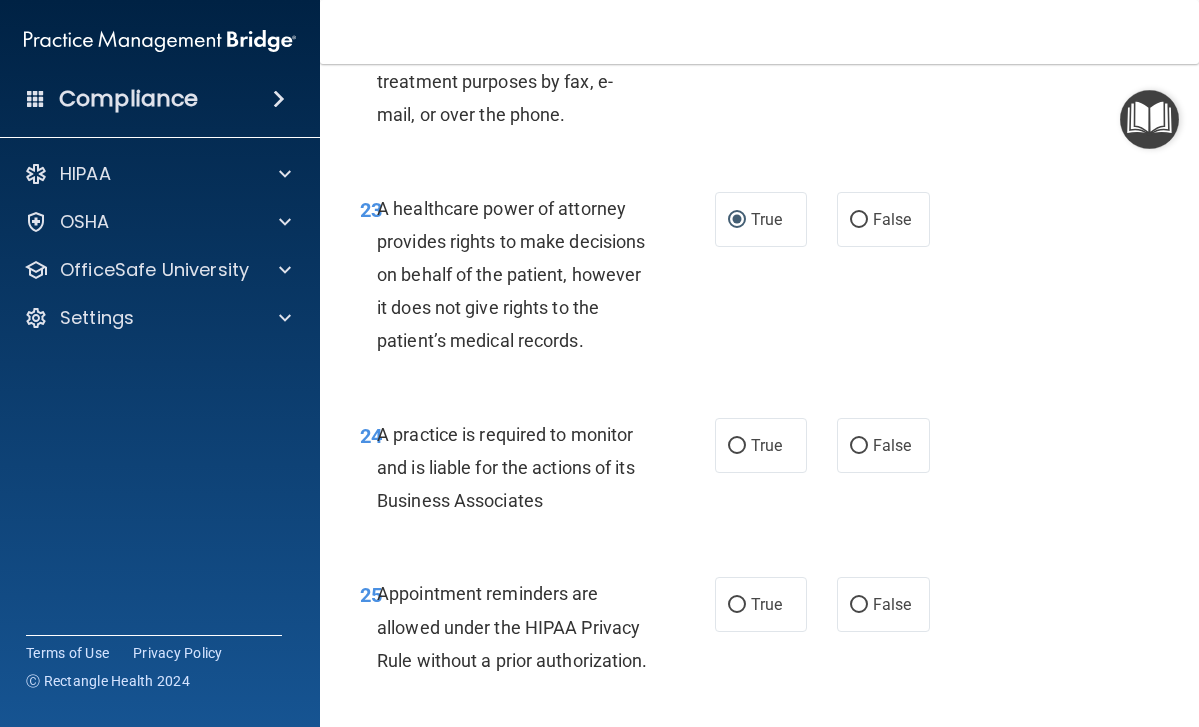 scroll, scrollTop: 5113, scrollLeft: 0, axis: vertical 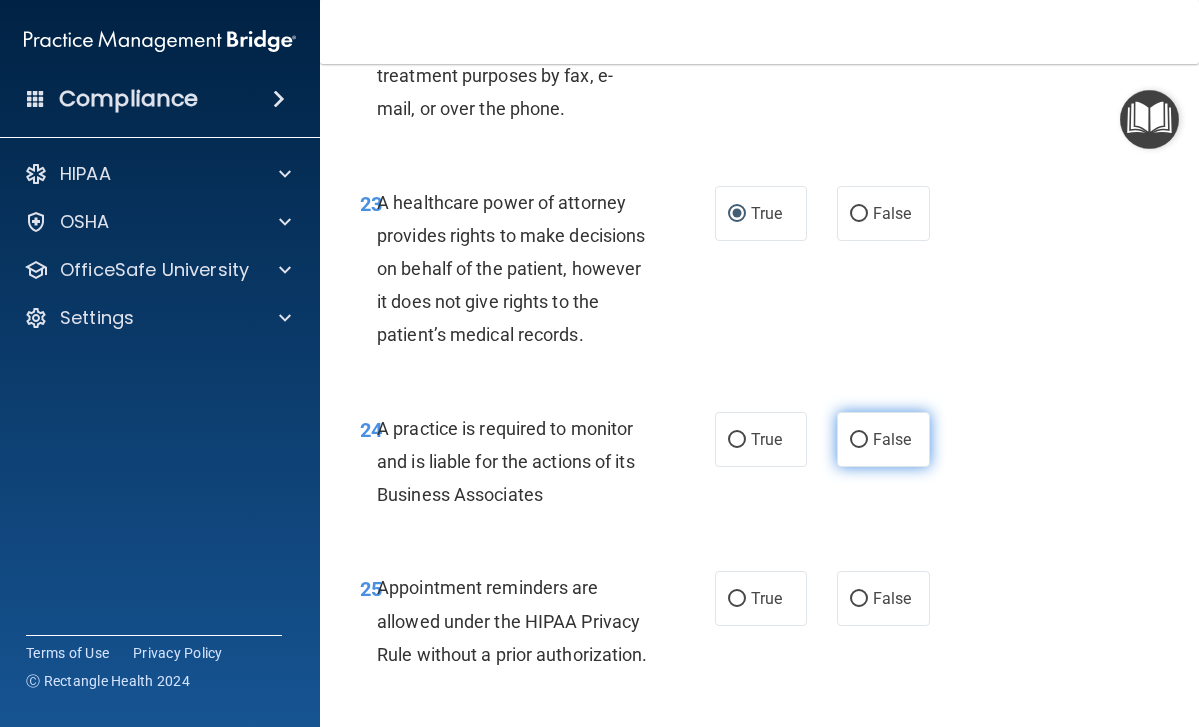 click on "False" at bounding box center (859, 440) 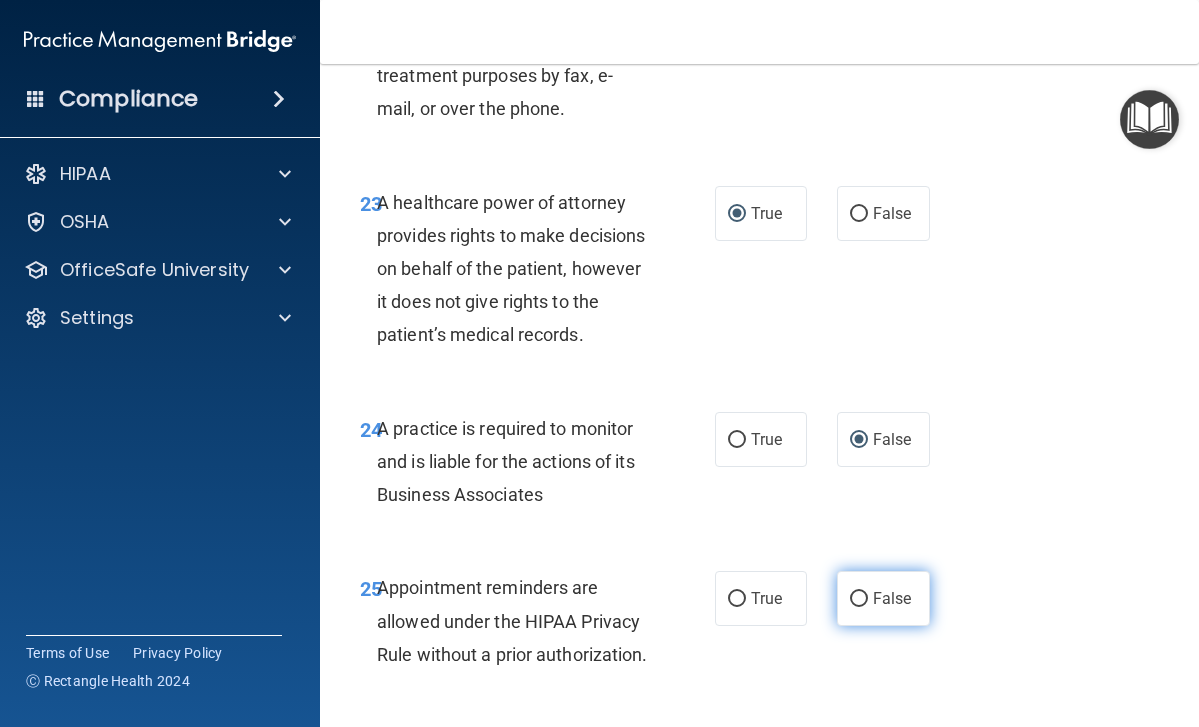 click on "False" at bounding box center [883, 598] 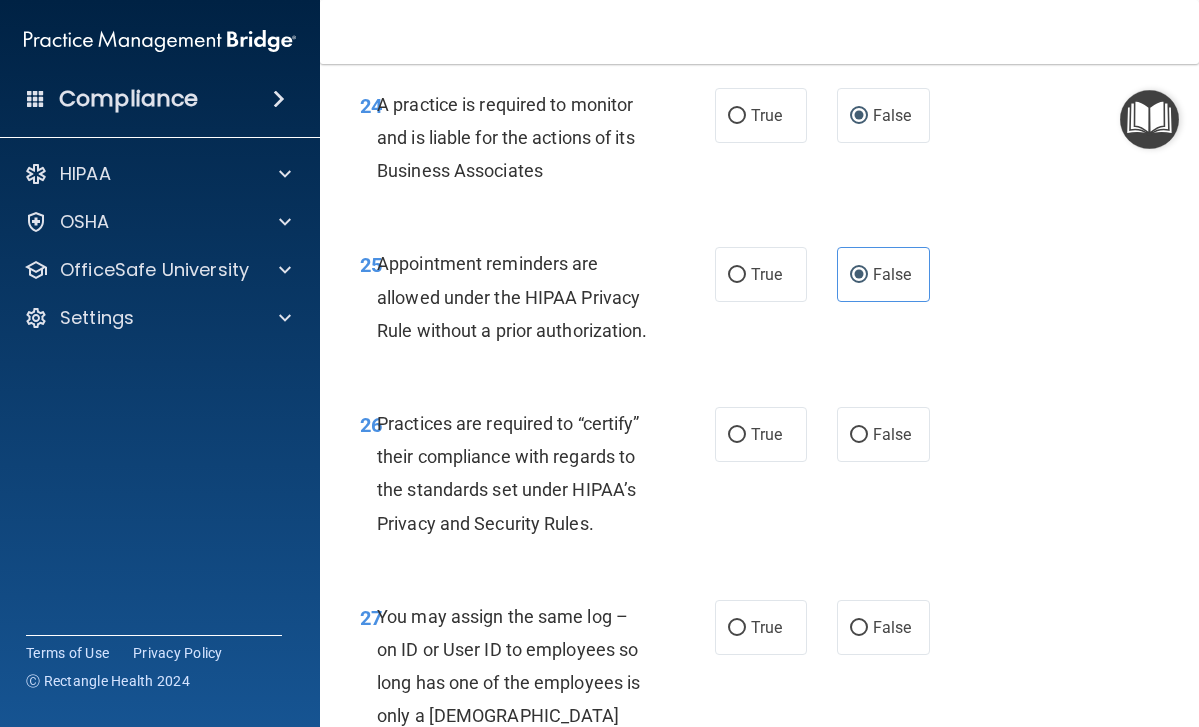 scroll, scrollTop: 5438, scrollLeft: 0, axis: vertical 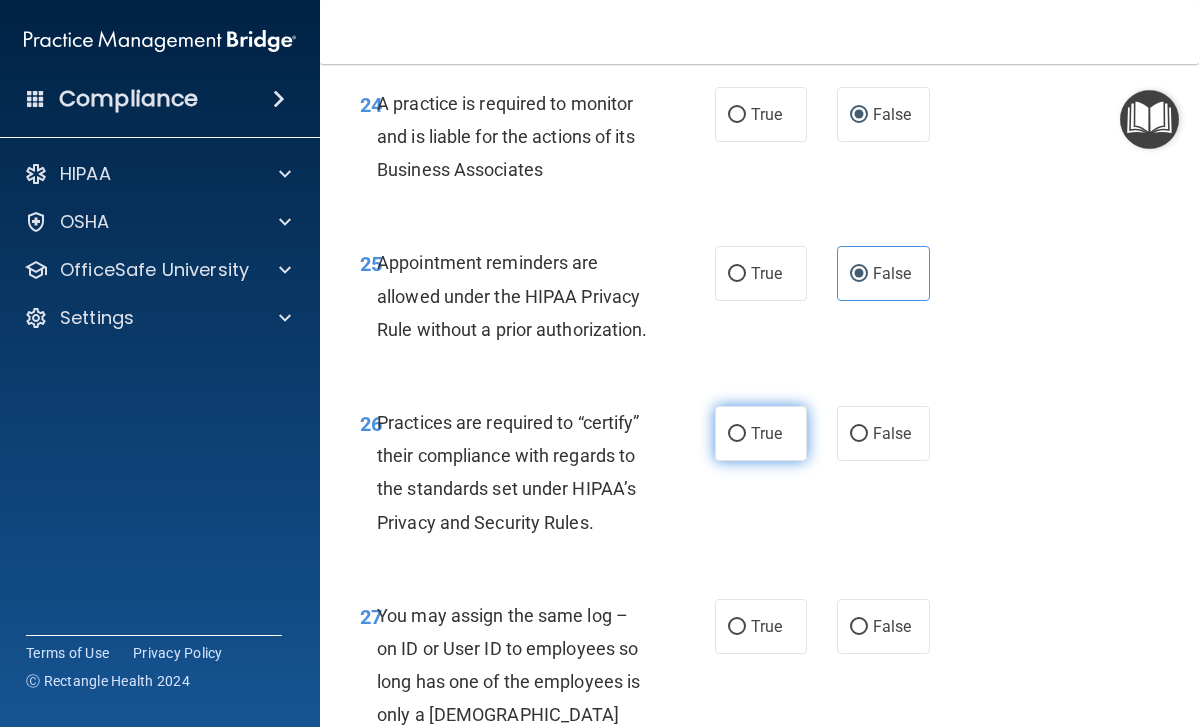 click on "True" at bounding box center (737, 434) 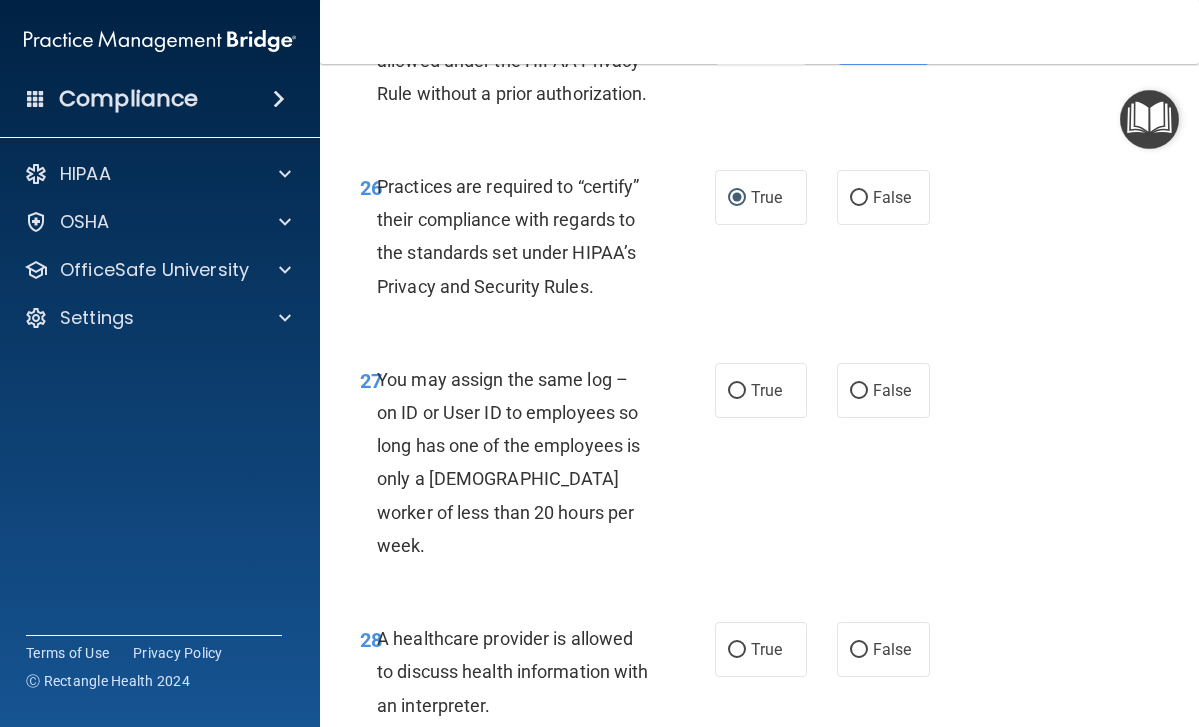 scroll, scrollTop: 5675, scrollLeft: 0, axis: vertical 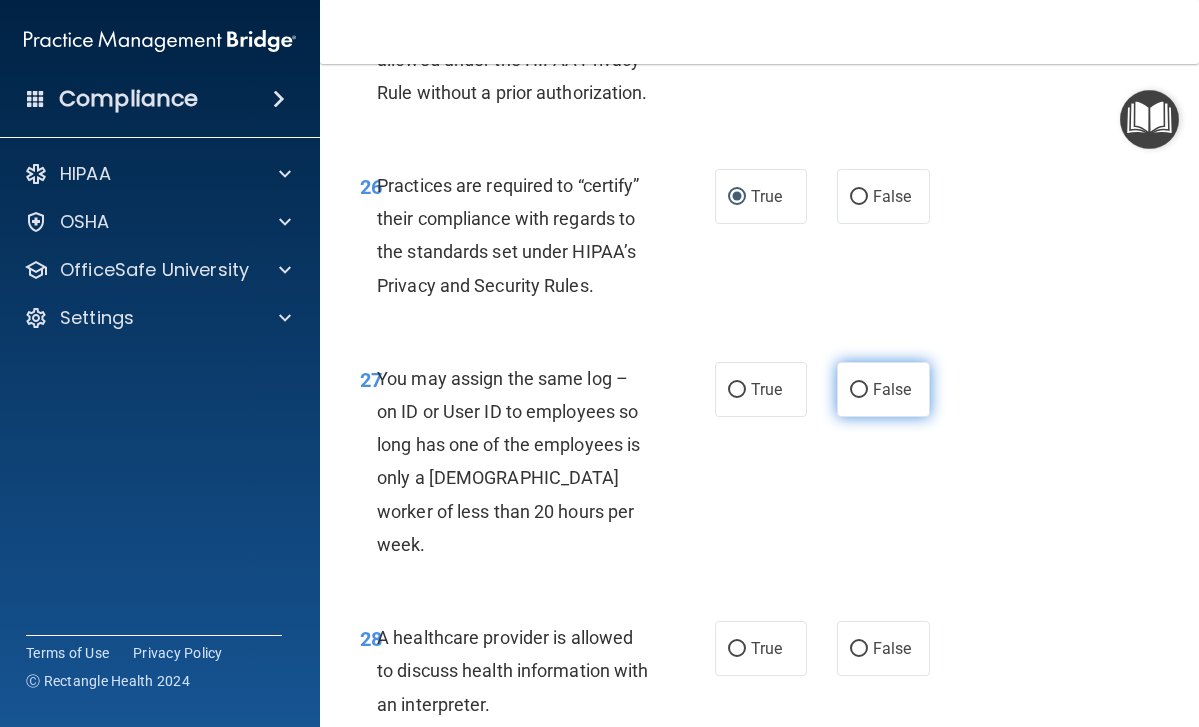 click on "False" at bounding box center [859, 390] 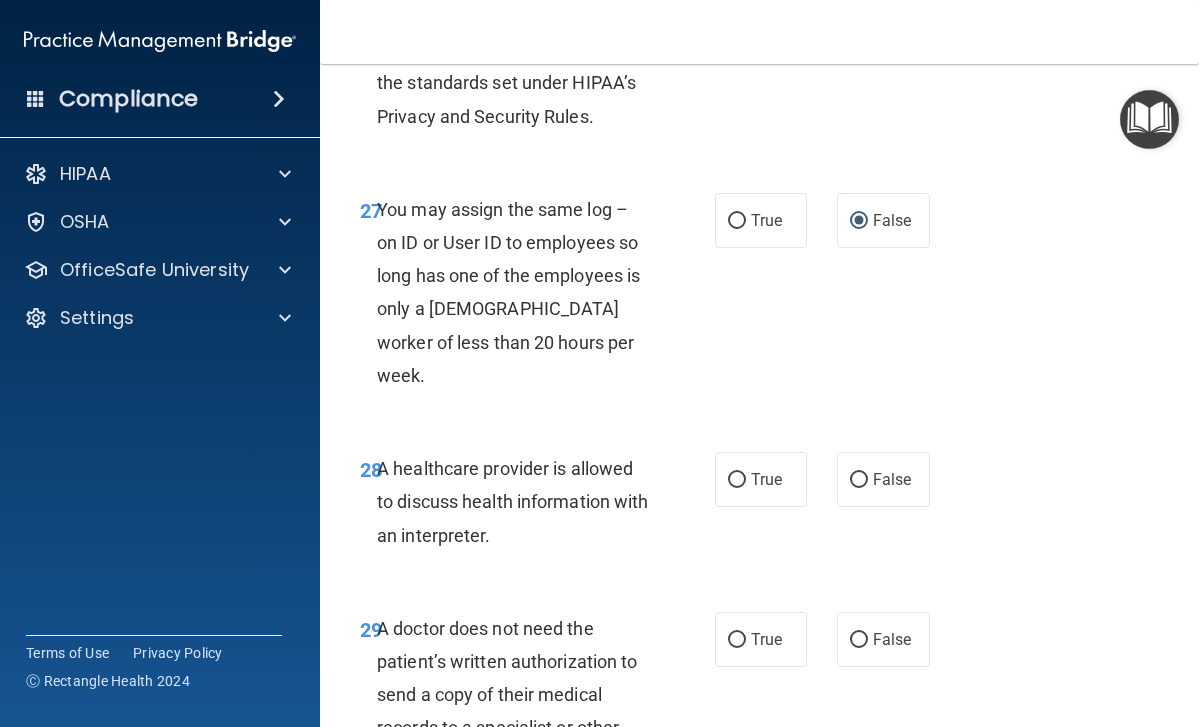 scroll, scrollTop: 5847, scrollLeft: 0, axis: vertical 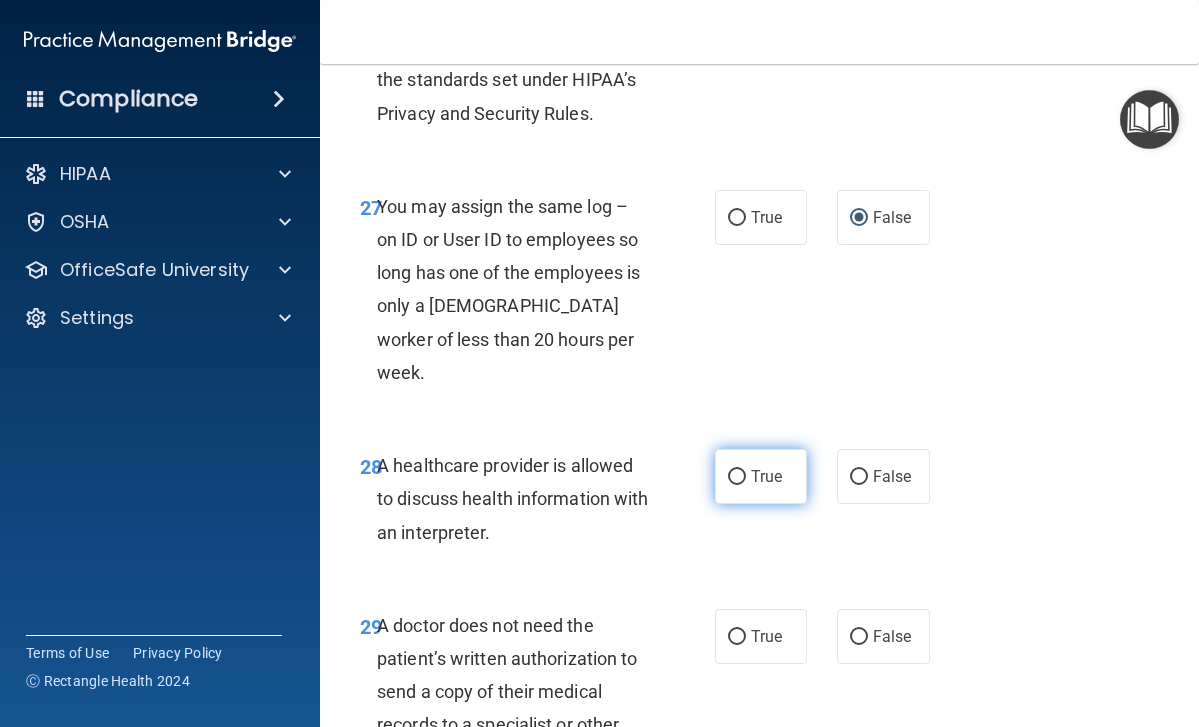 click on "True" at bounding box center [737, 477] 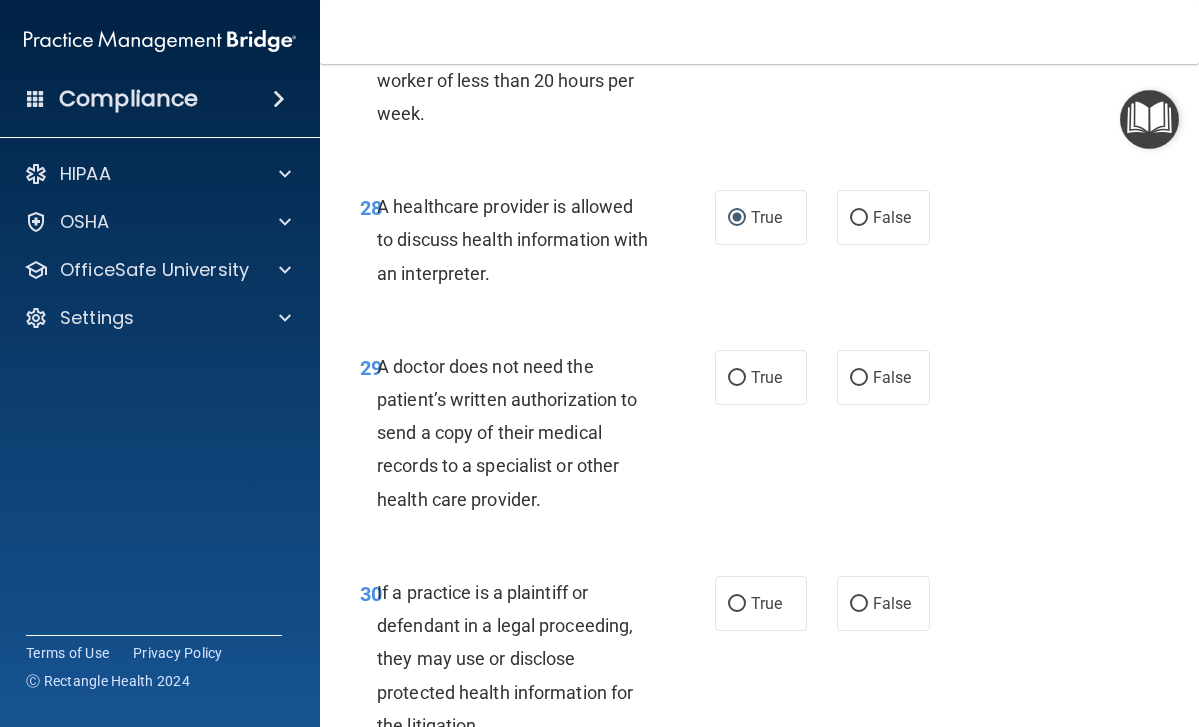 scroll, scrollTop: 6107, scrollLeft: 0, axis: vertical 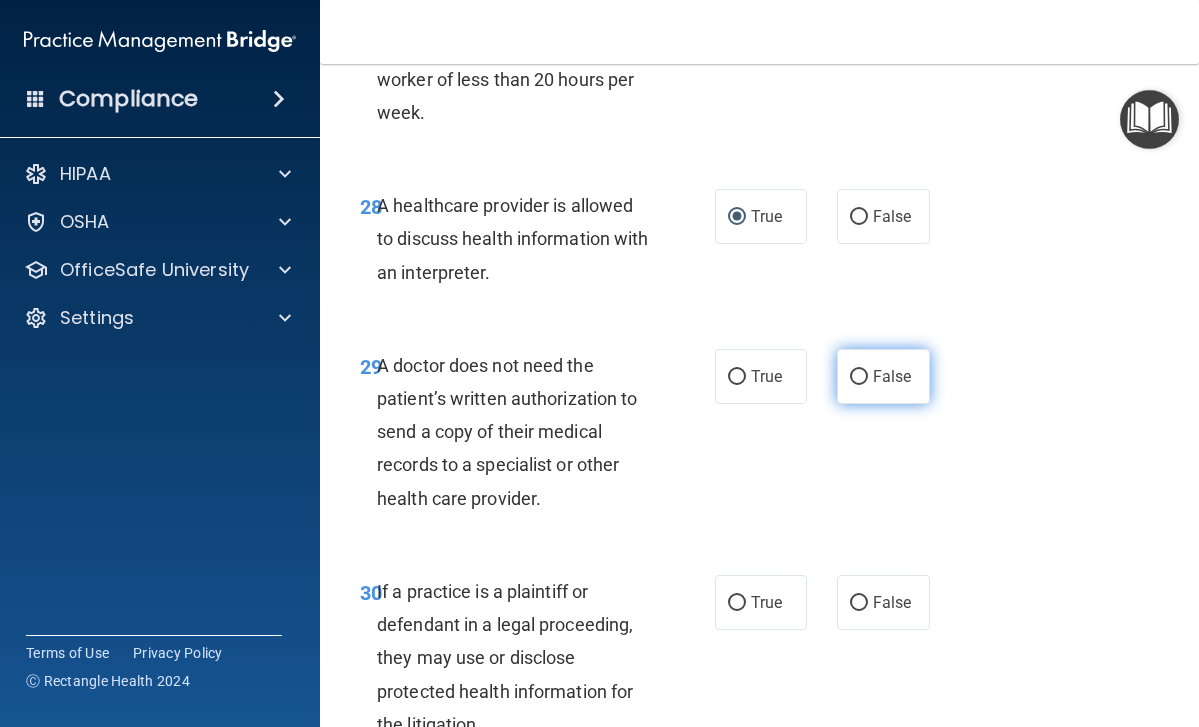 click on "False" at bounding box center (859, 377) 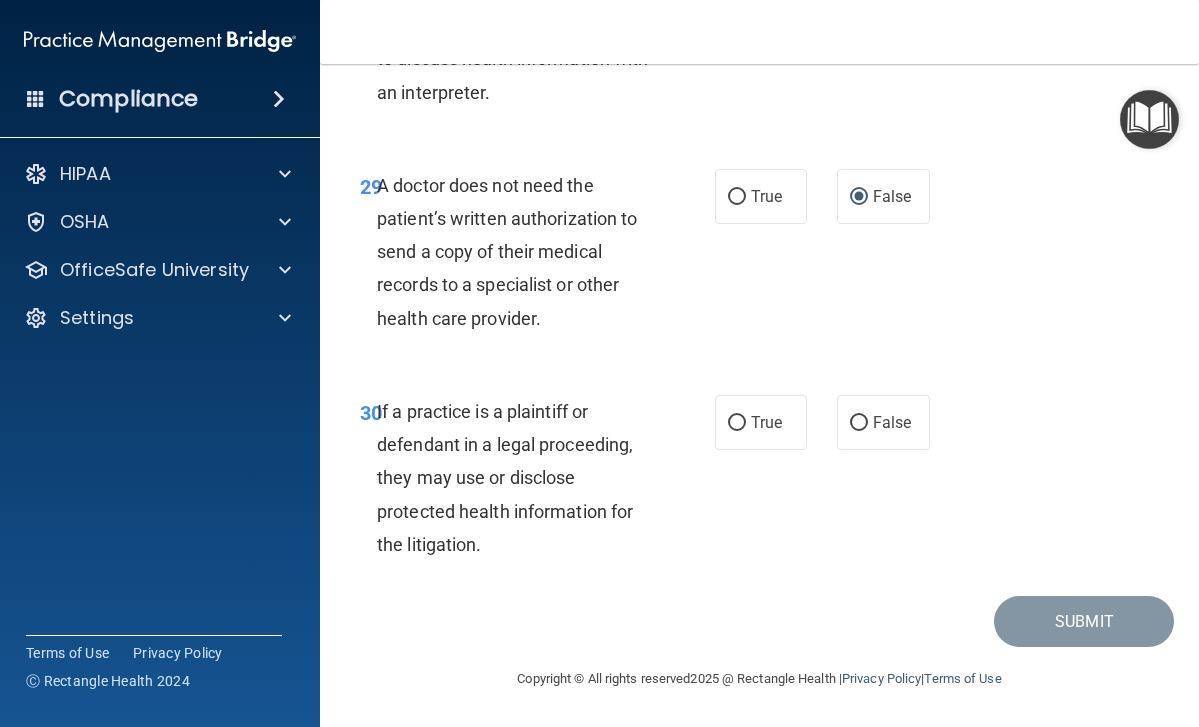scroll, scrollTop: 6286, scrollLeft: 0, axis: vertical 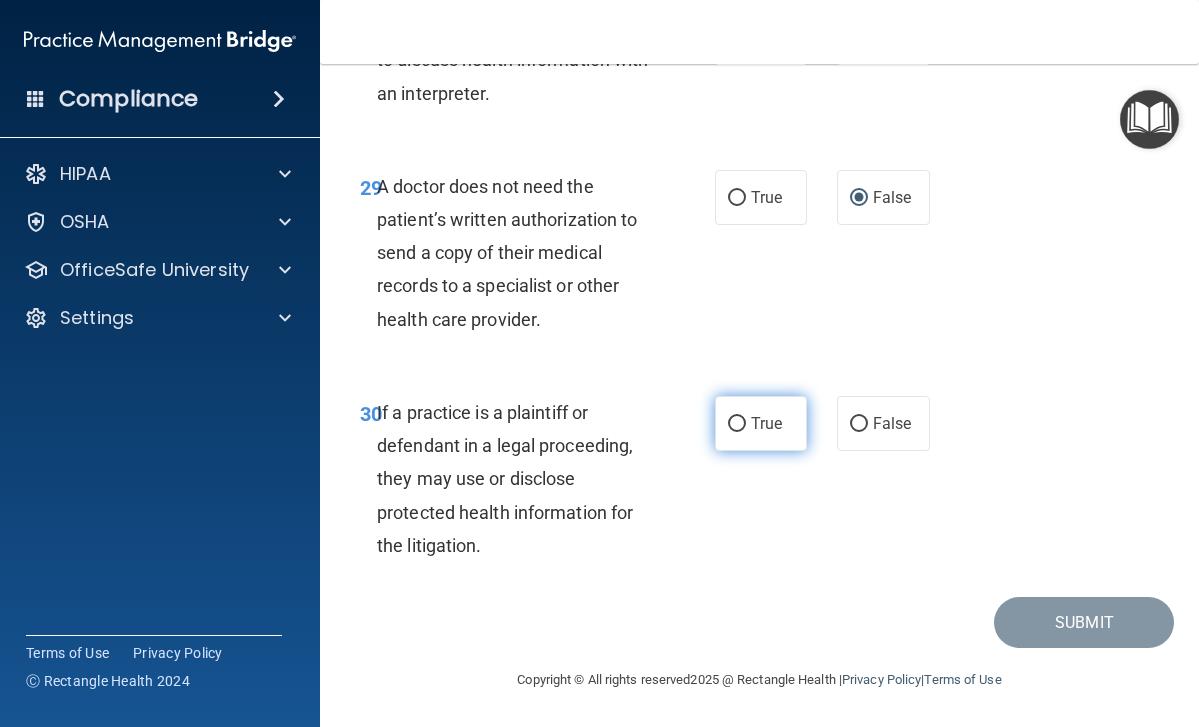 click on "True" at bounding box center (737, 424) 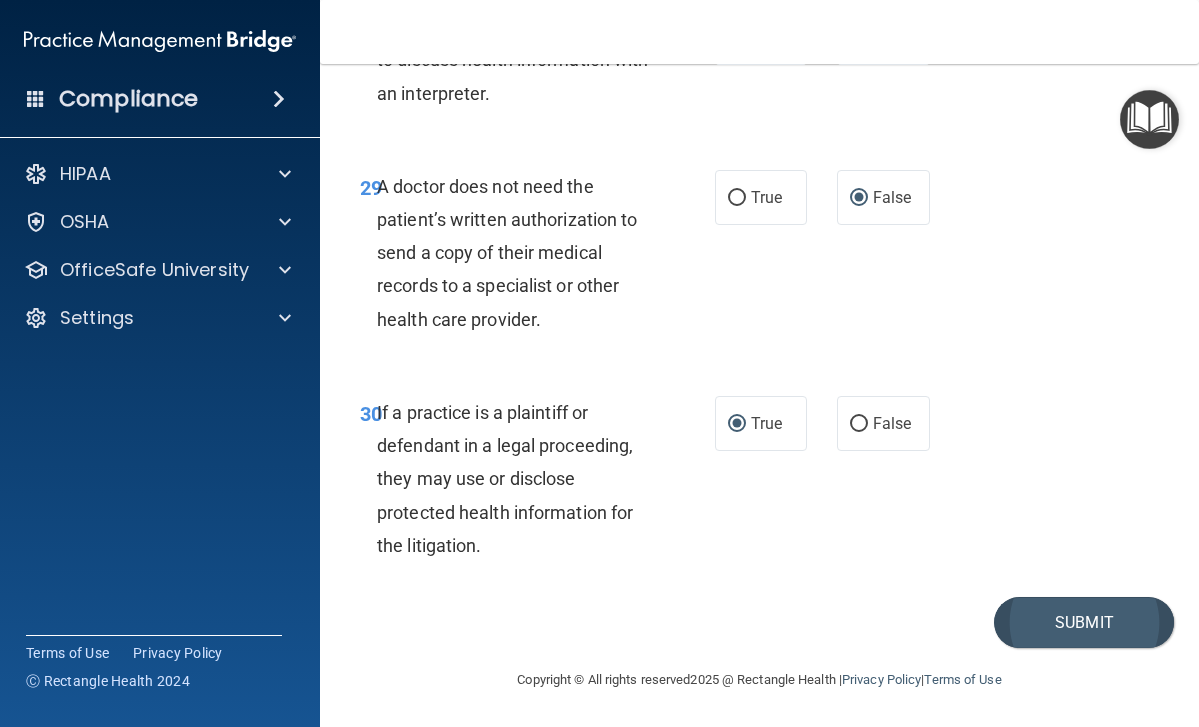 click on "Submit" at bounding box center [1084, 622] 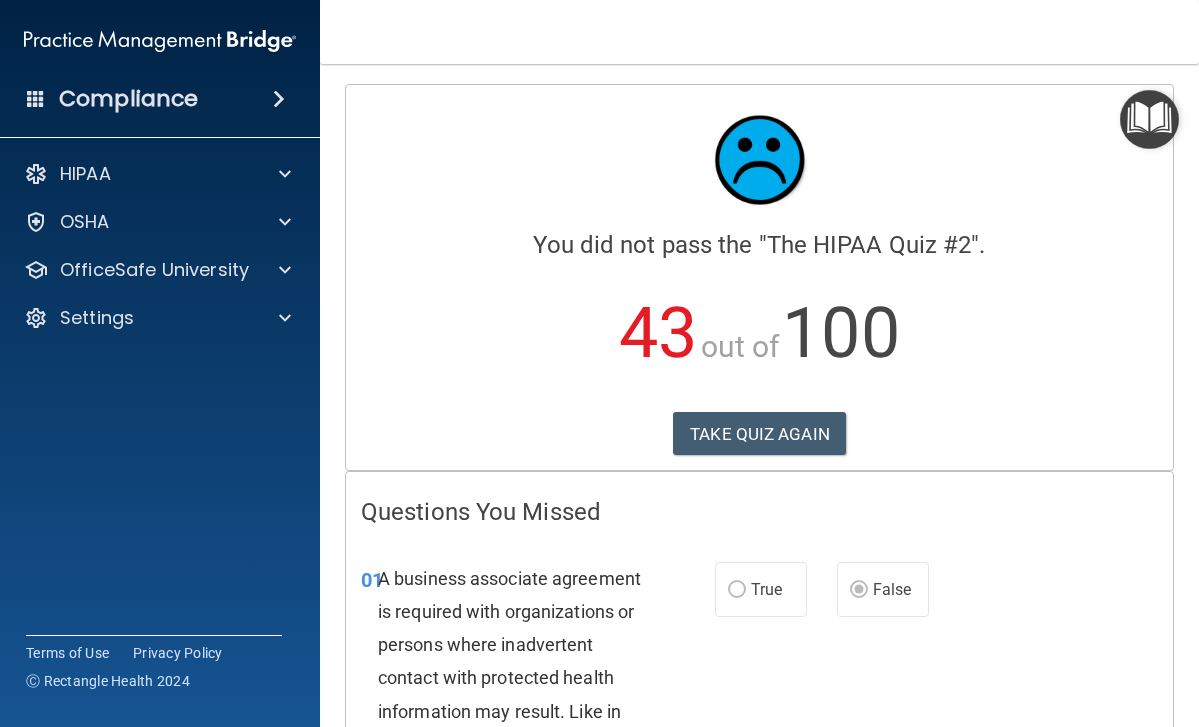 scroll, scrollTop: 0, scrollLeft: 0, axis: both 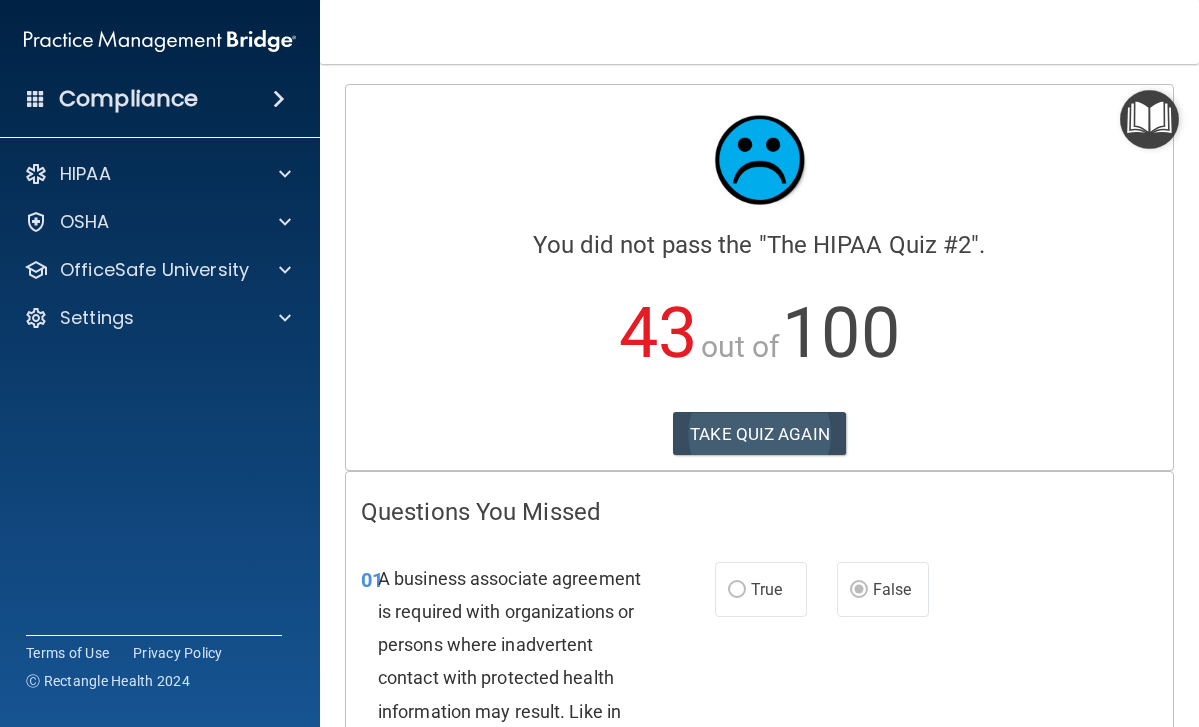 click on "TAKE QUIZ AGAIN" at bounding box center (759, 434) 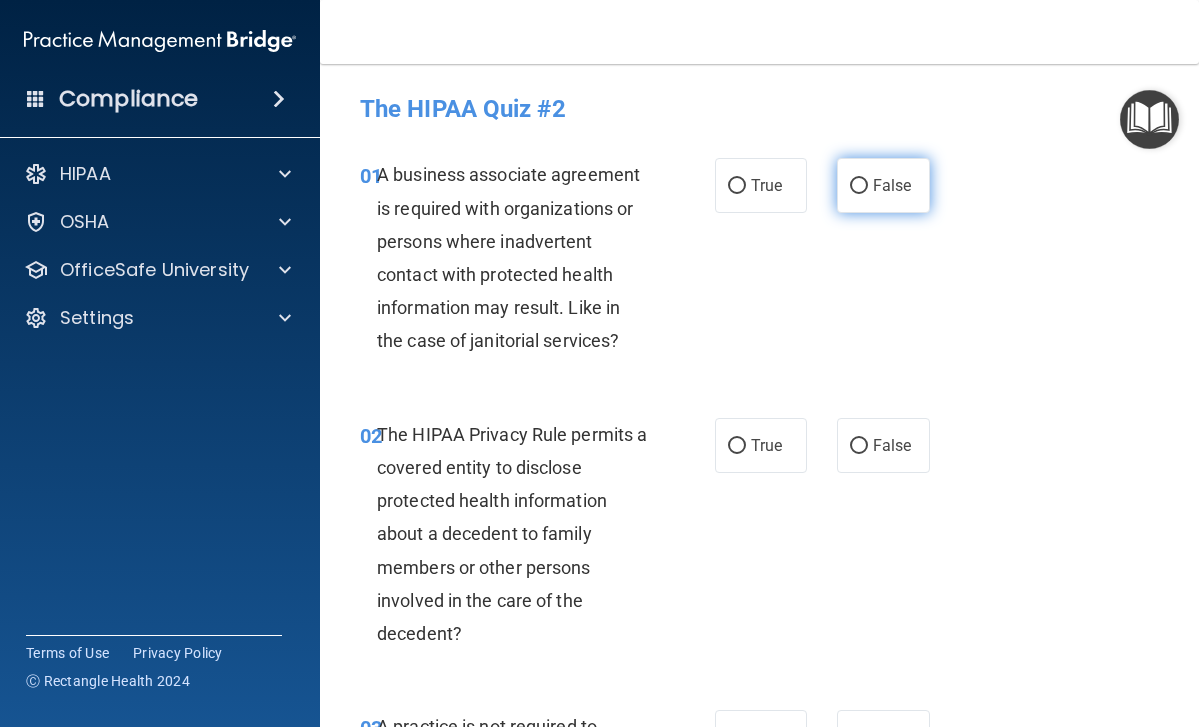 click on "False" at bounding box center (859, 186) 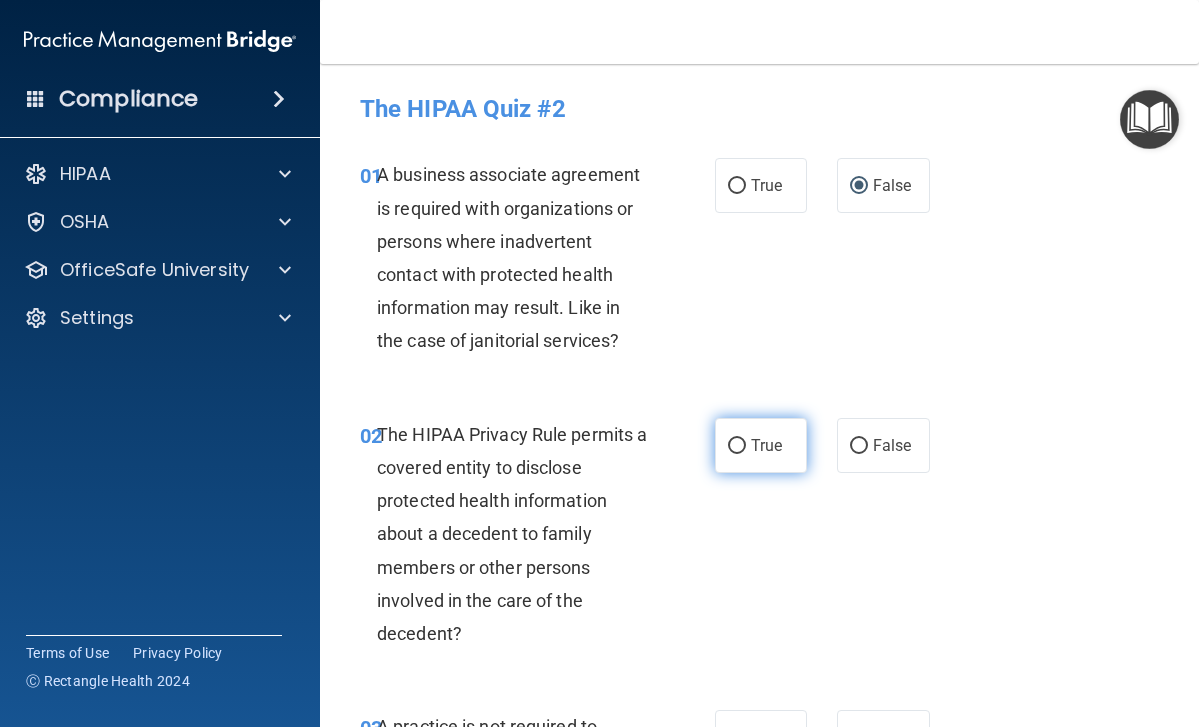 click on "True" at bounding box center [737, 446] 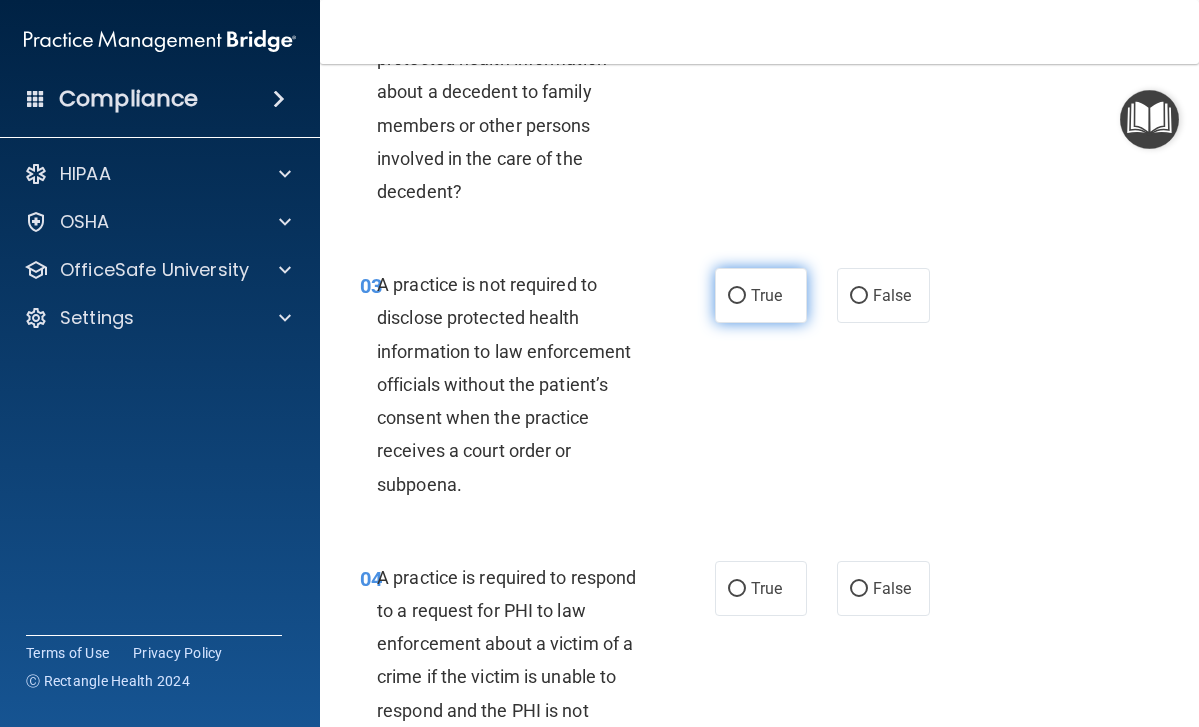 scroll, scrollTop: 446, scrollLeft: 0, axis: vertical 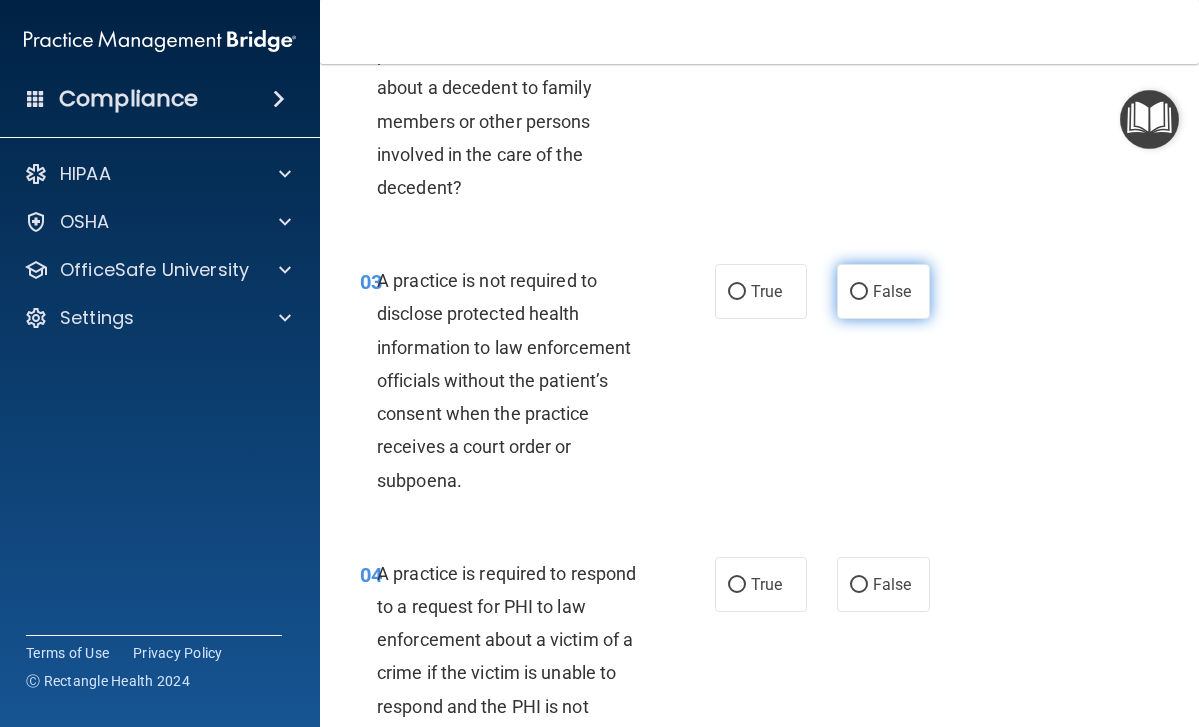 click on "False" at bounding box center (859, 292) 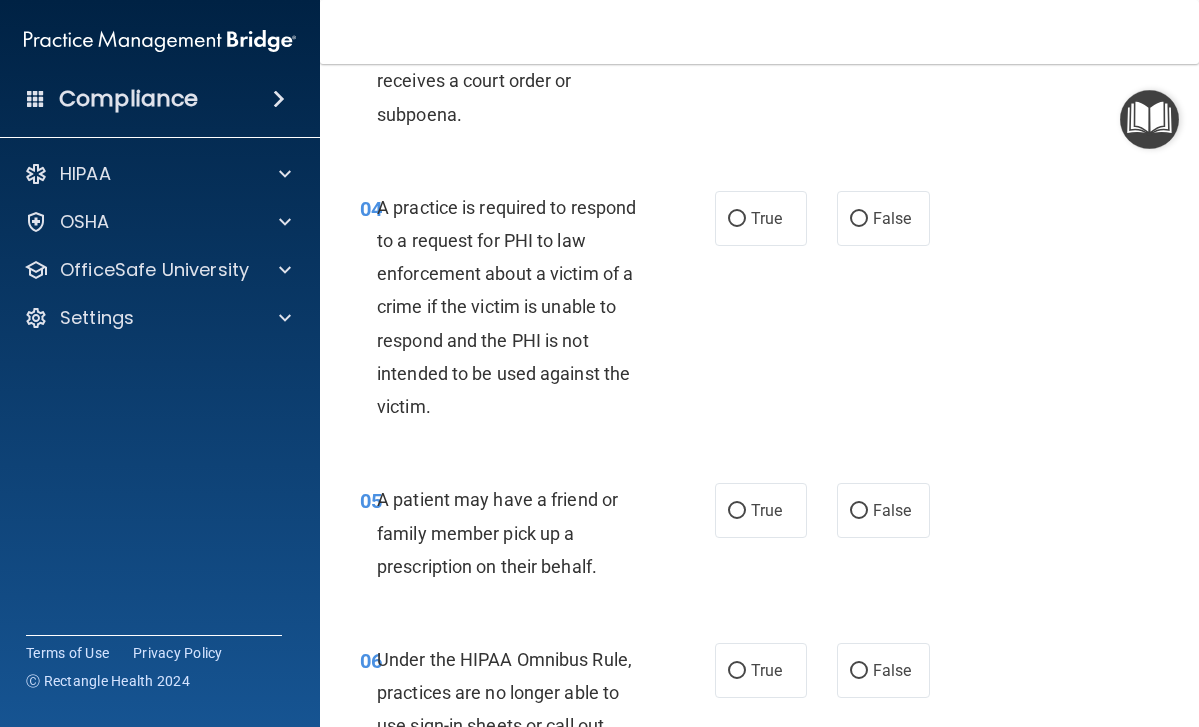 scroll, scrollTop: 819, scrollLeft: 0, axis: vertical 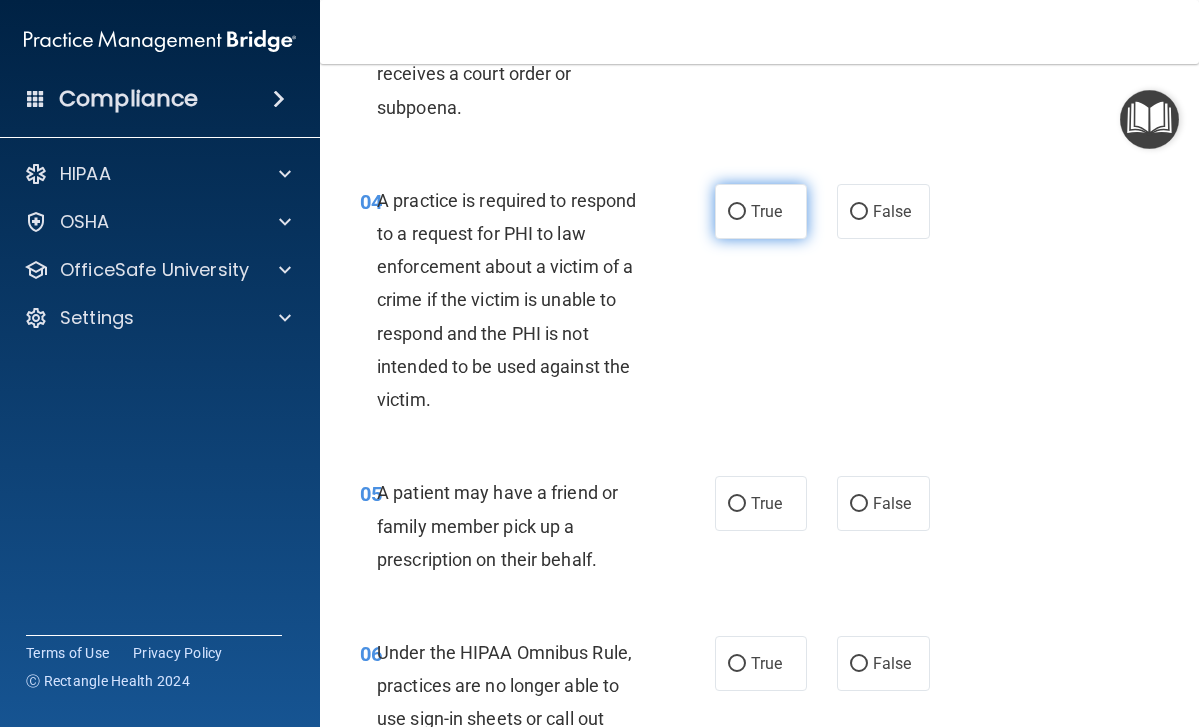 click on "True" at bounding box center (737, 212) 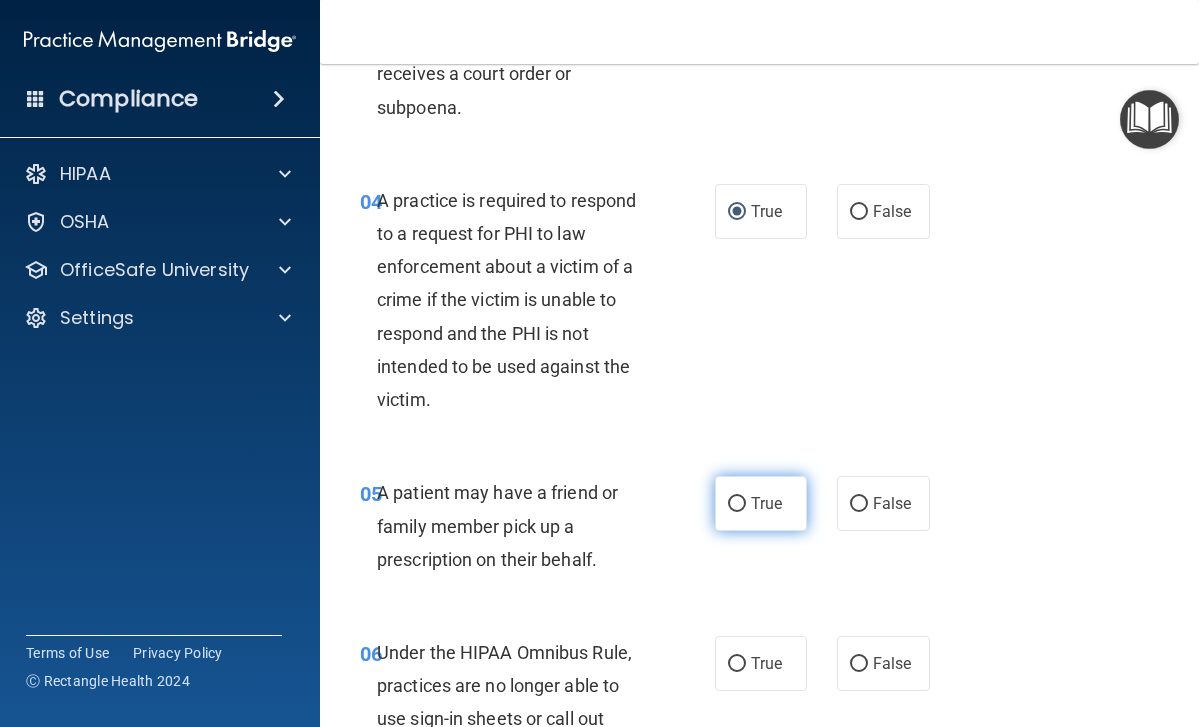 click on "True" at bounding box center [737, 504] 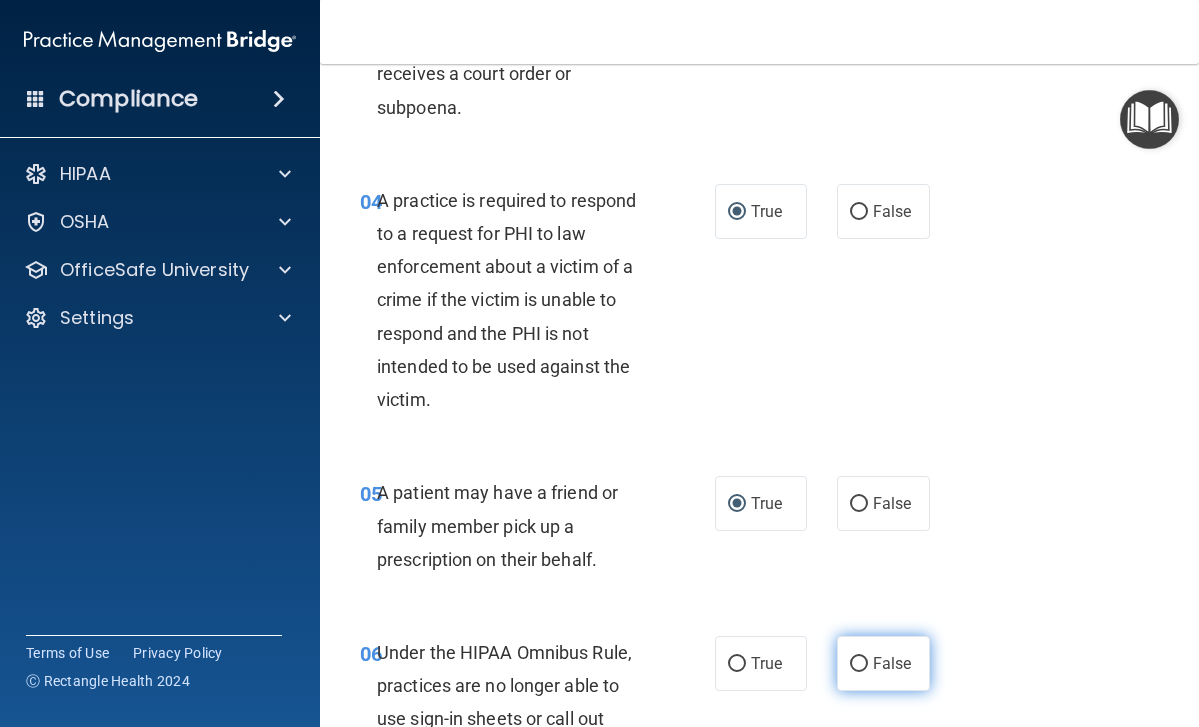 click on "False" at bounding box center [859, 664] 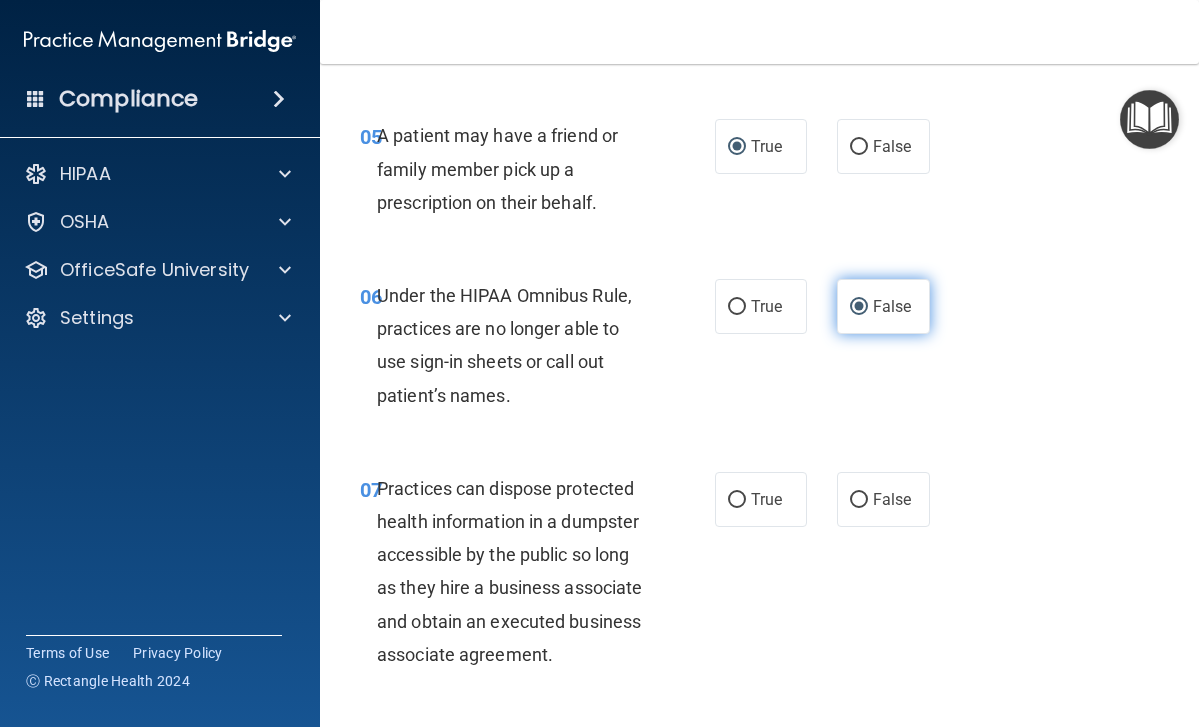 scroll, scrollTop: 1177, scrollLeft: 0, axis: vertical 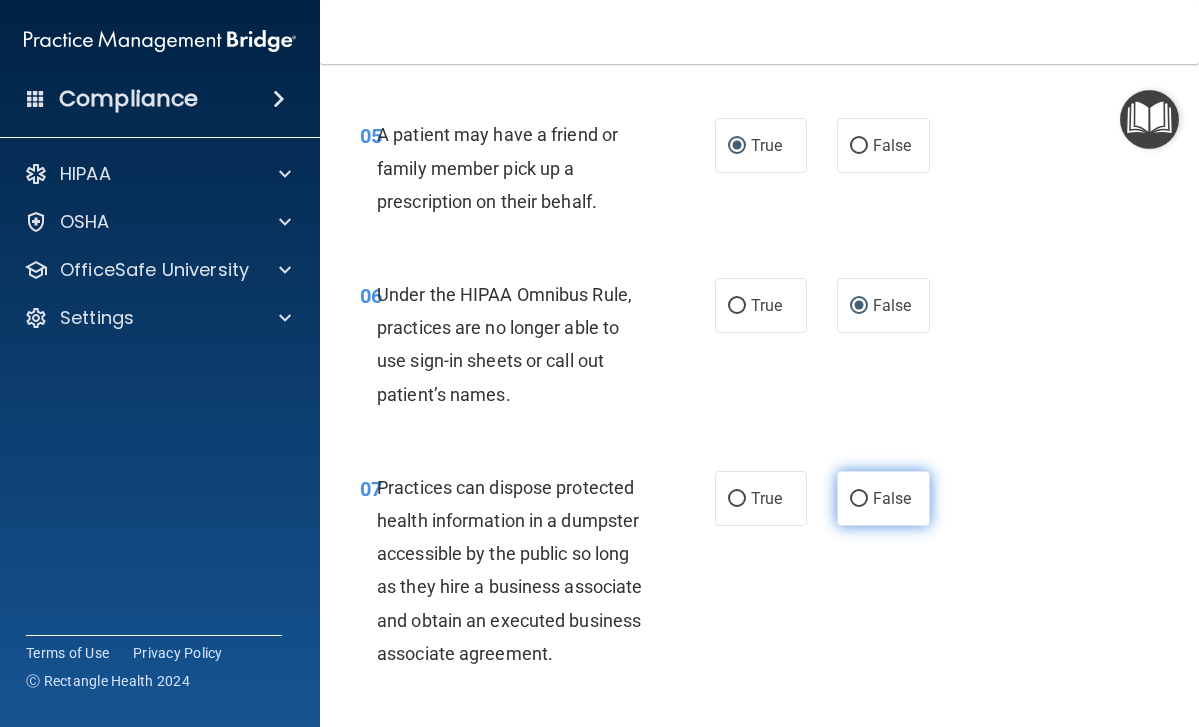 click on "False" at bounding box center (859, 499) 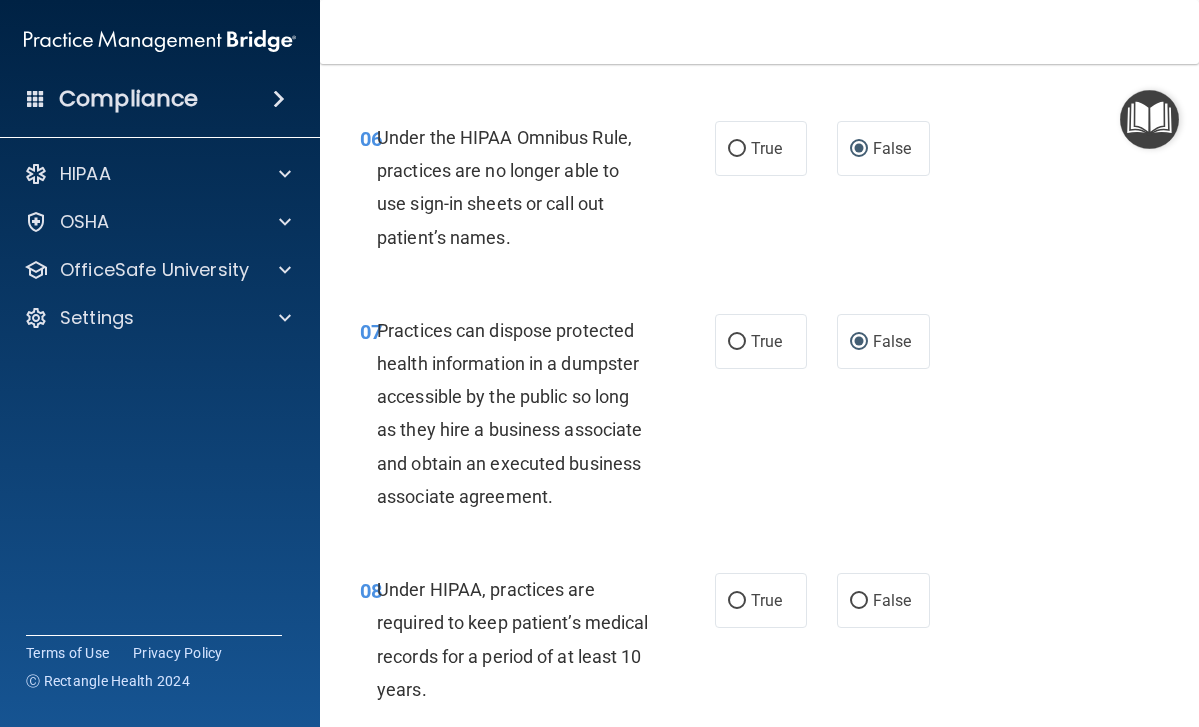scroll, scrollTop: 1338, scrollLeft: 0, axis: vertical 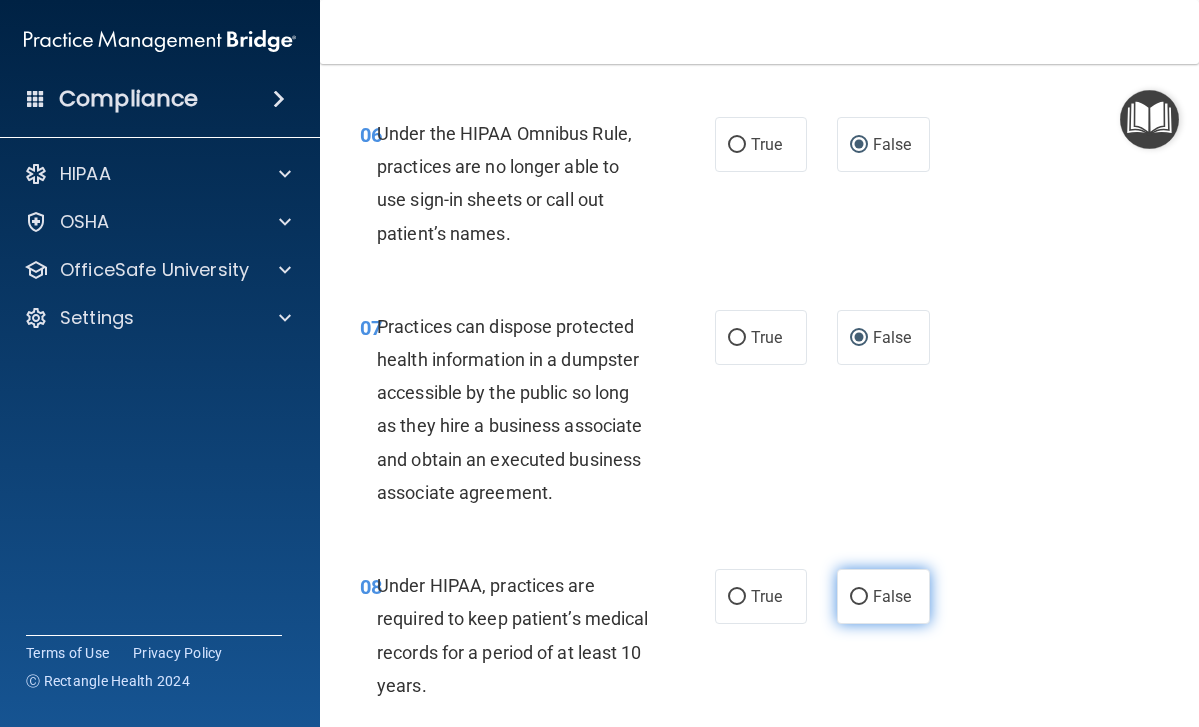 click on "False" at bounding box center (859, 597) 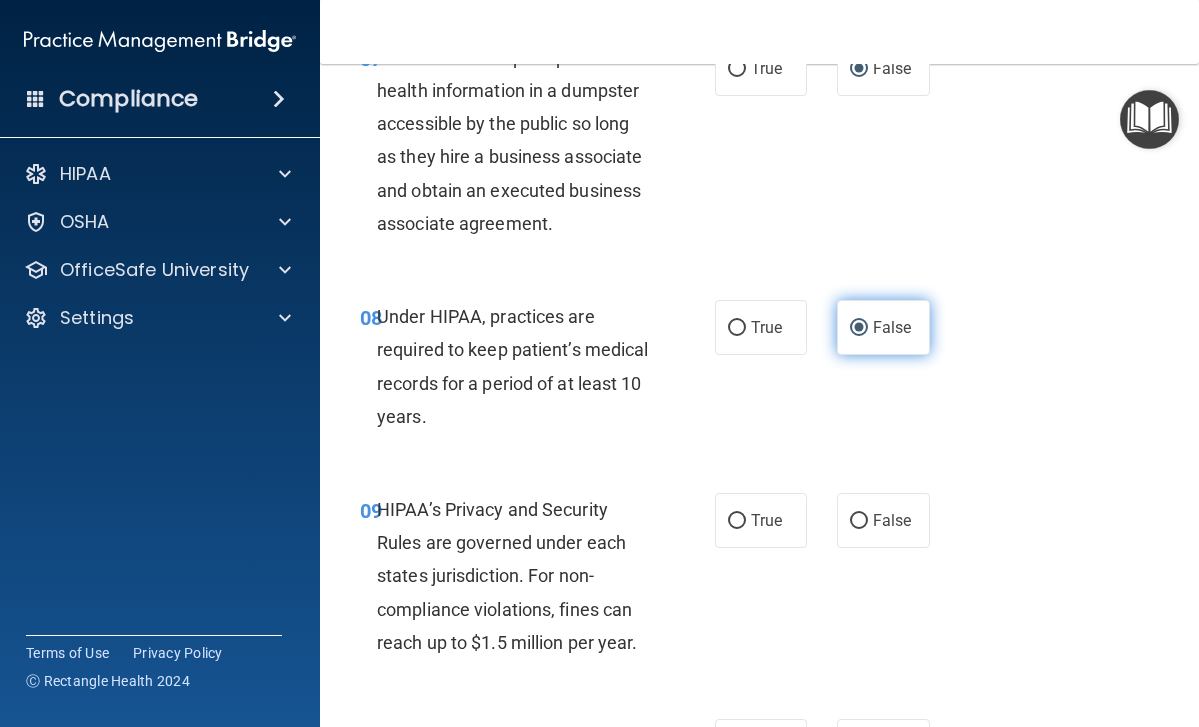 scroll, scrollTop: 1608, scrollLeft: 0, axis: vertical 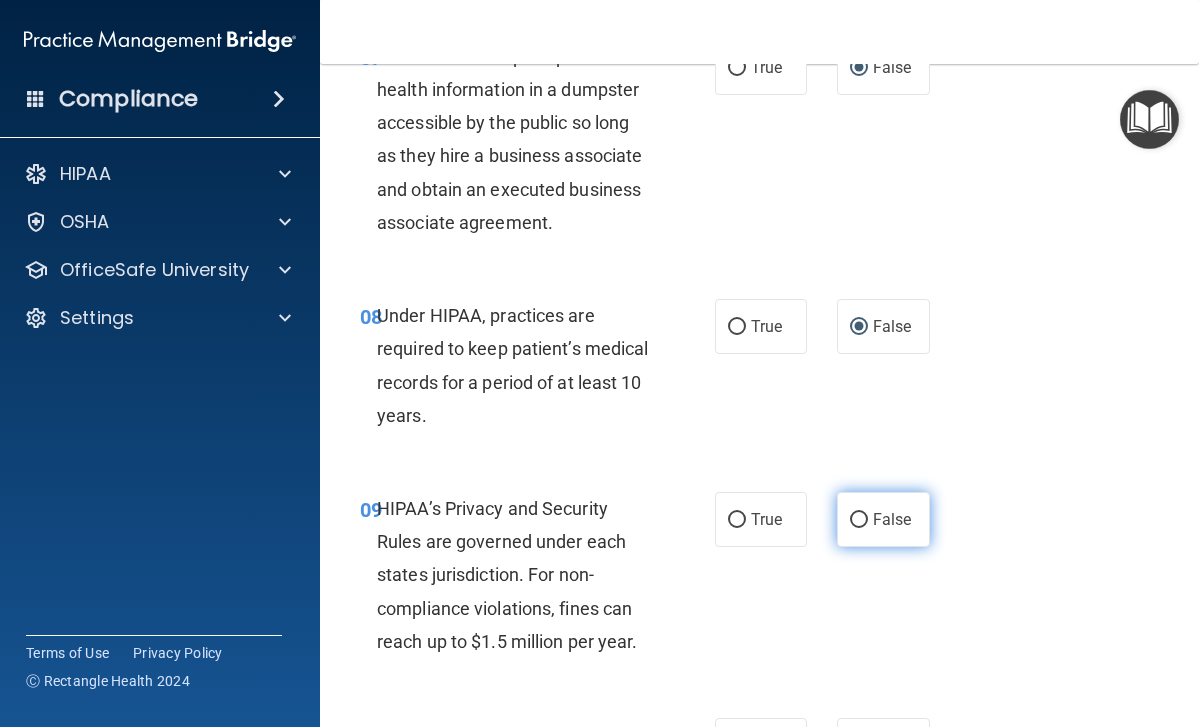 click on "False" at bounding box center (859, 520) 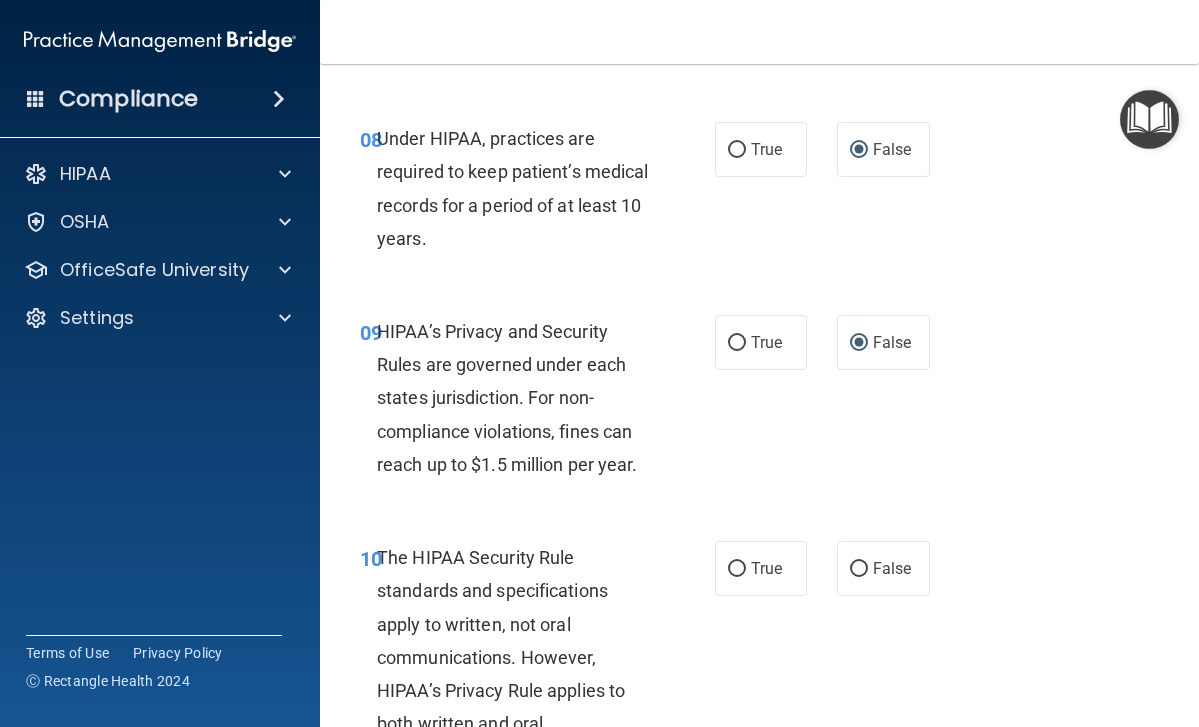 scroll, scrollTop: 1789, scrollLeft: 0, axis: vertical 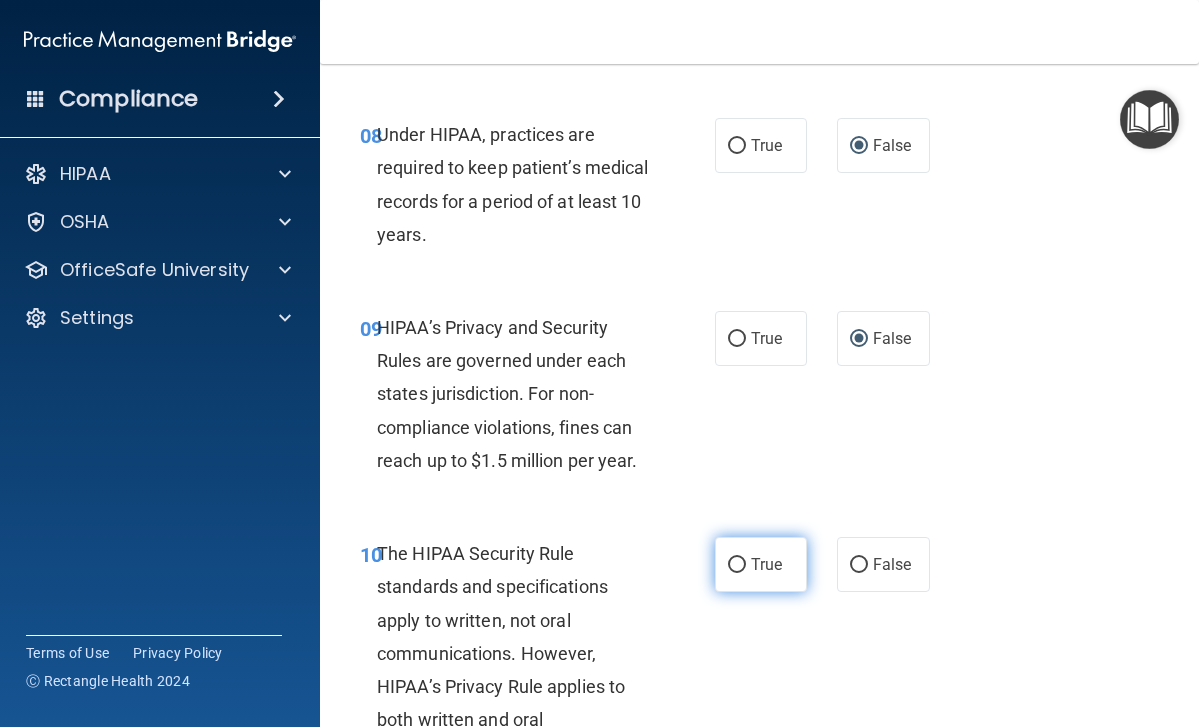 click on "True" at bounding box center [737, 565] 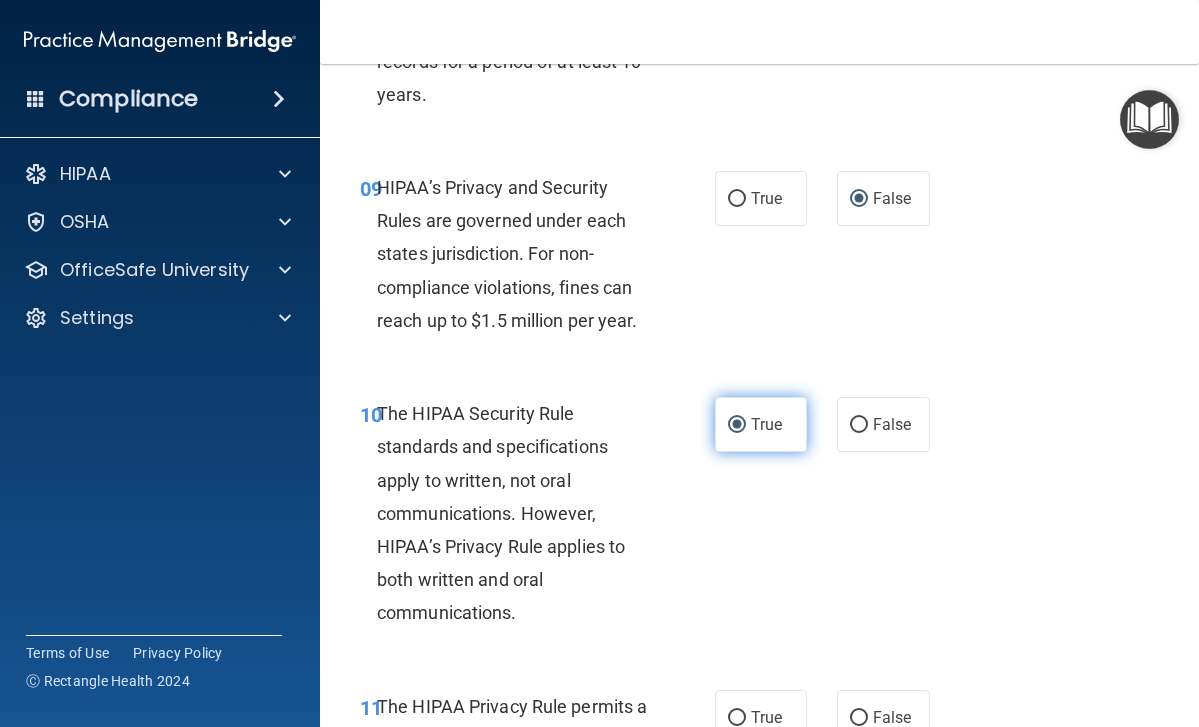 scroll, scrollTop: 1932, scrollLeft: 0, axis: vertical 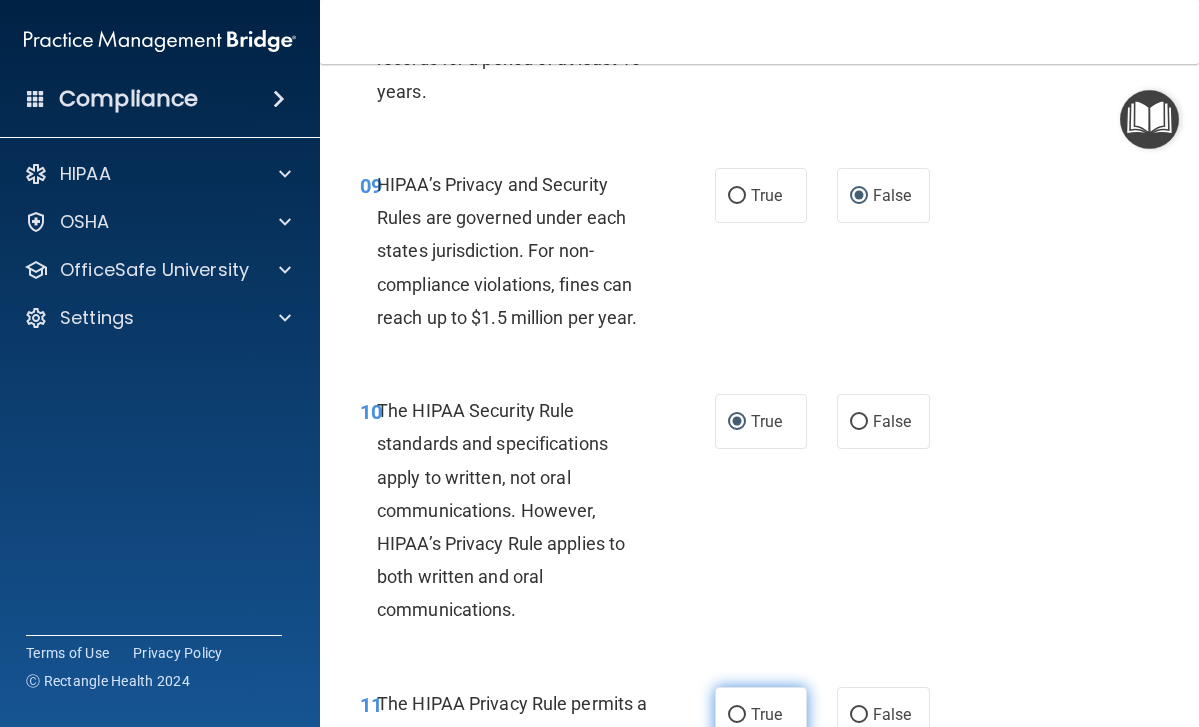click on "True" at bounding box center (737, 715) 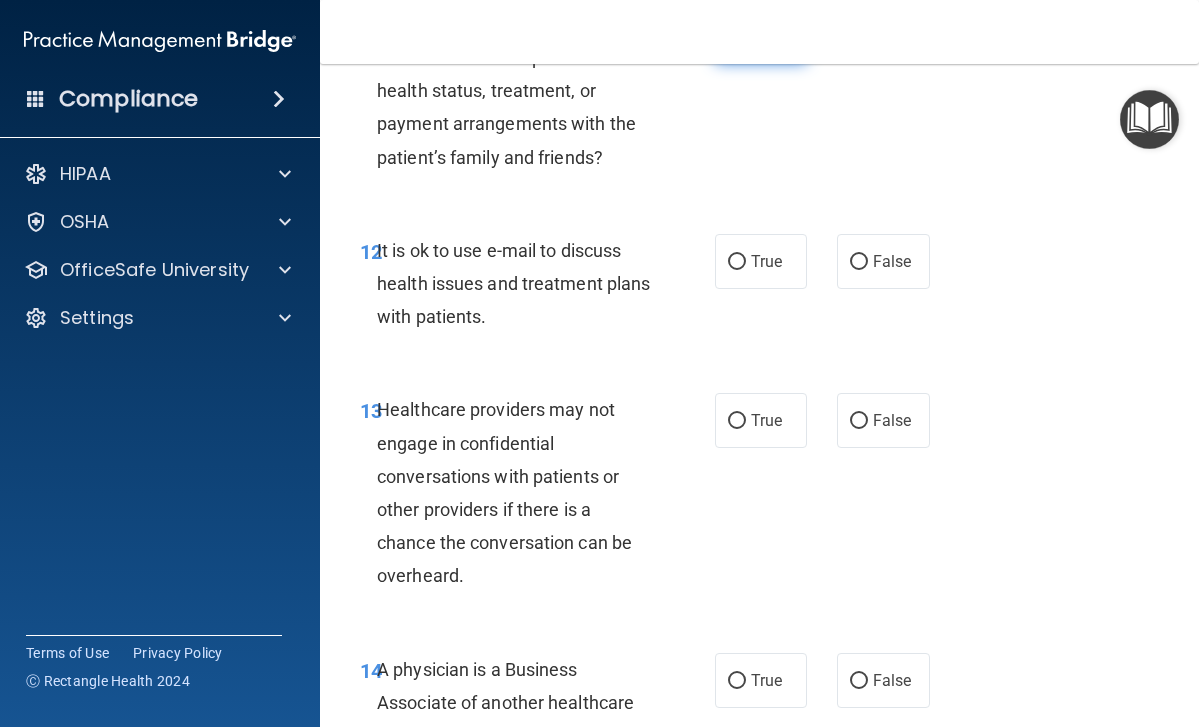 scroll, scrollTop: 2709, scrollLeft: 0, axis: vertical 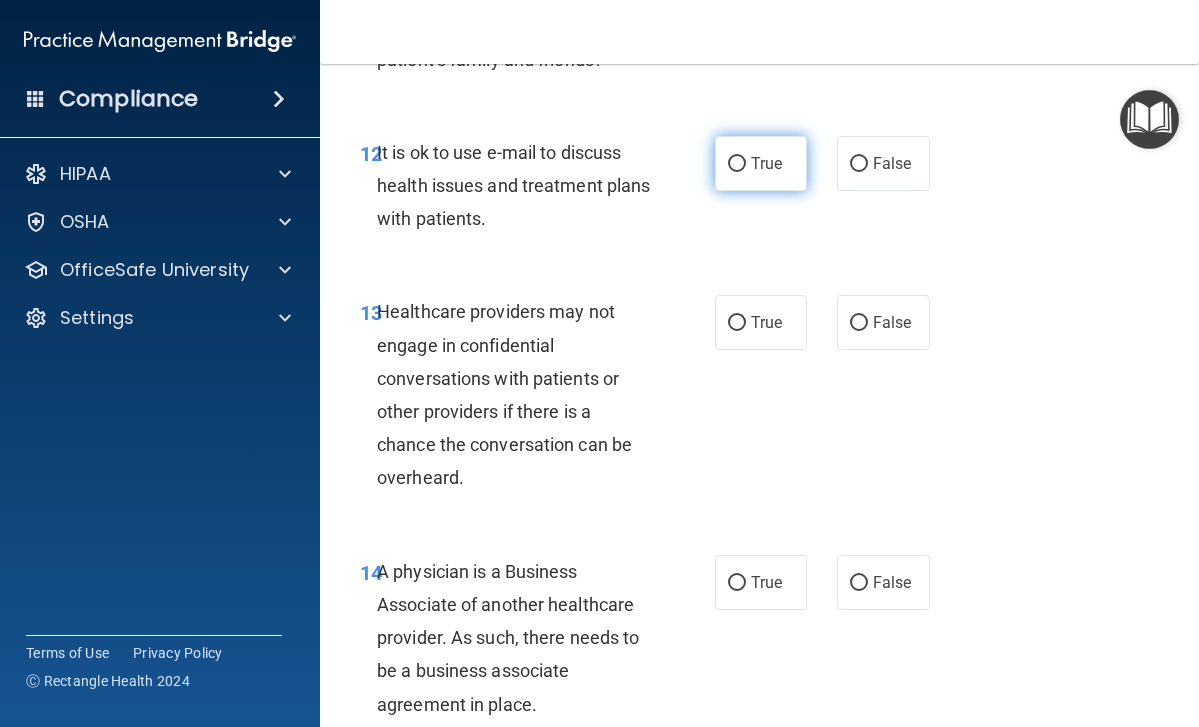 click on "True" at bounding box center (737, 164) 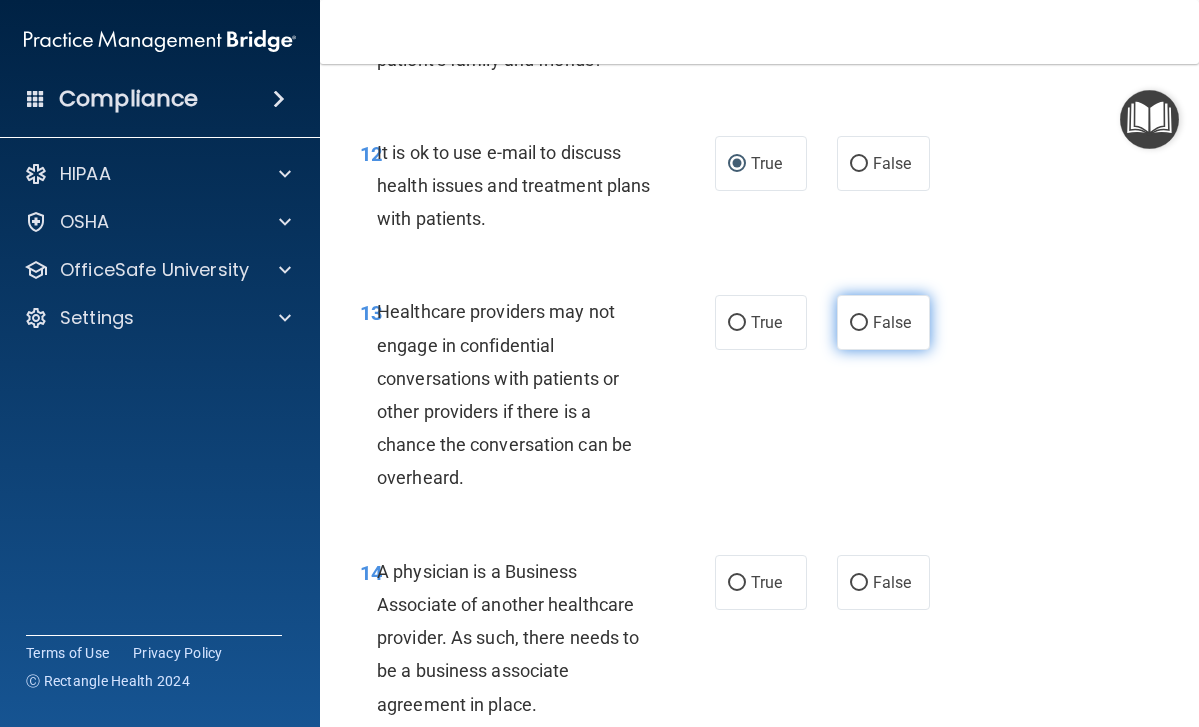 click on "False" at bounding box center (859, 323) 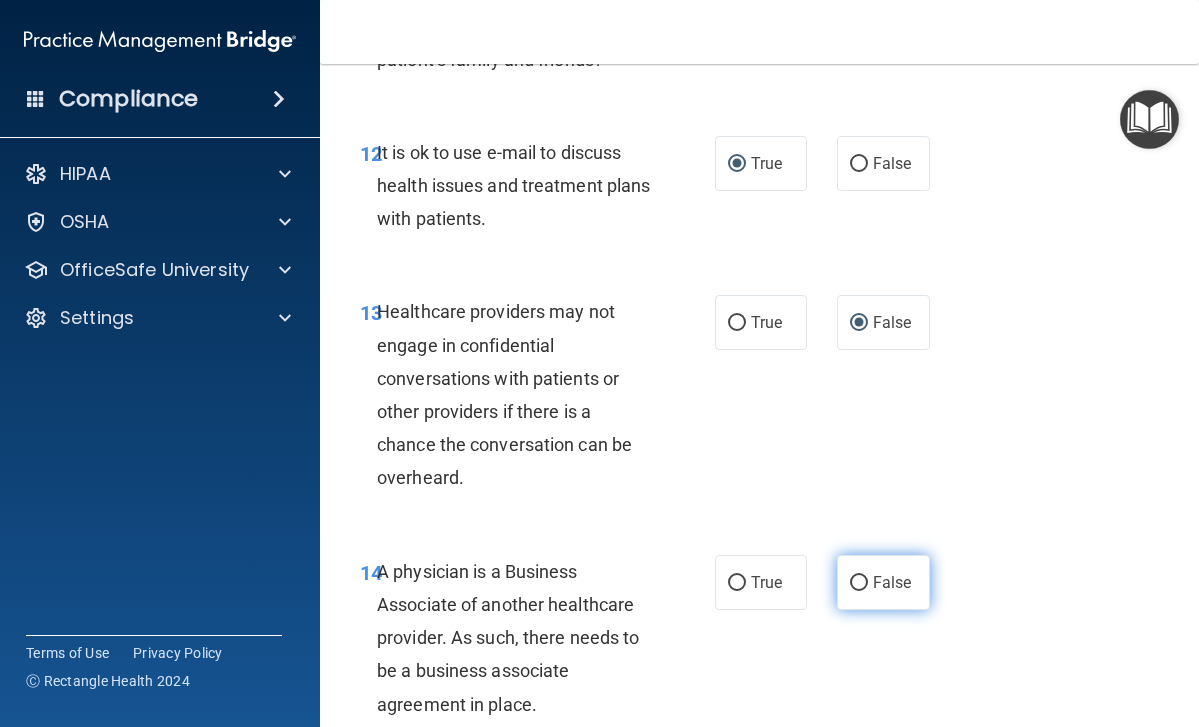 click on "False" at bounding box center (859, 583) 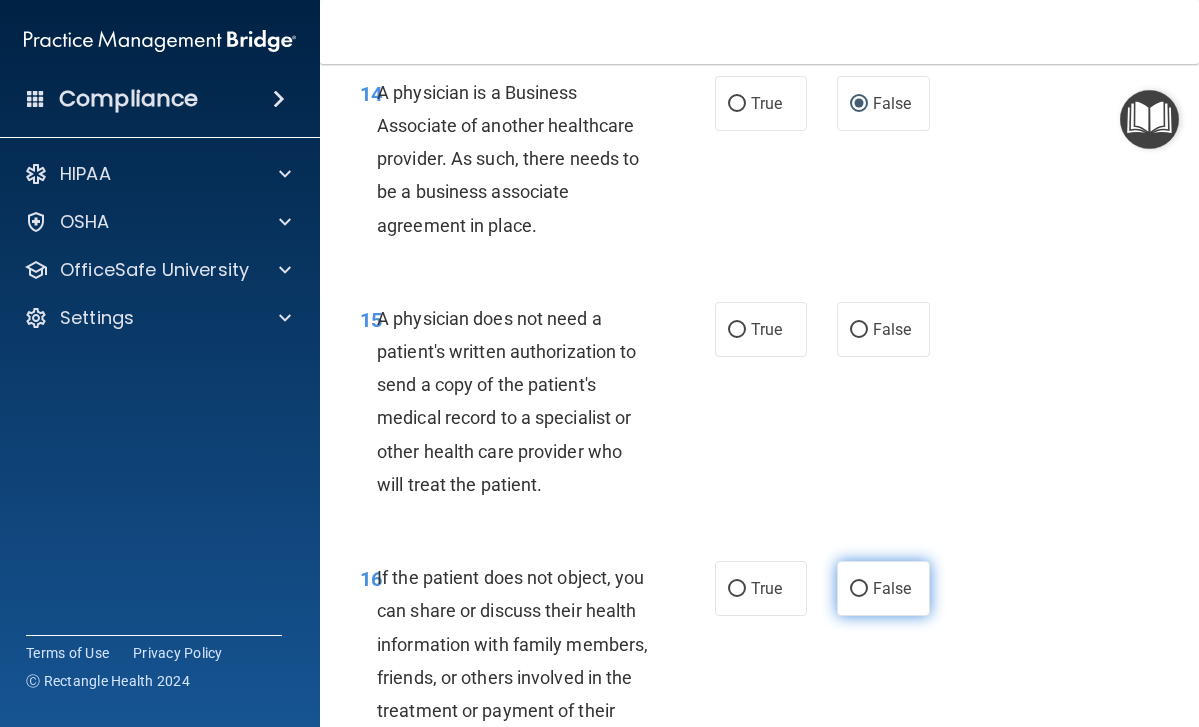 scroll, scrollTop: 3198, scrollLeft: 0, axis: vertical 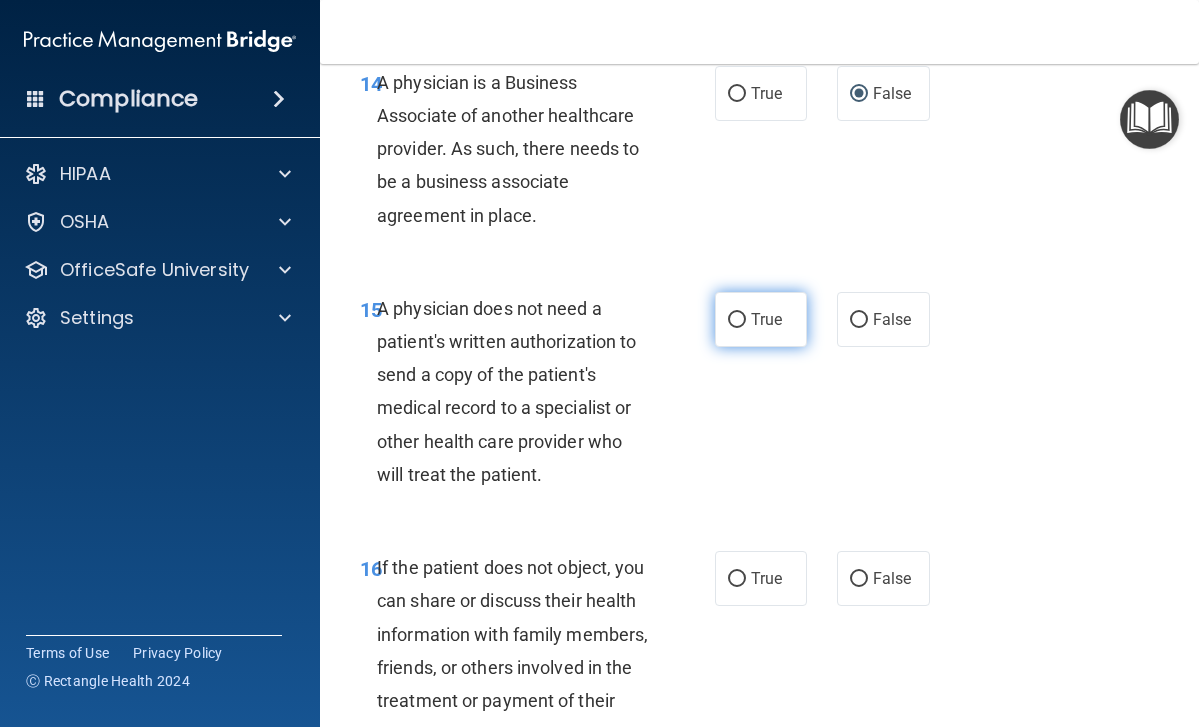 click on "True" at bounding box center (761, 319) 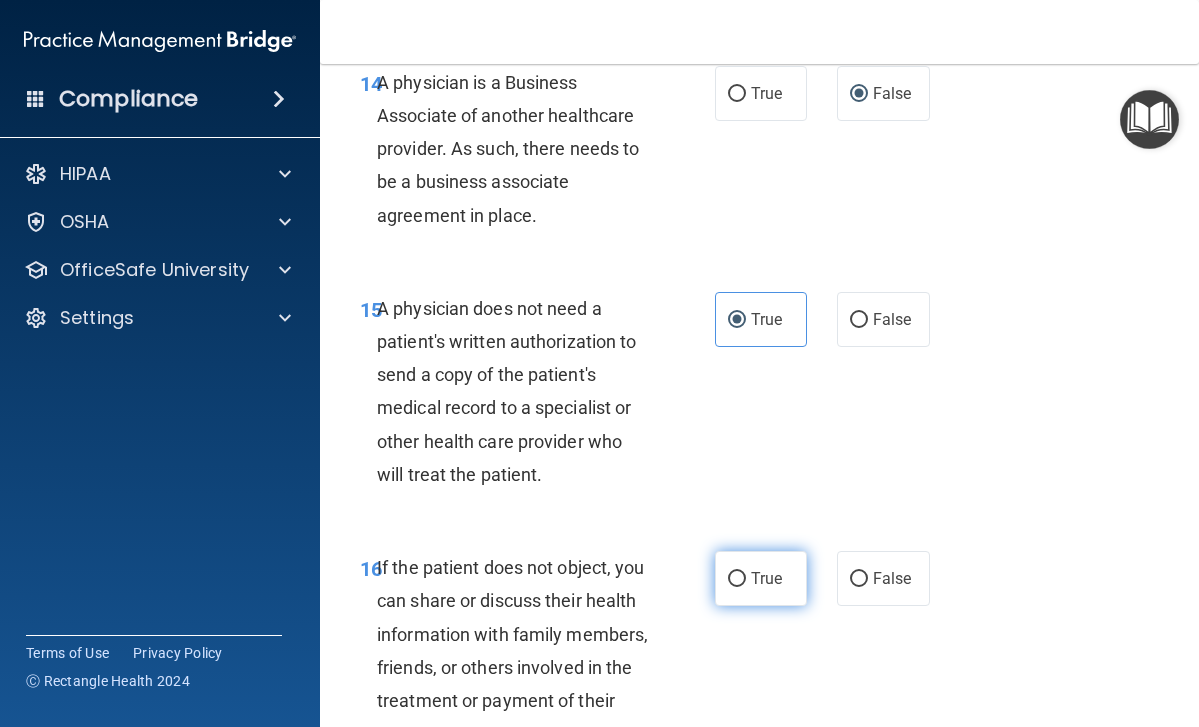 click on "True" at bounding box center [737, 579] 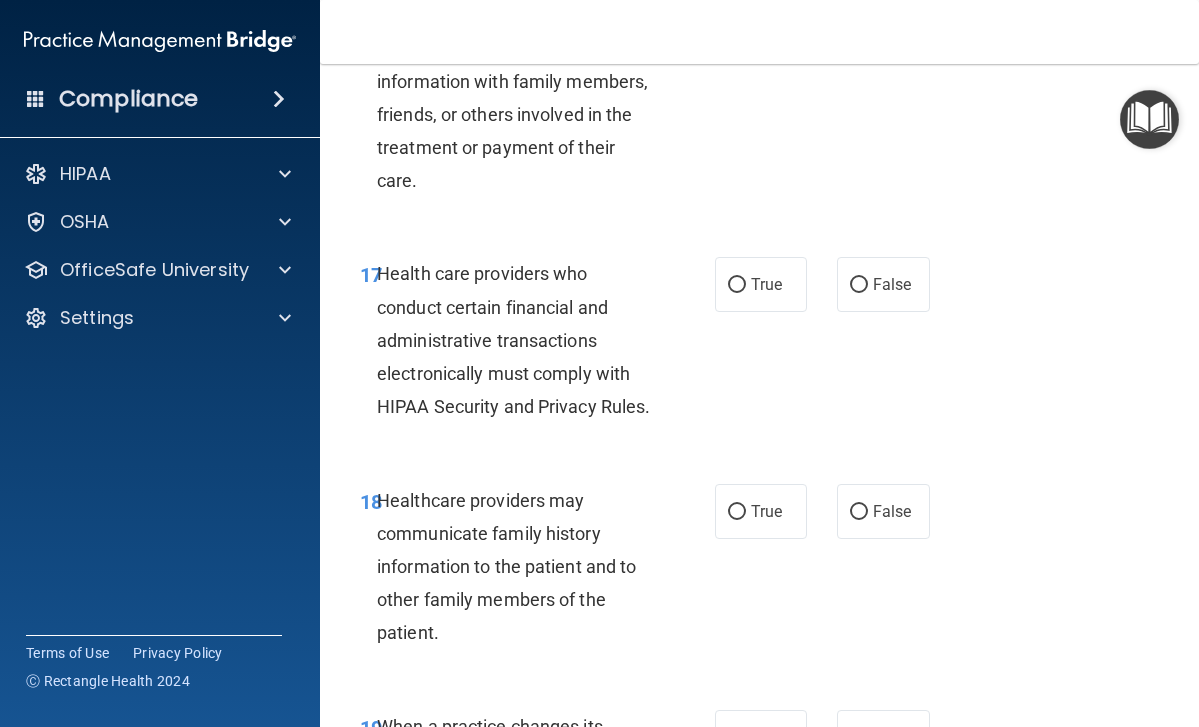 scroll, scrollTop: 3752, scrollLeft: 0, axis: vertical 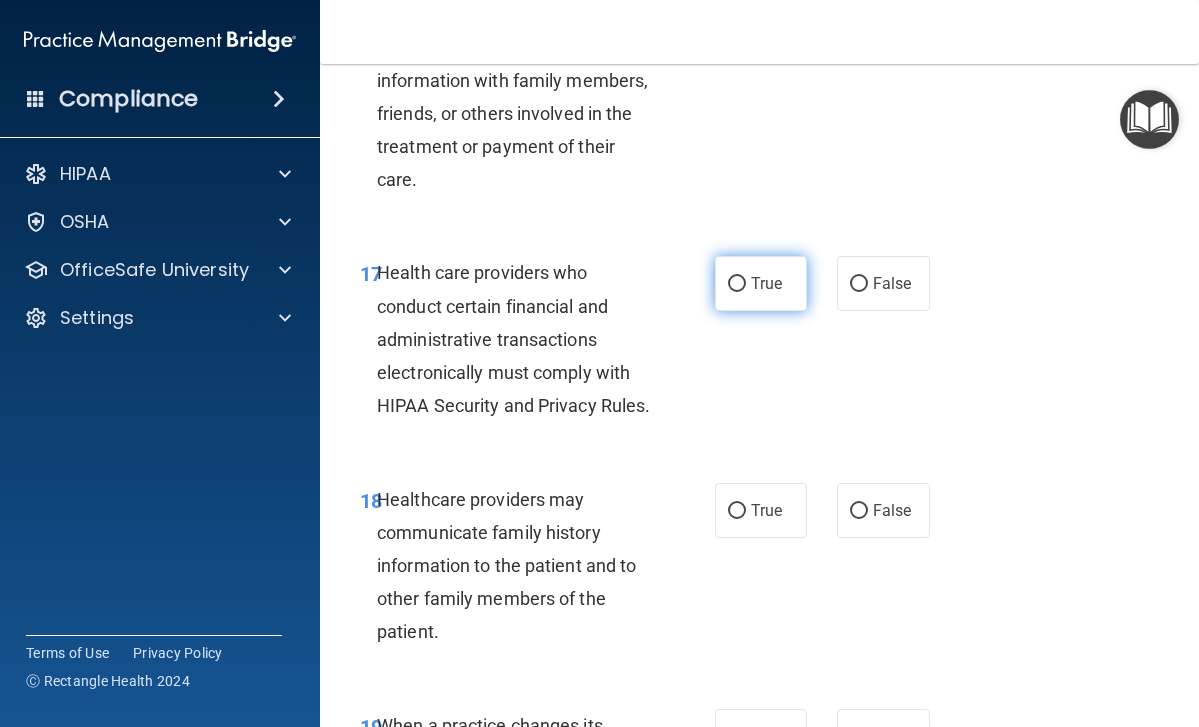click on "True" at bounding box center [737, 284] 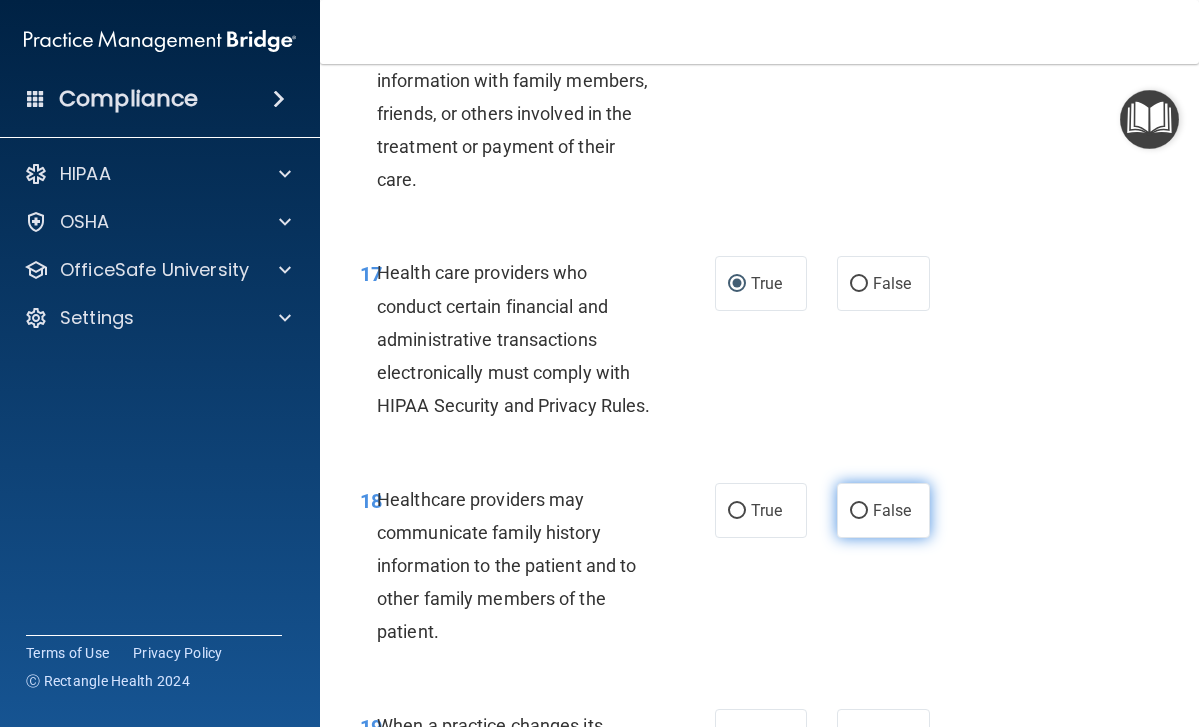 click on "False" at bounding box center (859, 511) 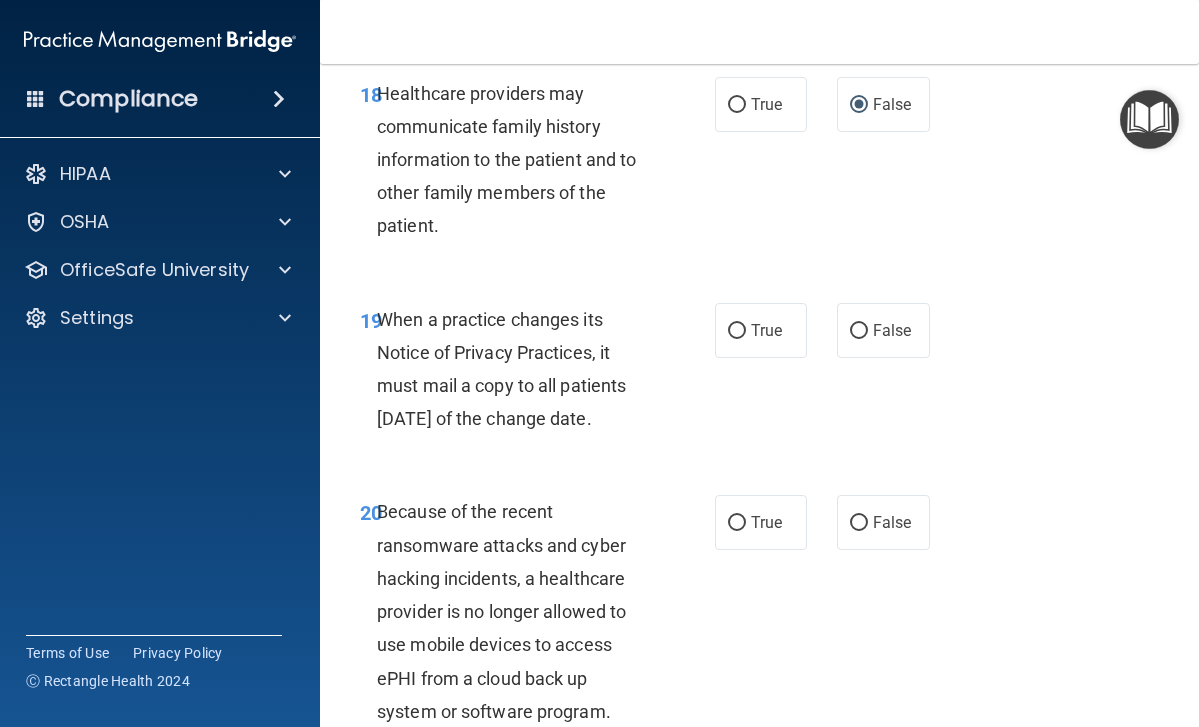 scroll, scrollTop: 4161, scrollLeft: 0, axis: vertical 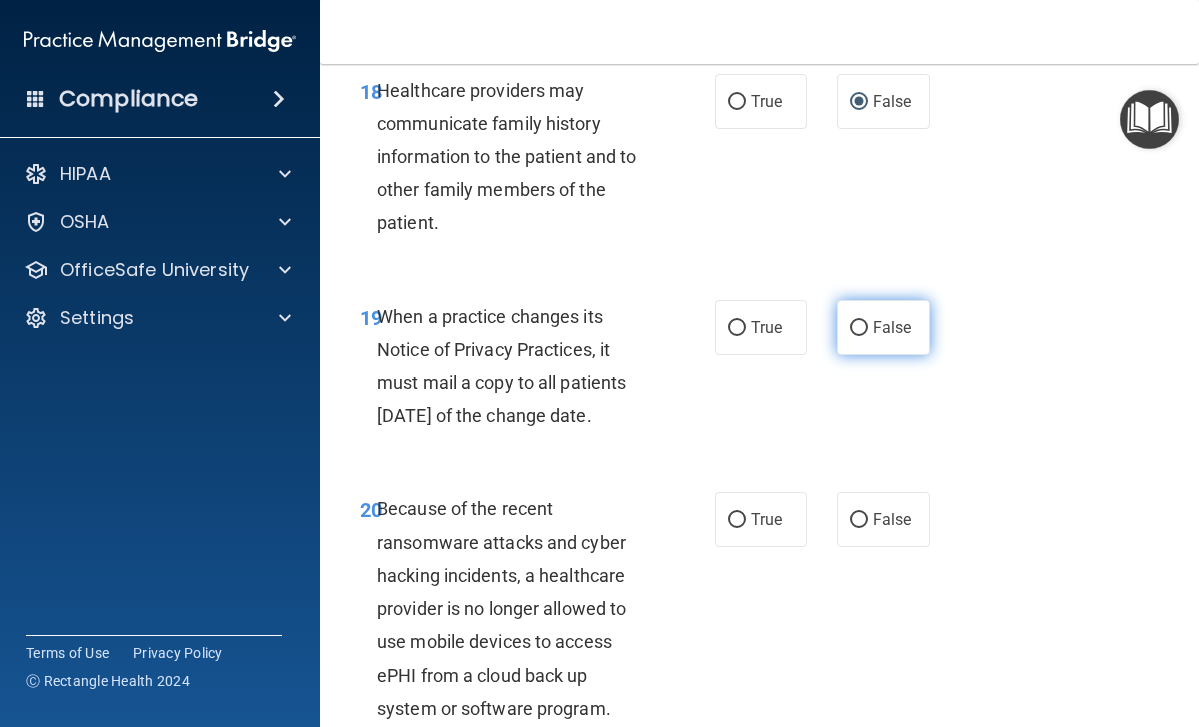 click on "False" at bounding box center (859, 328) 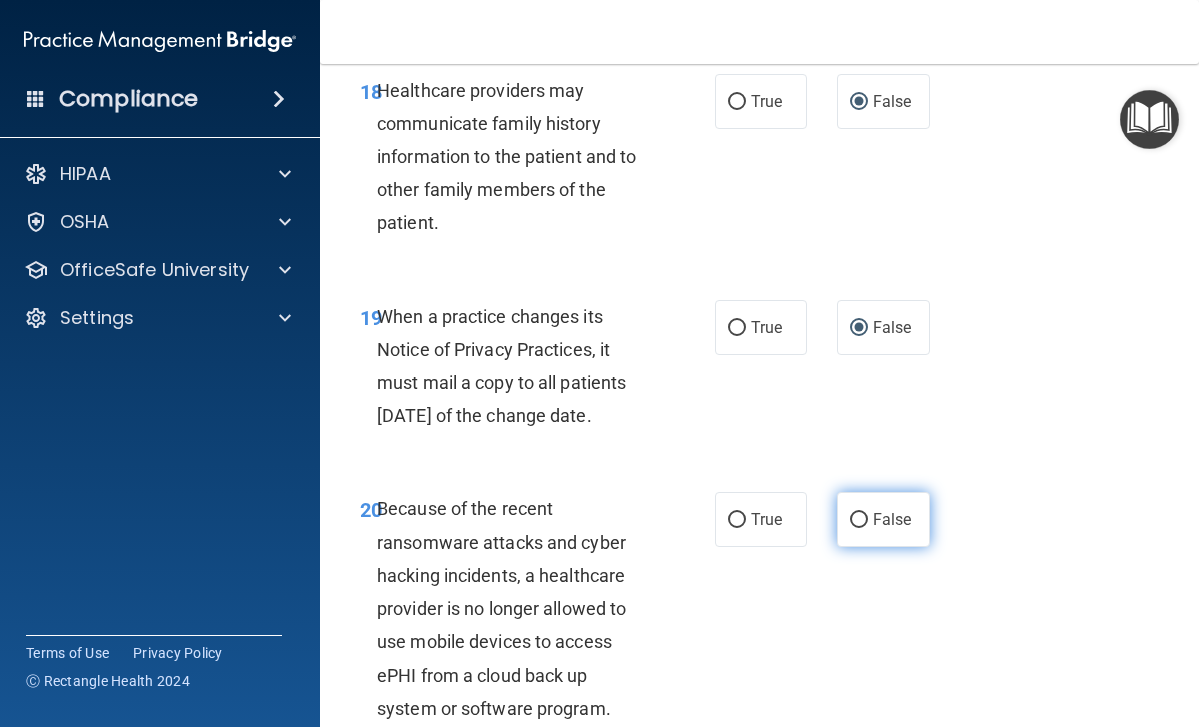 click on "False" at bounding box center (859, 520) 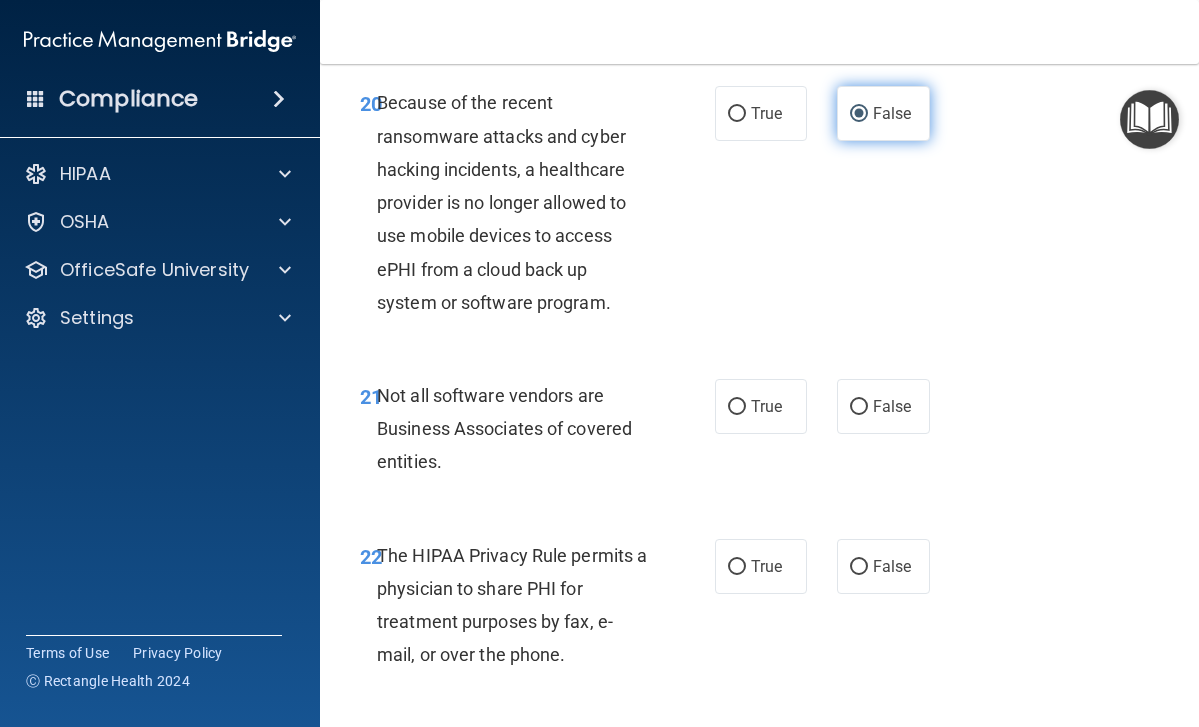 scroll, scrollTop: 4568, scrollLeft: 0, axis: vertical 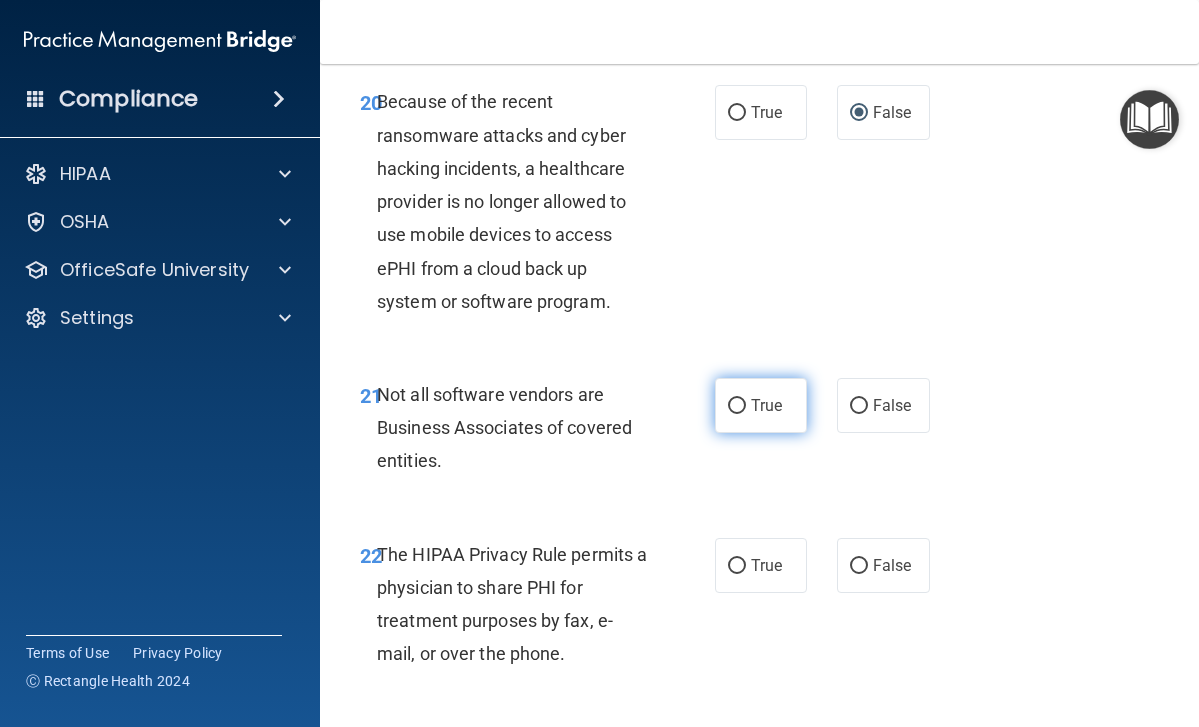 click on "True" at bounding box center [737, 406] 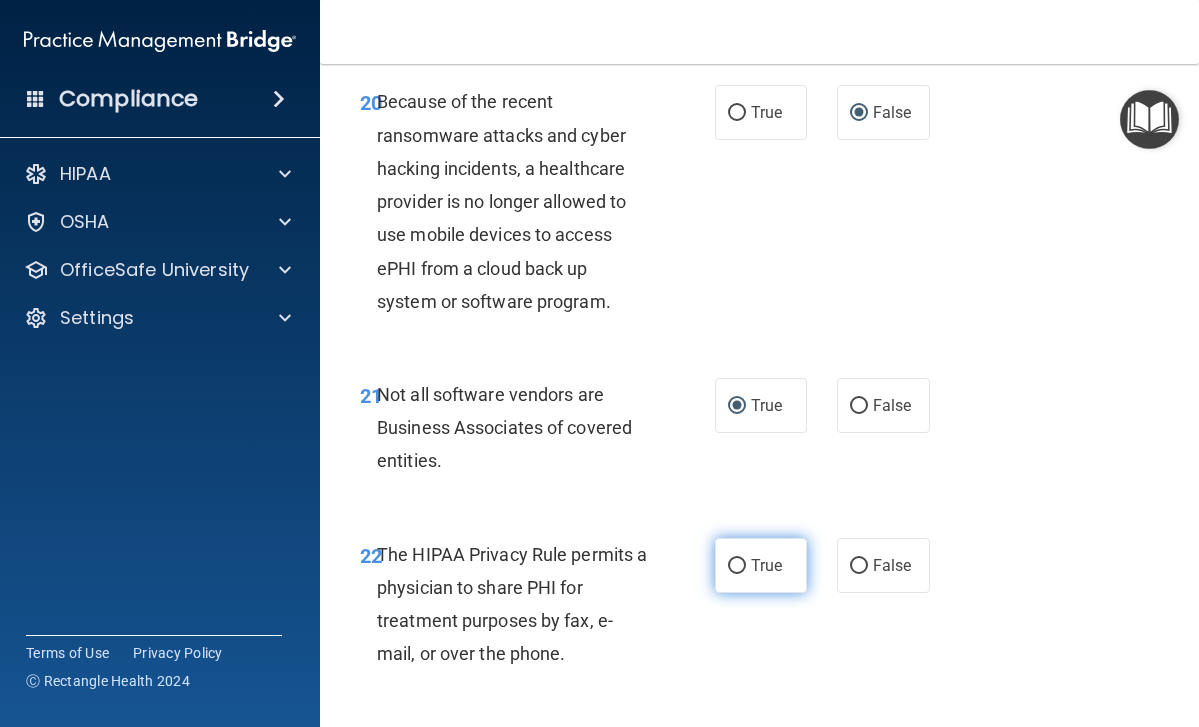 click on "True" at bounding box center [737, 566] 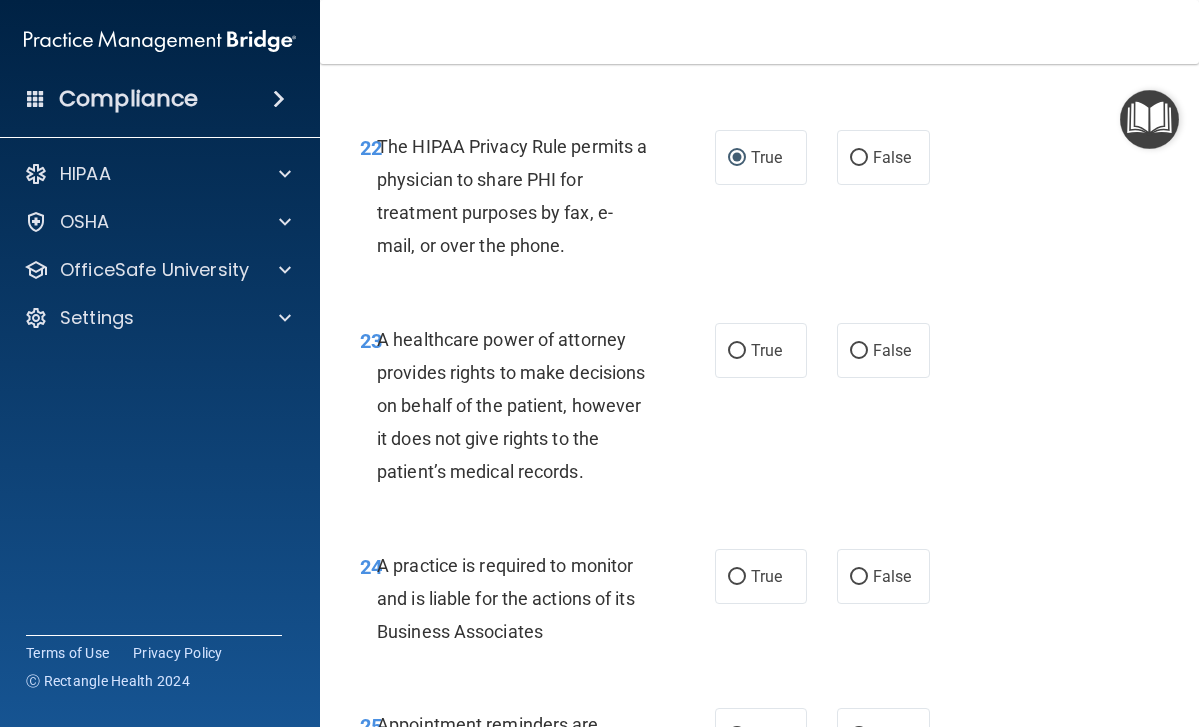 scroll, scrollTop: 4977, scrollLeft: 0, axis: vertical 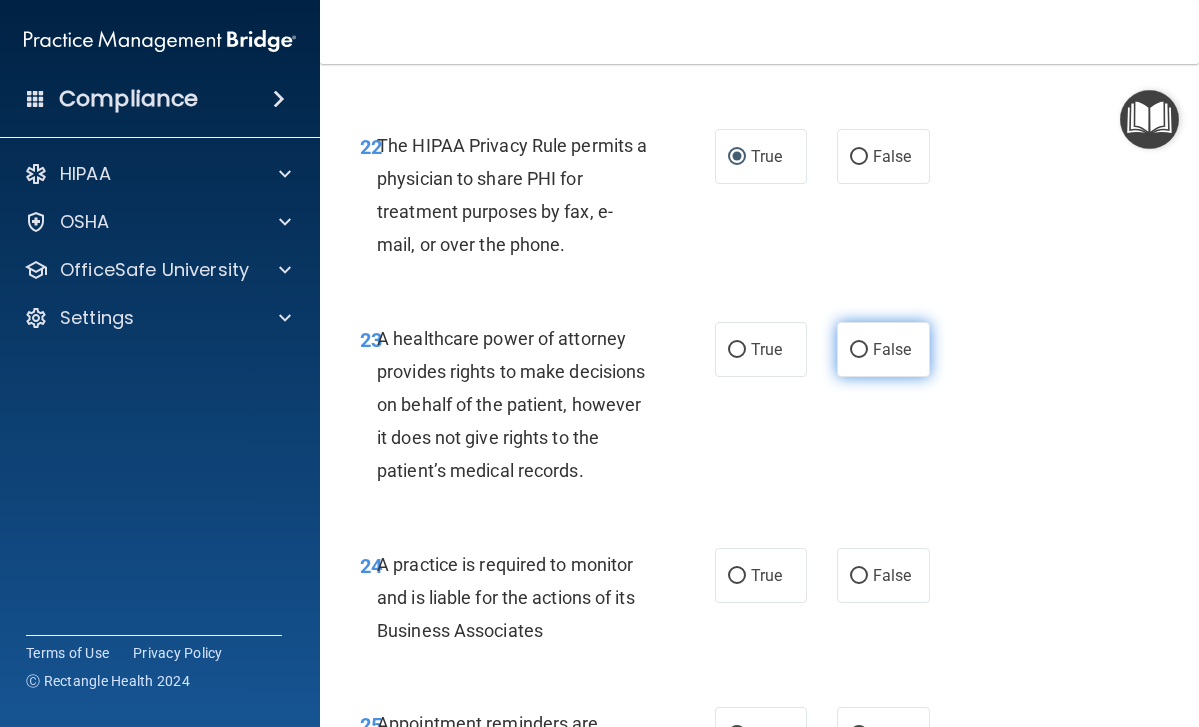 click on "False" at bounding box center (859, 350) 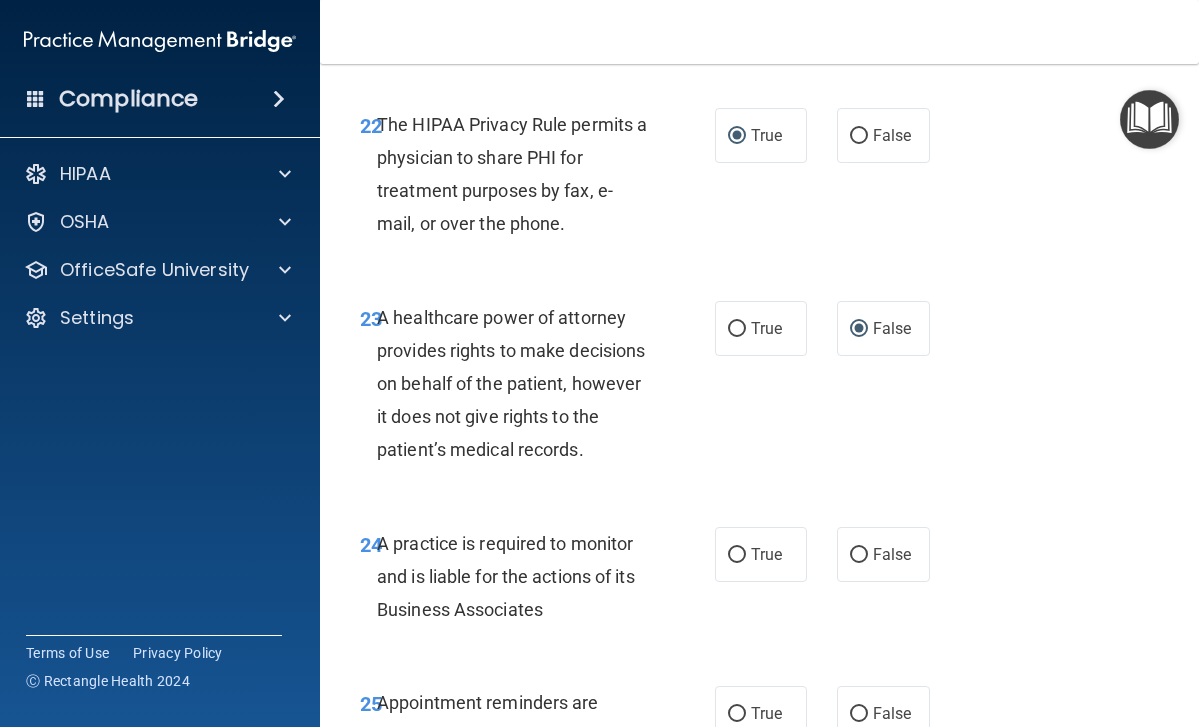 scroll, scrollTop: 4985, scrollLeft: 0, axis: vertical 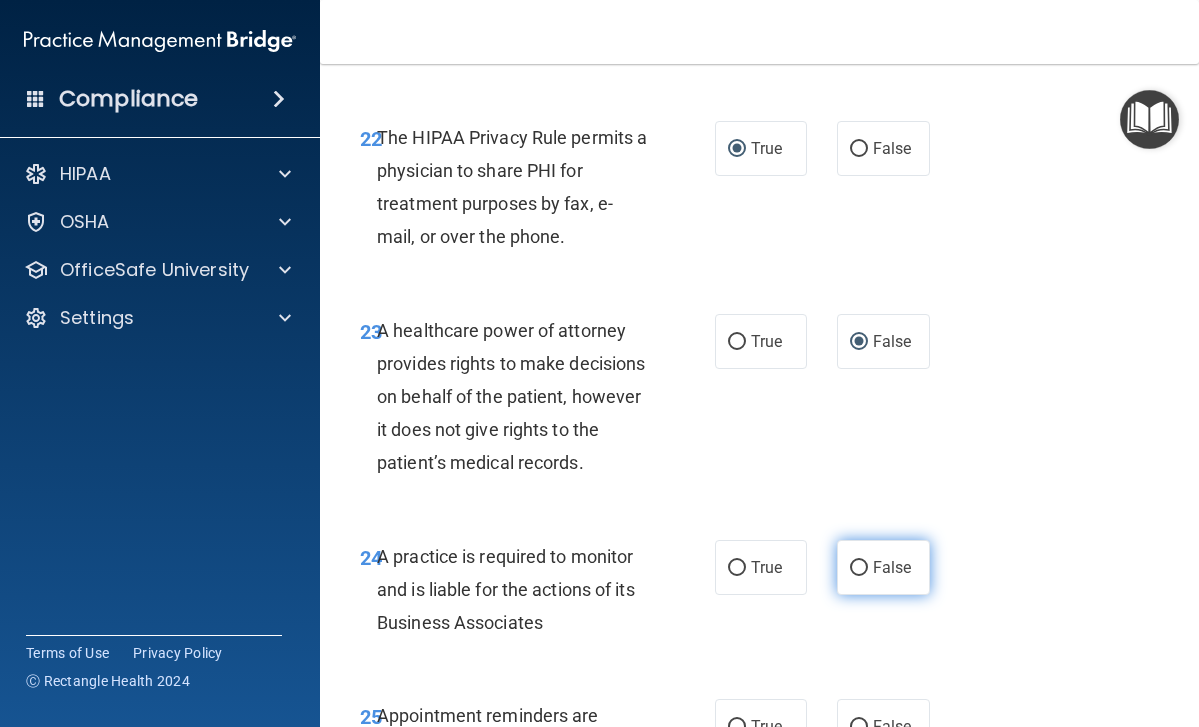 click on "False" at bounding box center [859, 568] 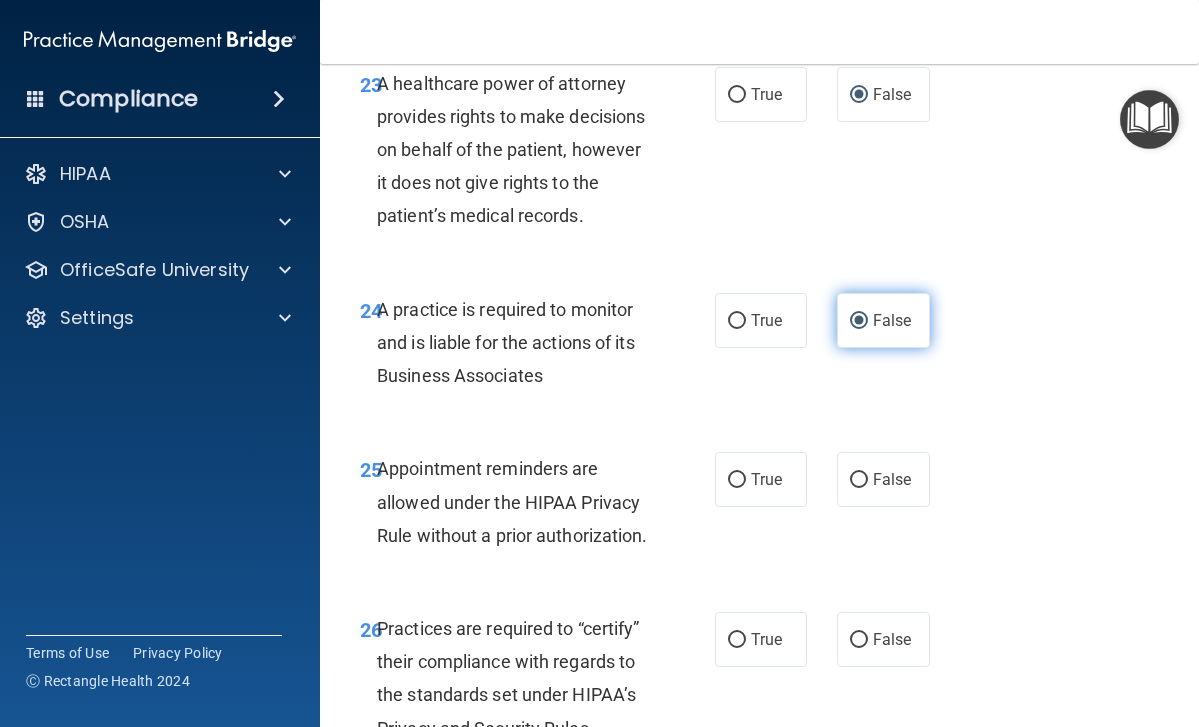 scroll, scrollTop: 5235, scrollLeft: 0, axis: vertical 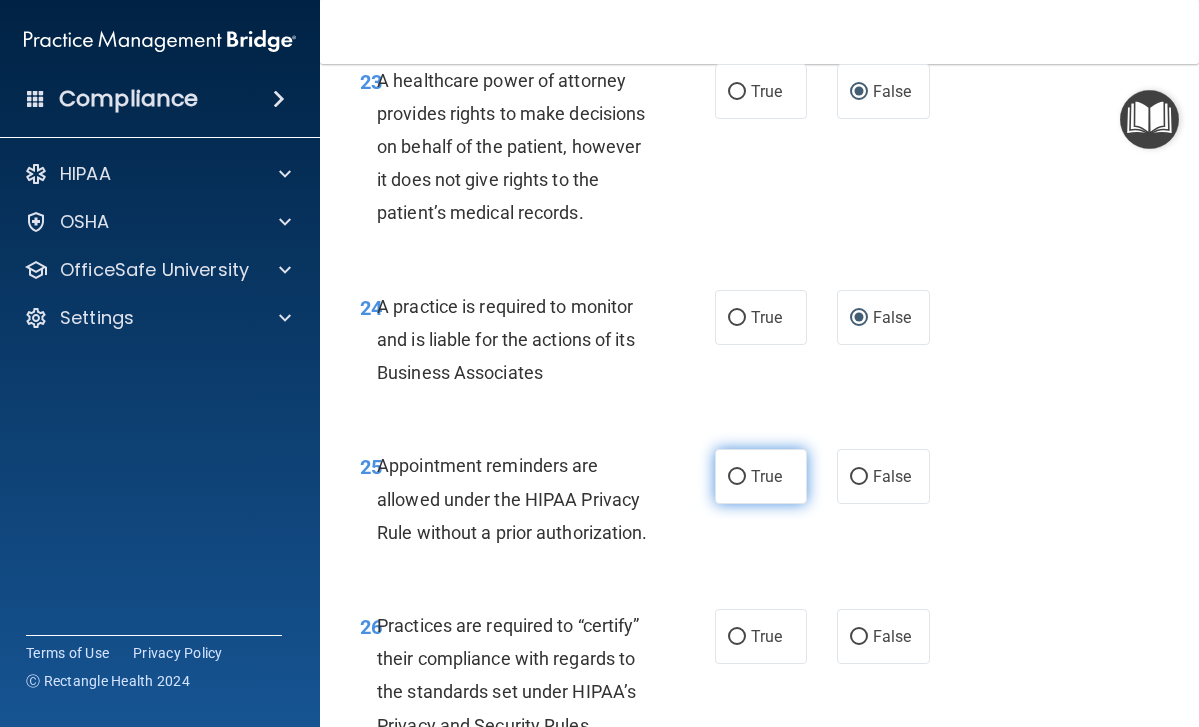 click on "True" at bounding box center (737, 477) 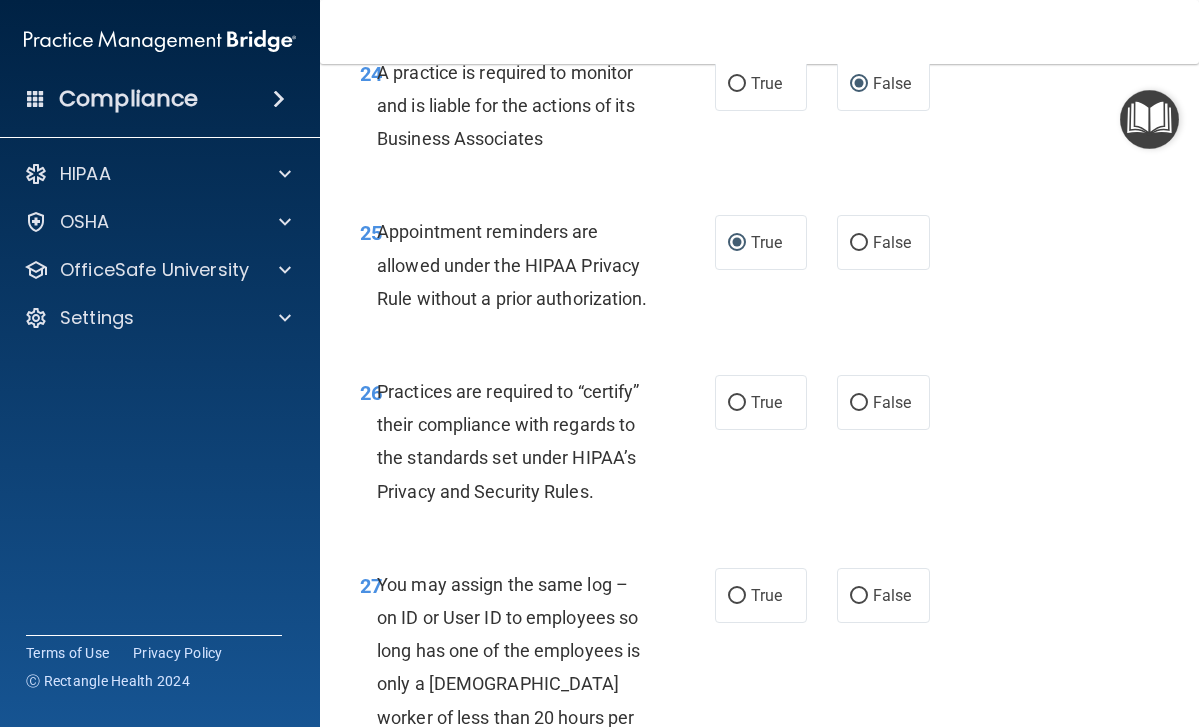 scroll, scrollTop: 5471, scrollLeft: 0, axis: vertical 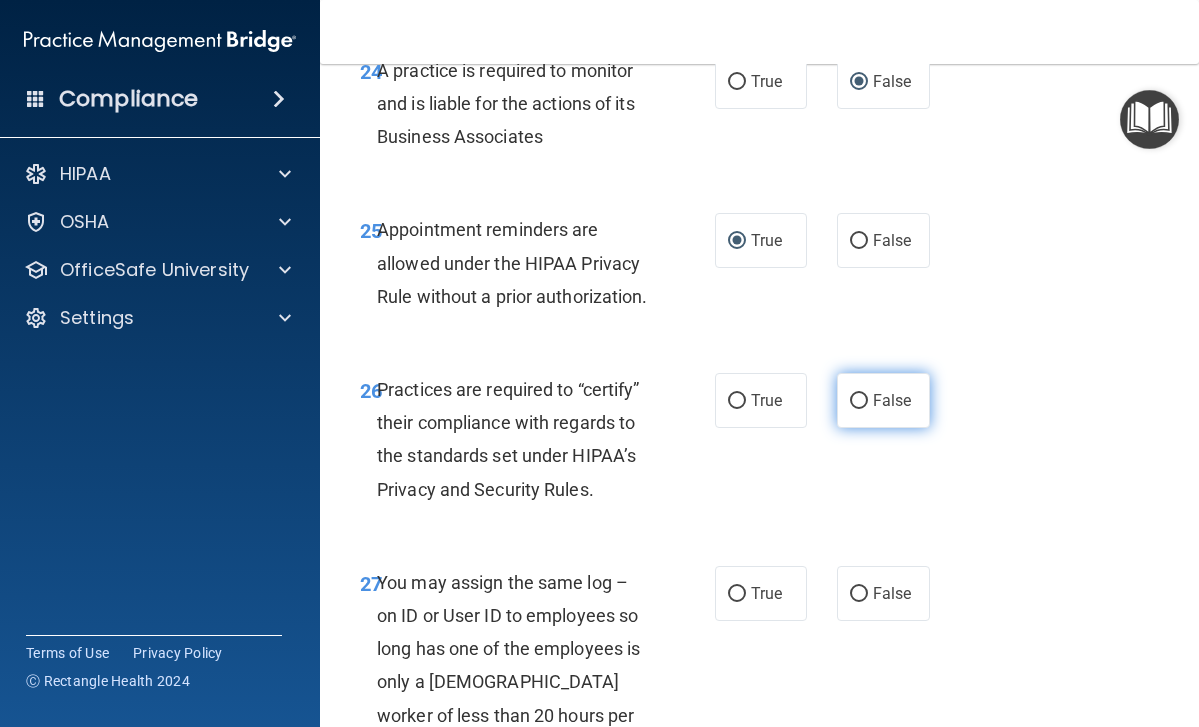 click on "False" at bounding box center [859, 401] 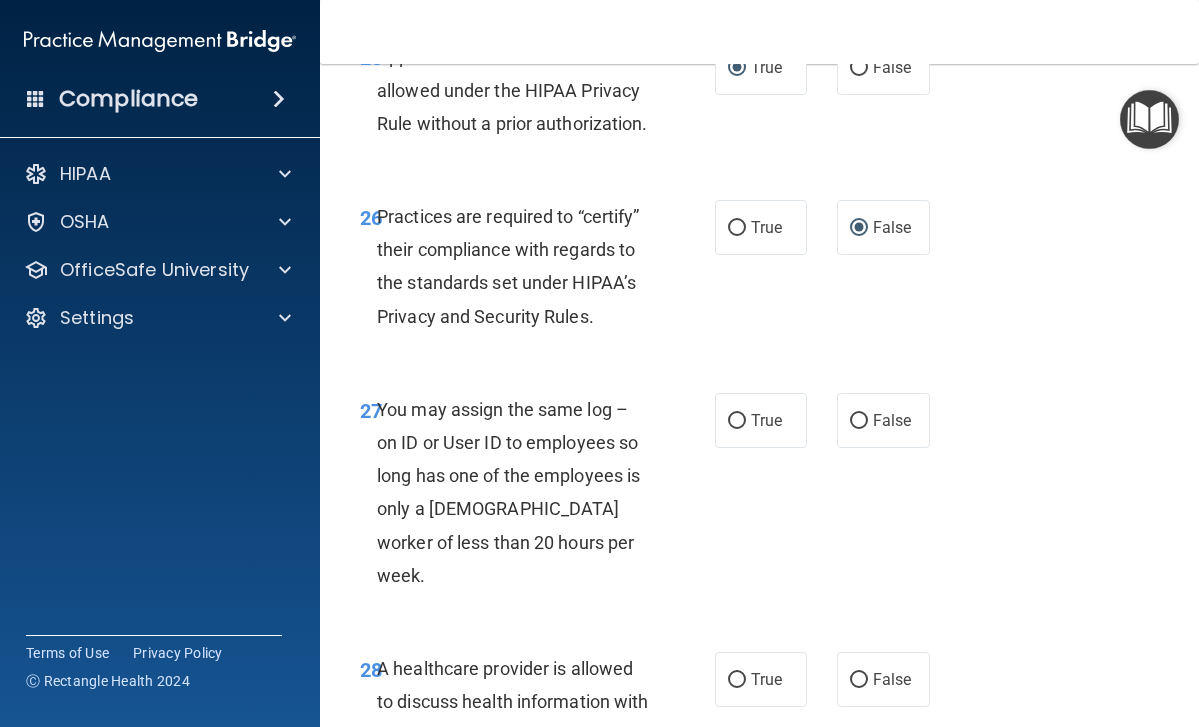 scroll, scrollTop: 5648, scrollLeft: 0, axis: vertical 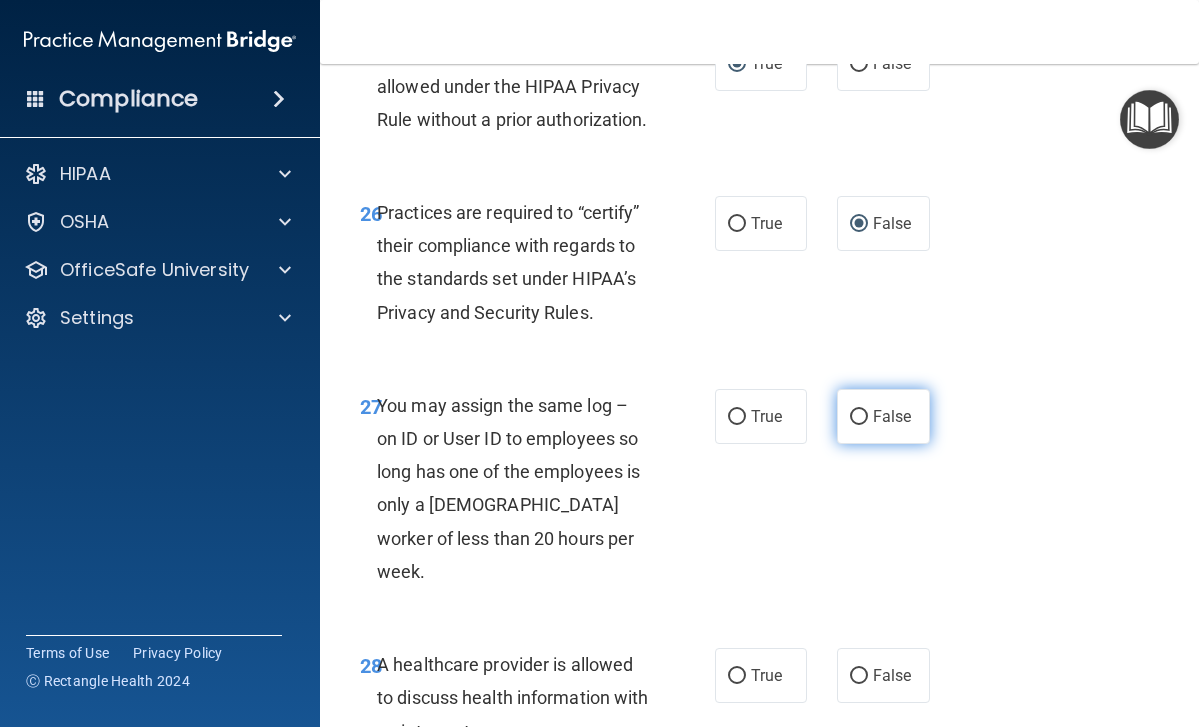 click on "False" at bounding box center [859, 417] 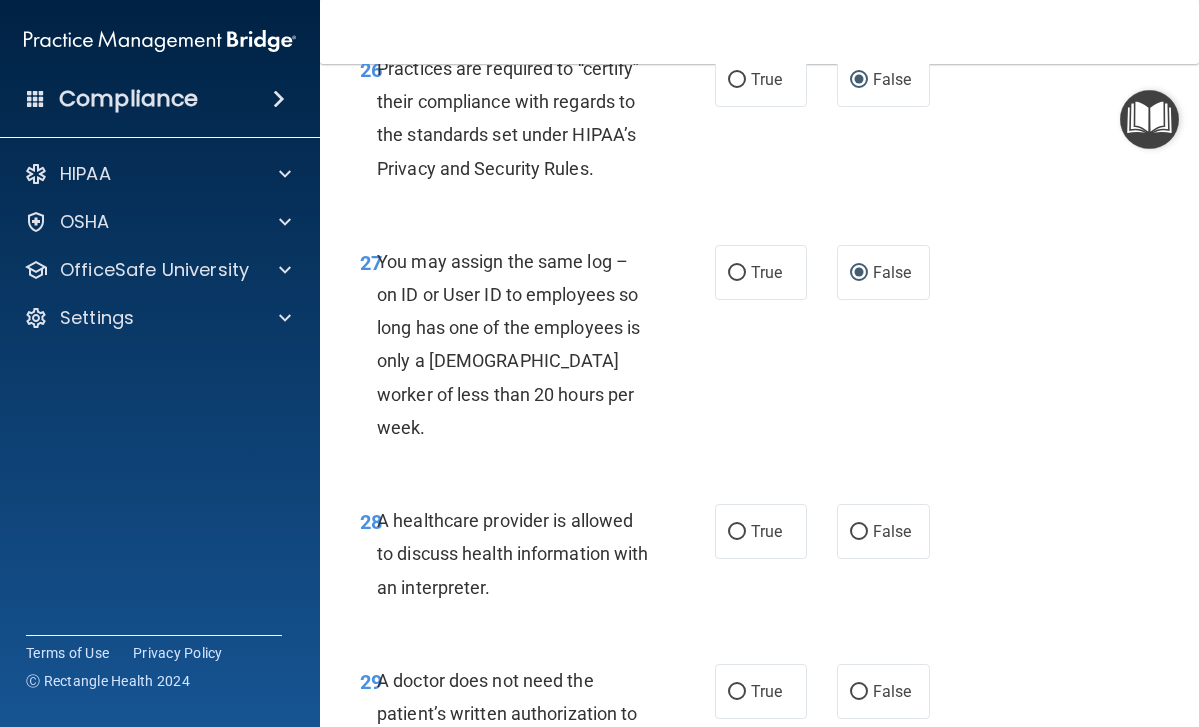 scroll, scrollTop: 5793, scrollLeft: 0, axis: vertical 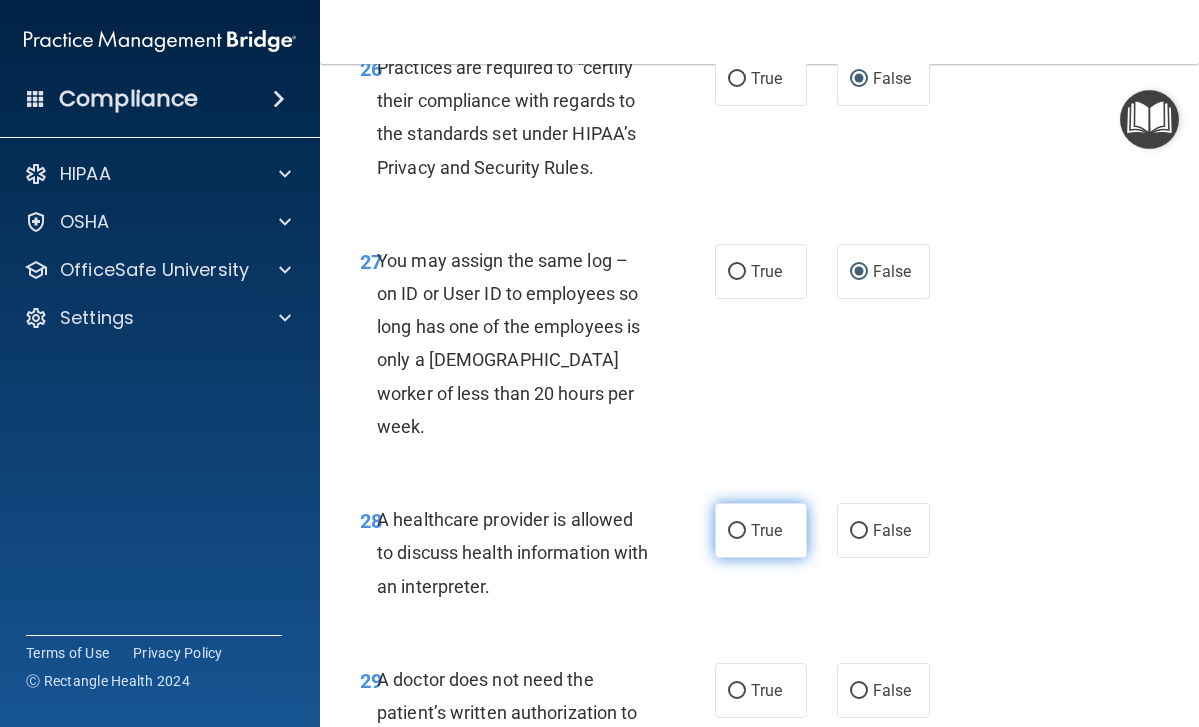 click on "True" at bounding box center (737, 531) 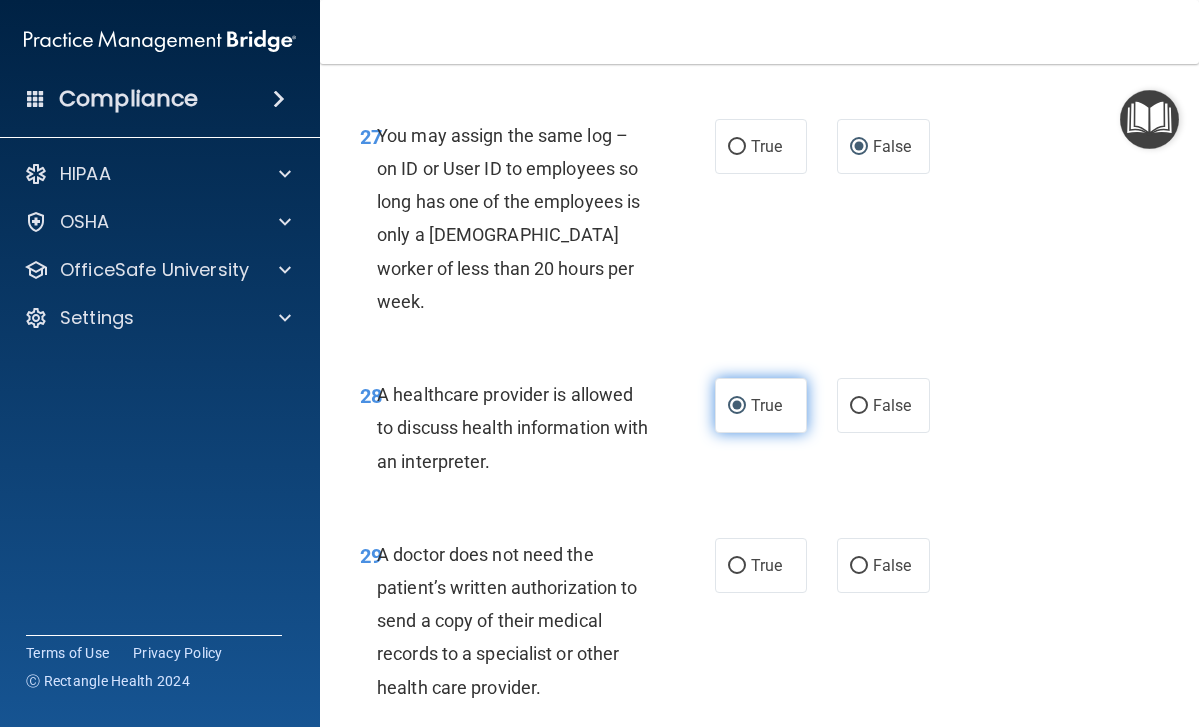 scroll, scrollTop: 5922, scrollLeft: 0, axis: vertical 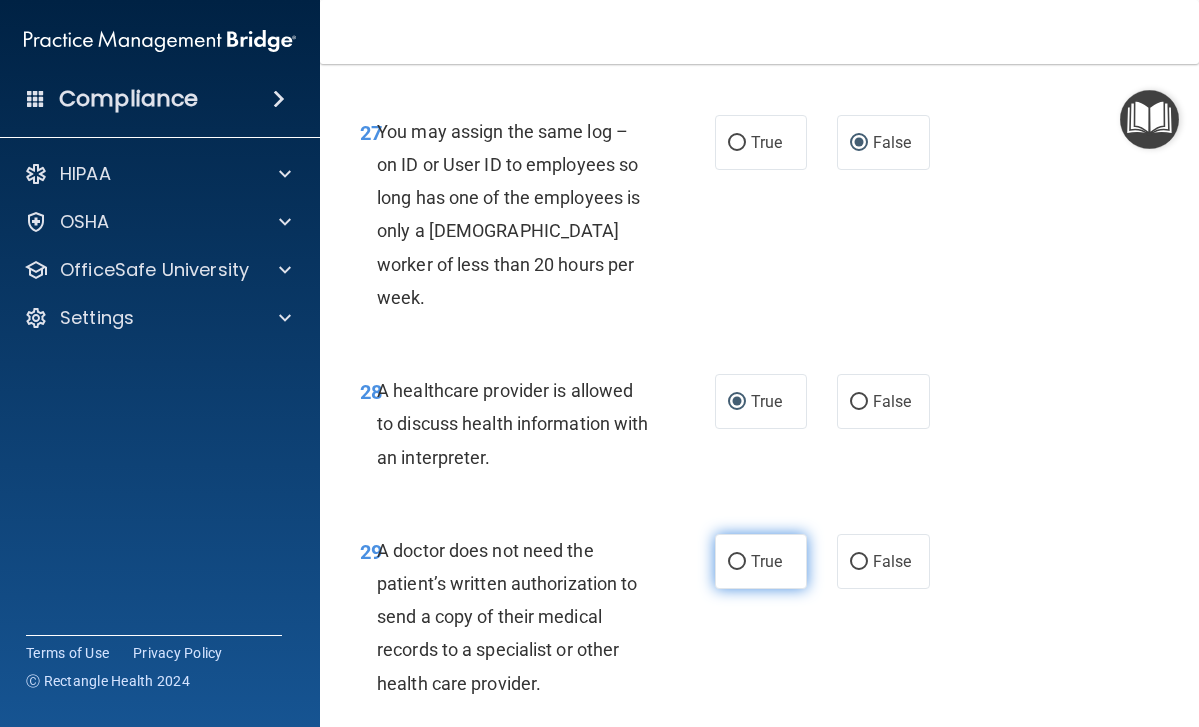 click on "True" at bounding box center (737, 562) 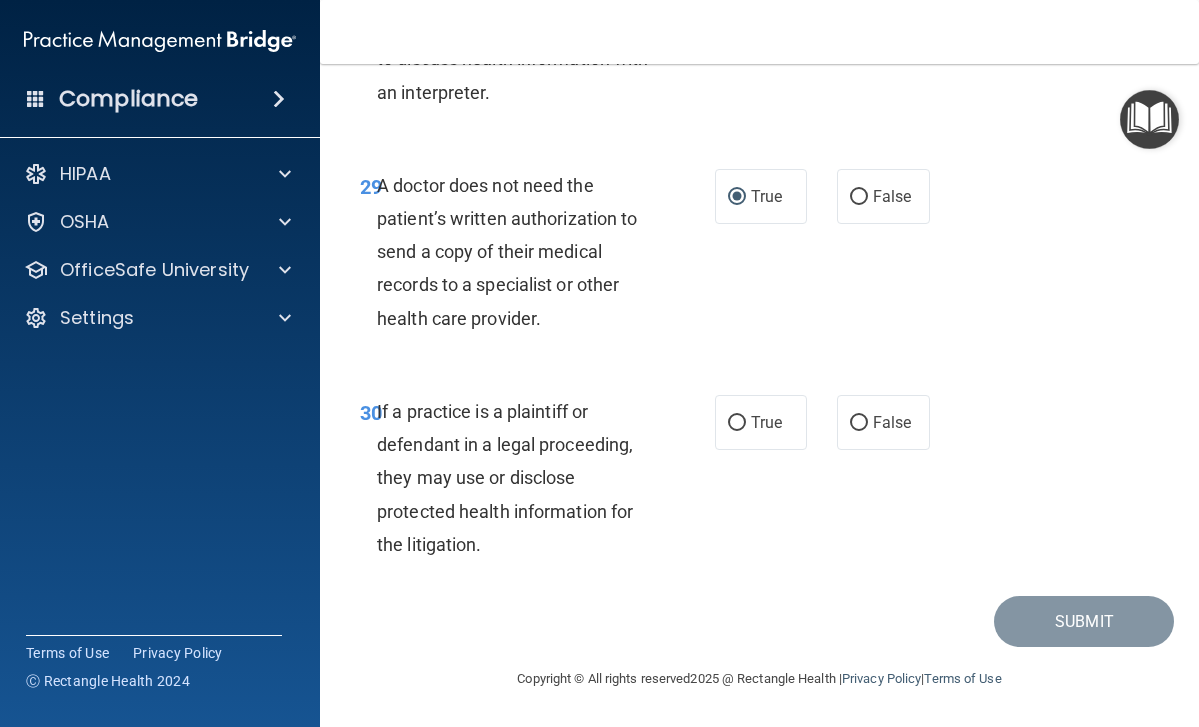 scroll, scrollTop: 6286, scrollLeft: 0, axis: vertical 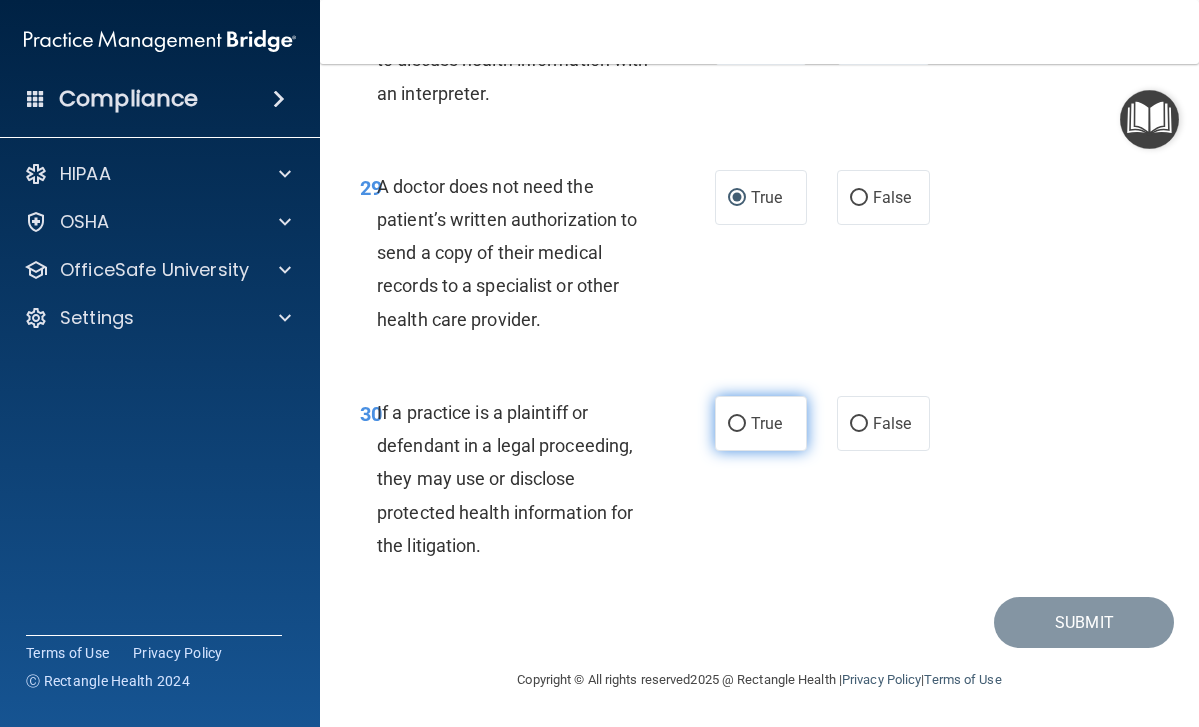 click on "True" at bounding box center [737, 424] 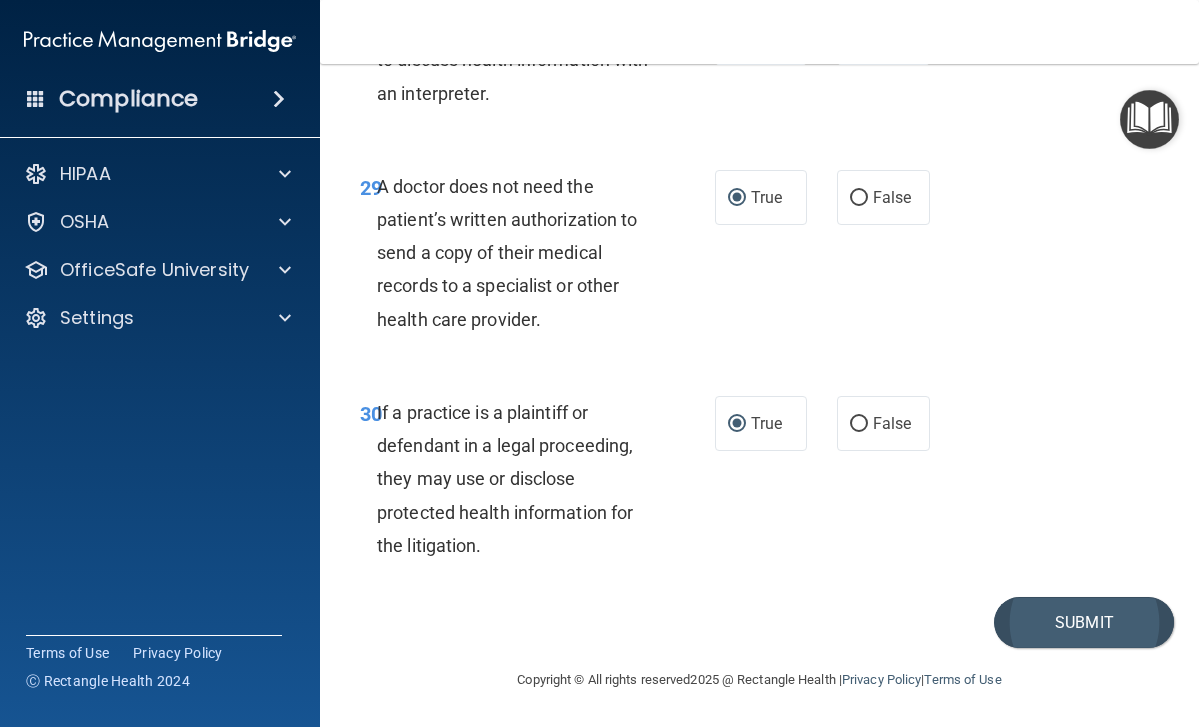 click on "Submit" at bounding box center [1084, 622] 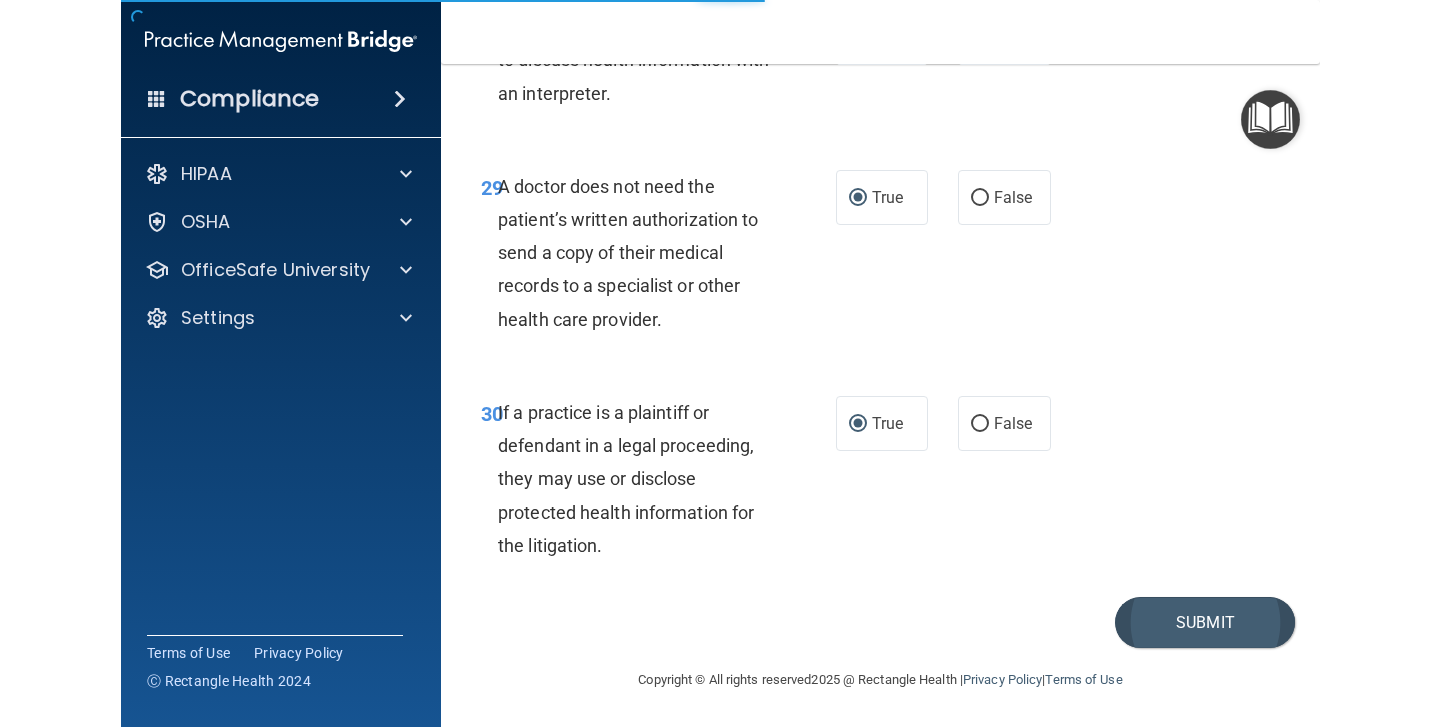 scroll, scrollTop: 0, scrollLeft: 0, axis: both 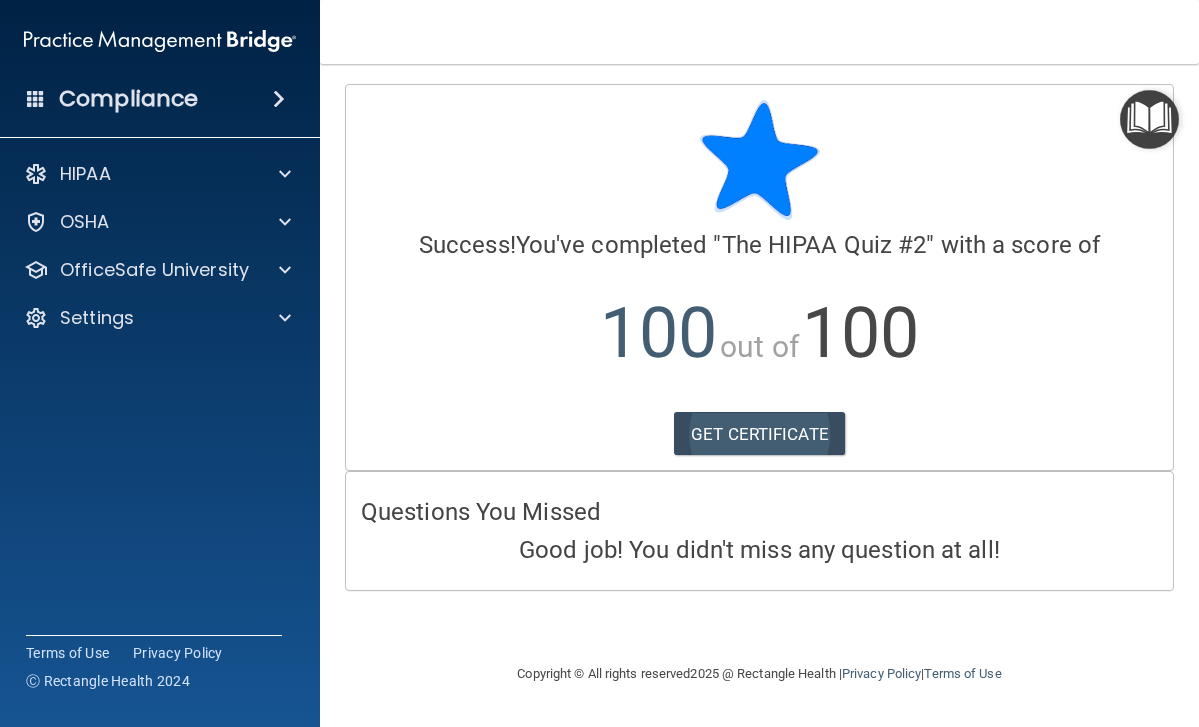 click on "GET CERTIFICATE" at bounding box center [759, 434] 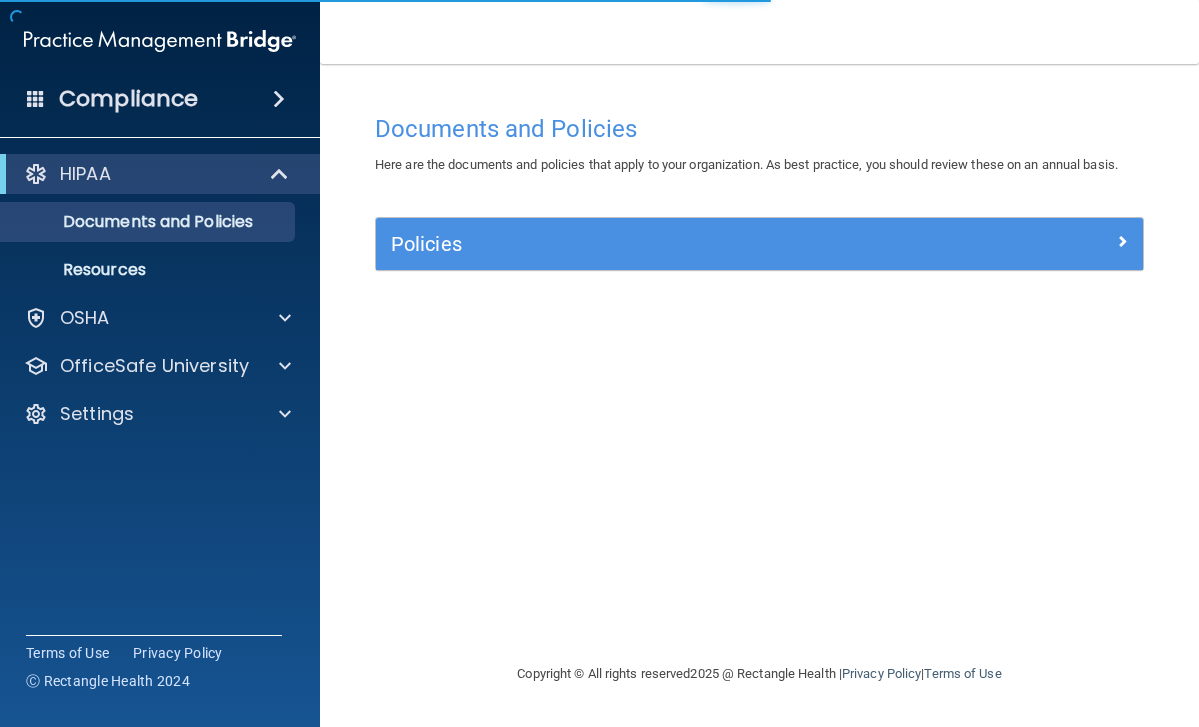 scroll, scrollTop: 0, scrollLeft: 0, axis: both 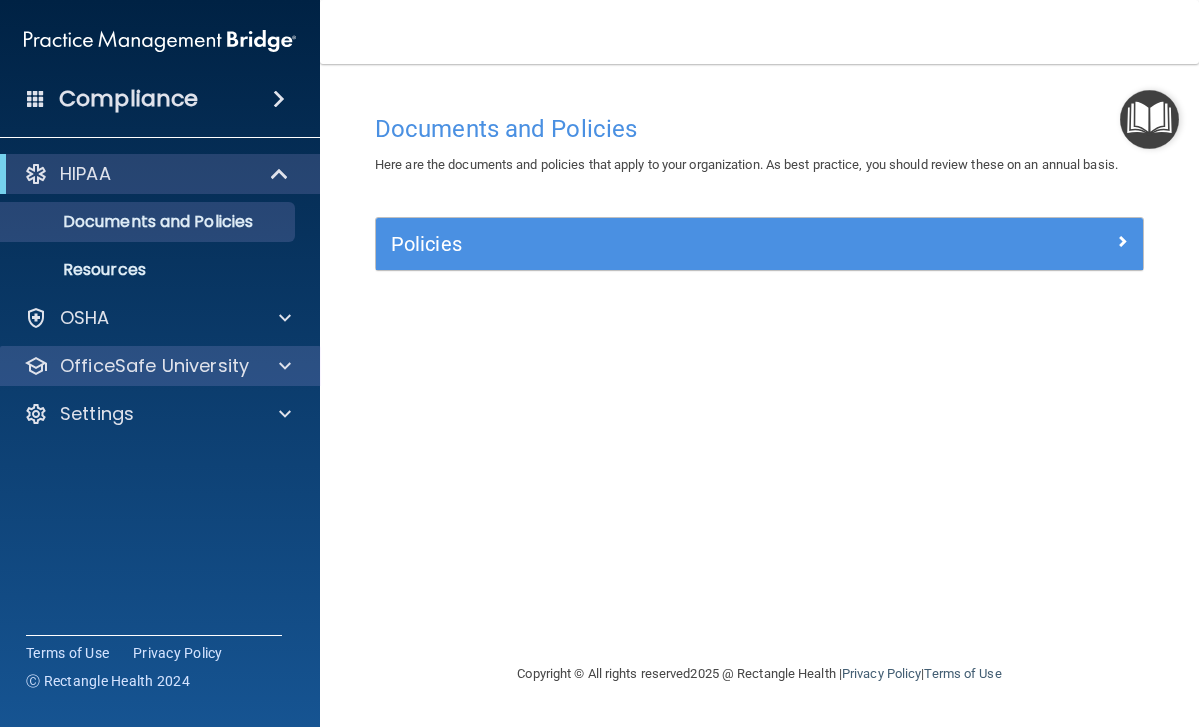 click on "OfficeSafe University" at bounding box center [154, 366] 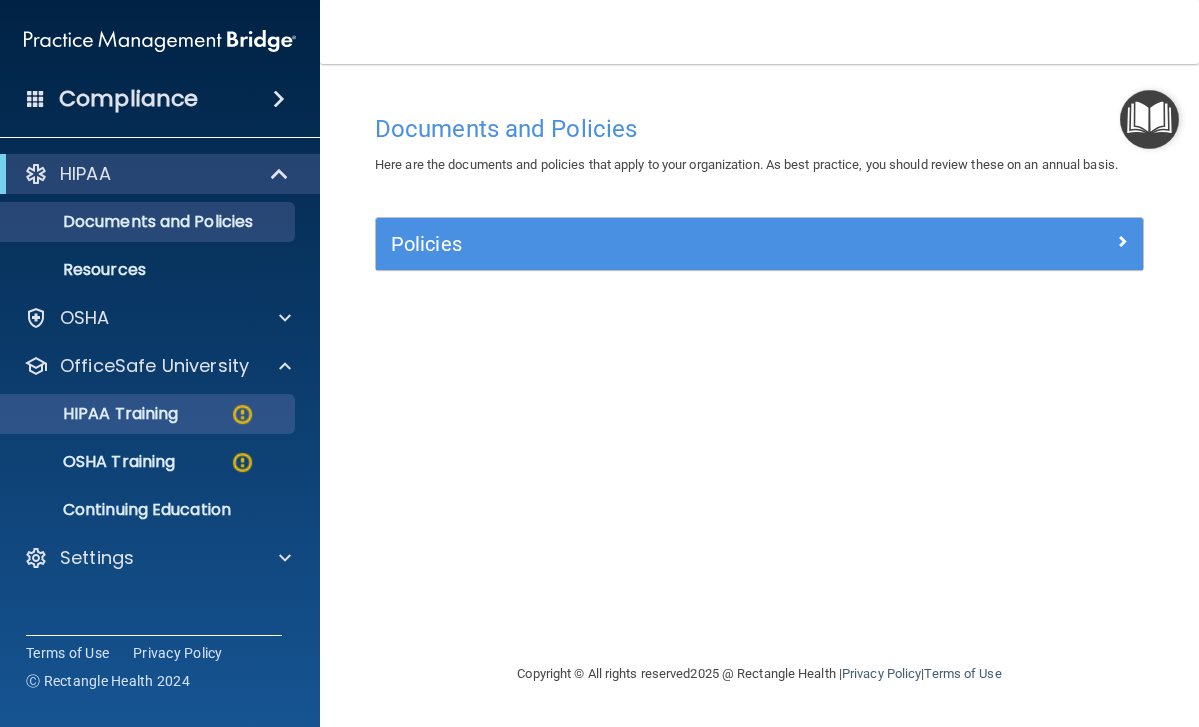 click at bounding box center (242, 414) 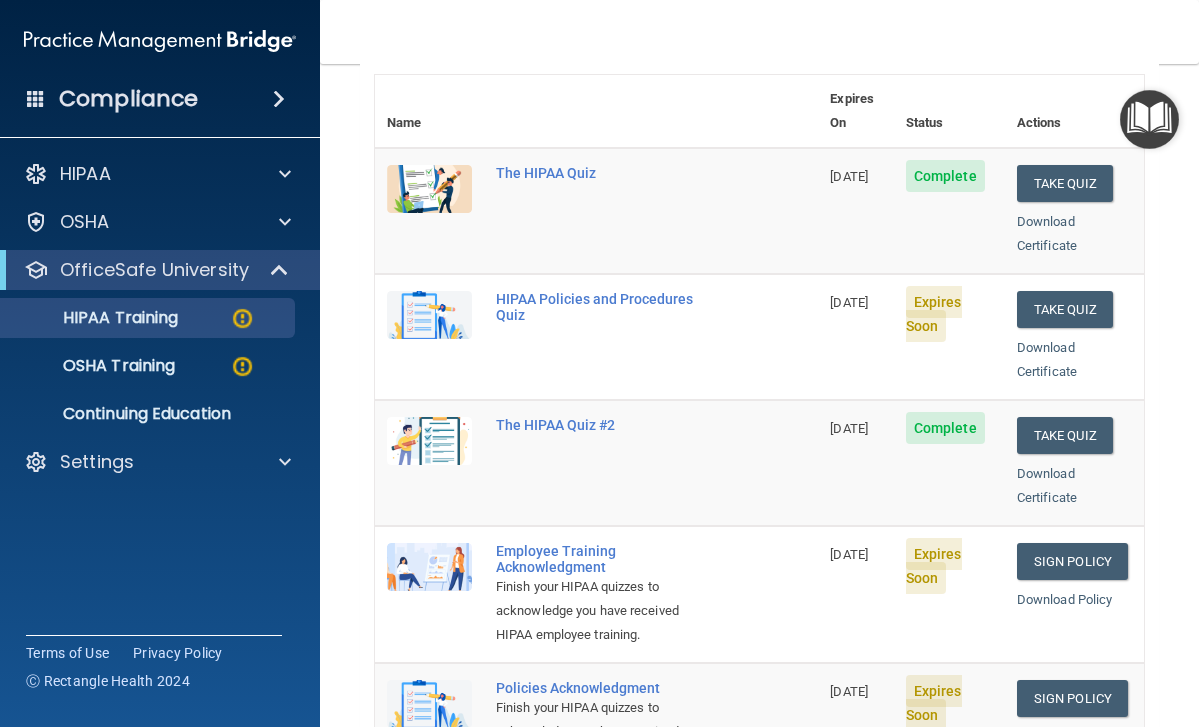 scroll, scrollTop: 230, scrollLeft: 0, axis: vertical 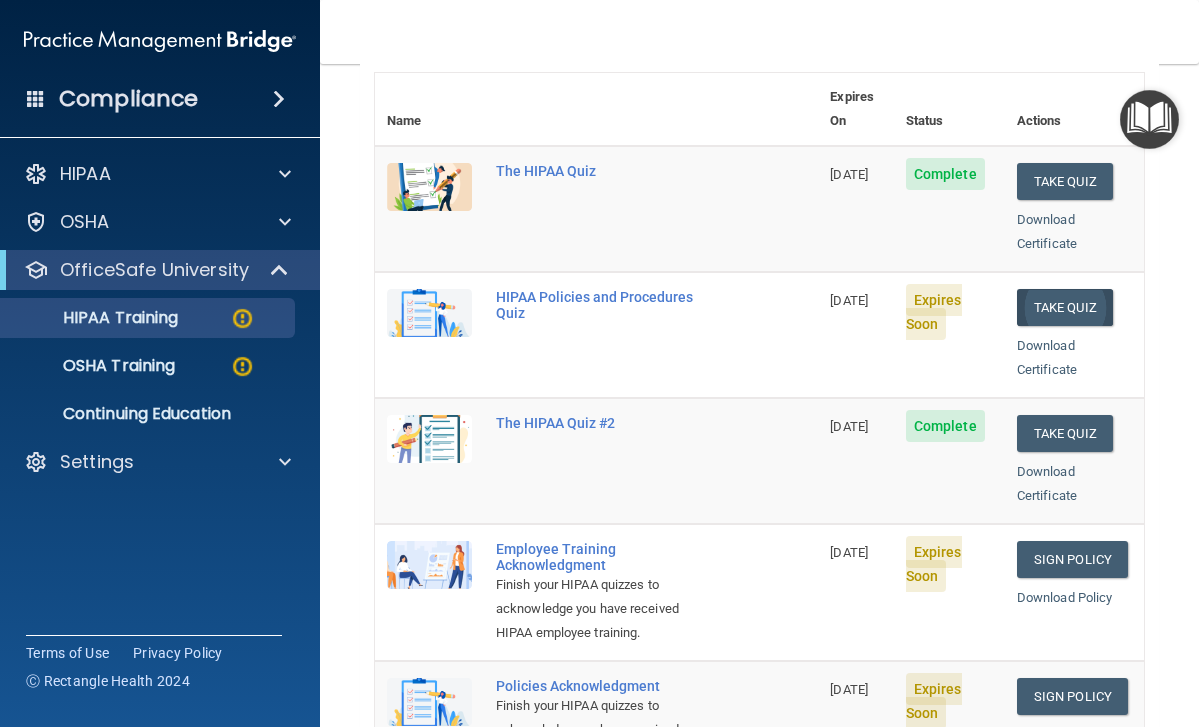 click on "Take Quiz" at bounding box center [1065, 307] 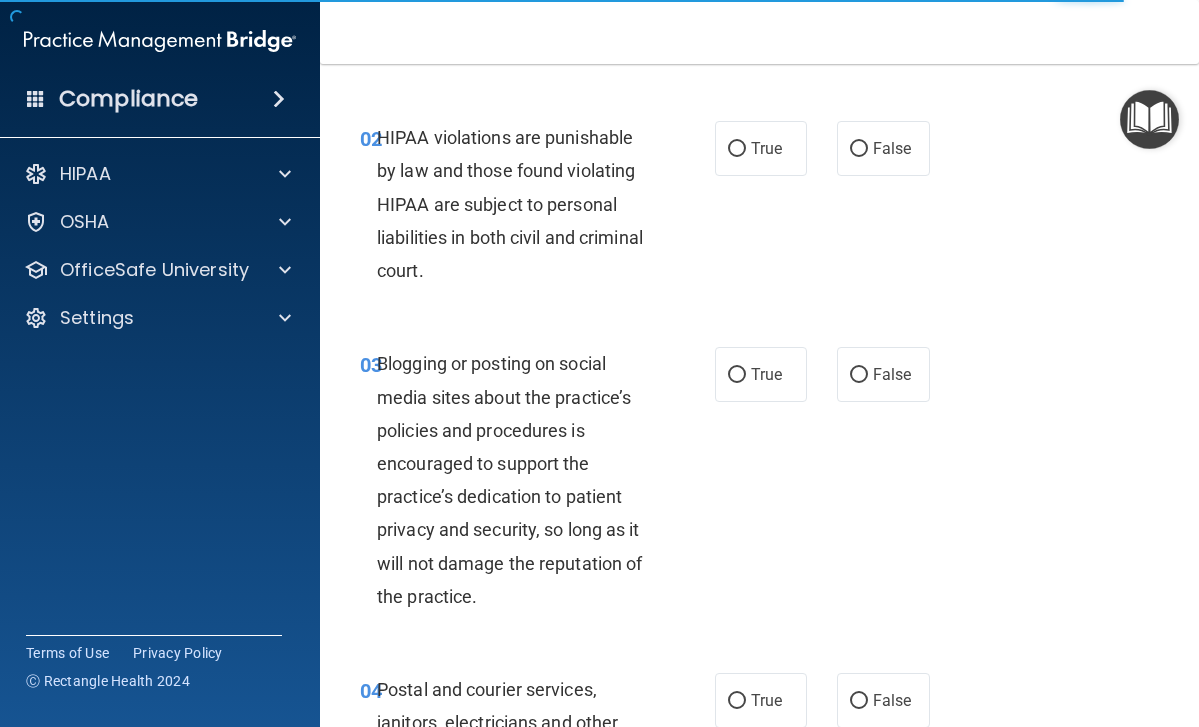 scroll, scrollTop: 0, scrollLeft: 0, axis: both 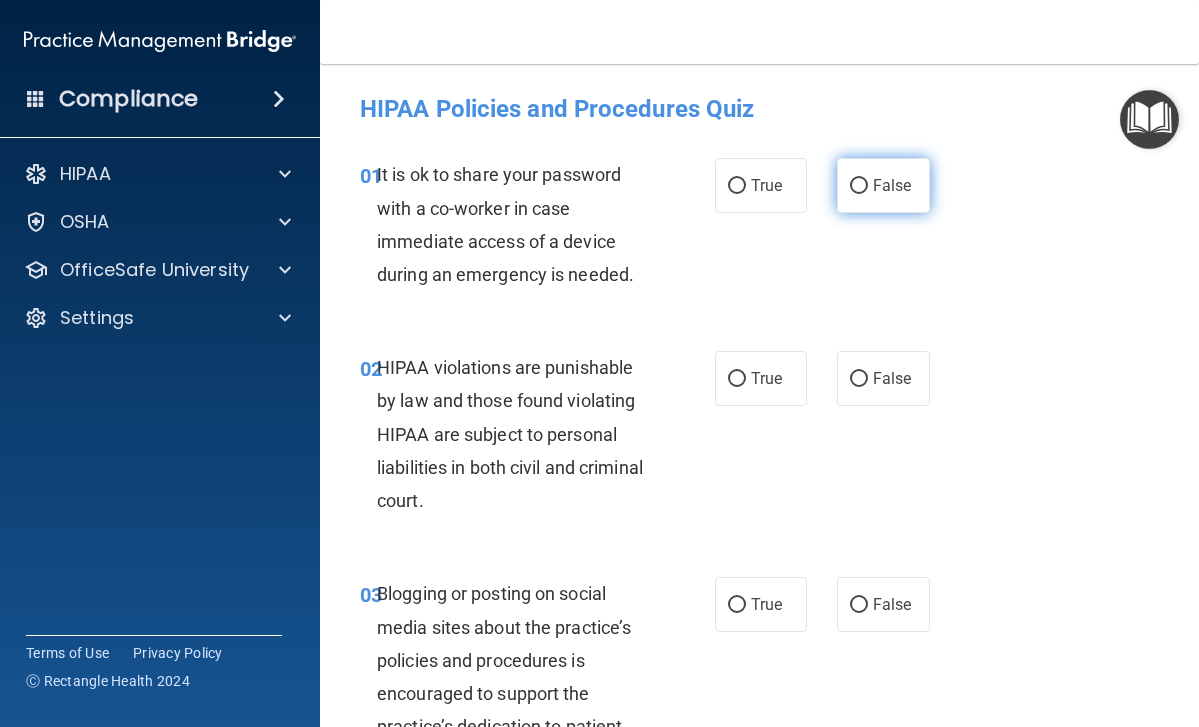 click on "False" at bounding box center [859, 186] 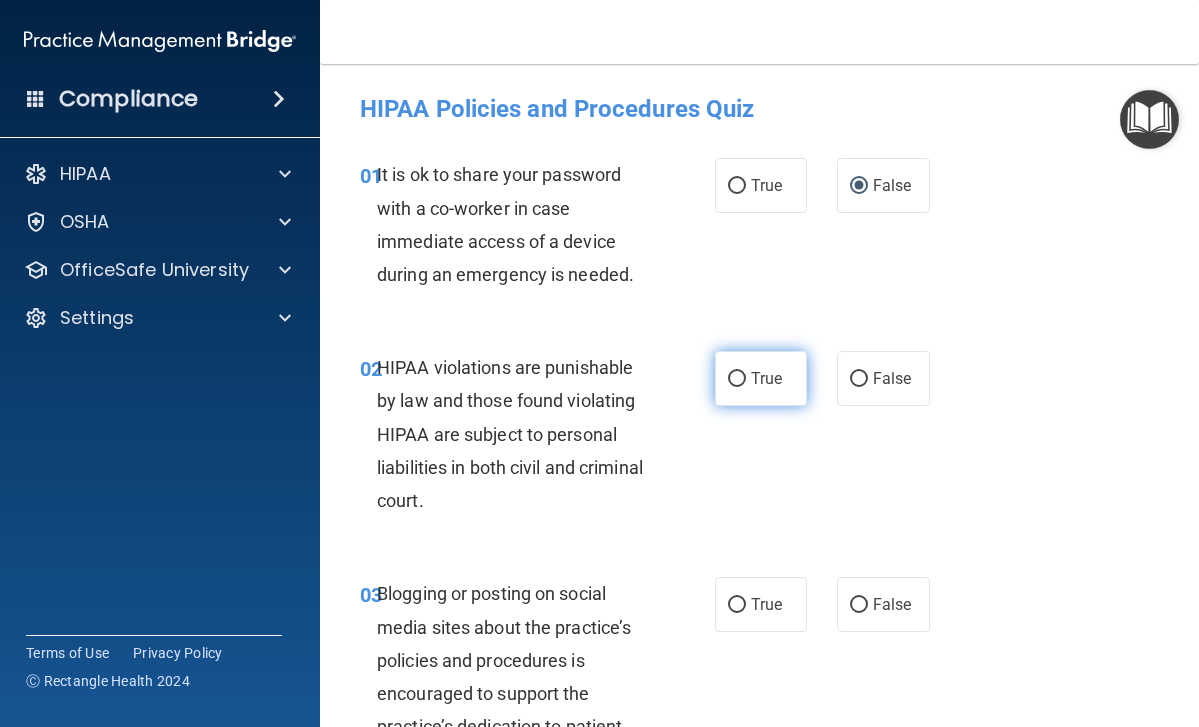 click on "True" at bounding box center (737, 379) 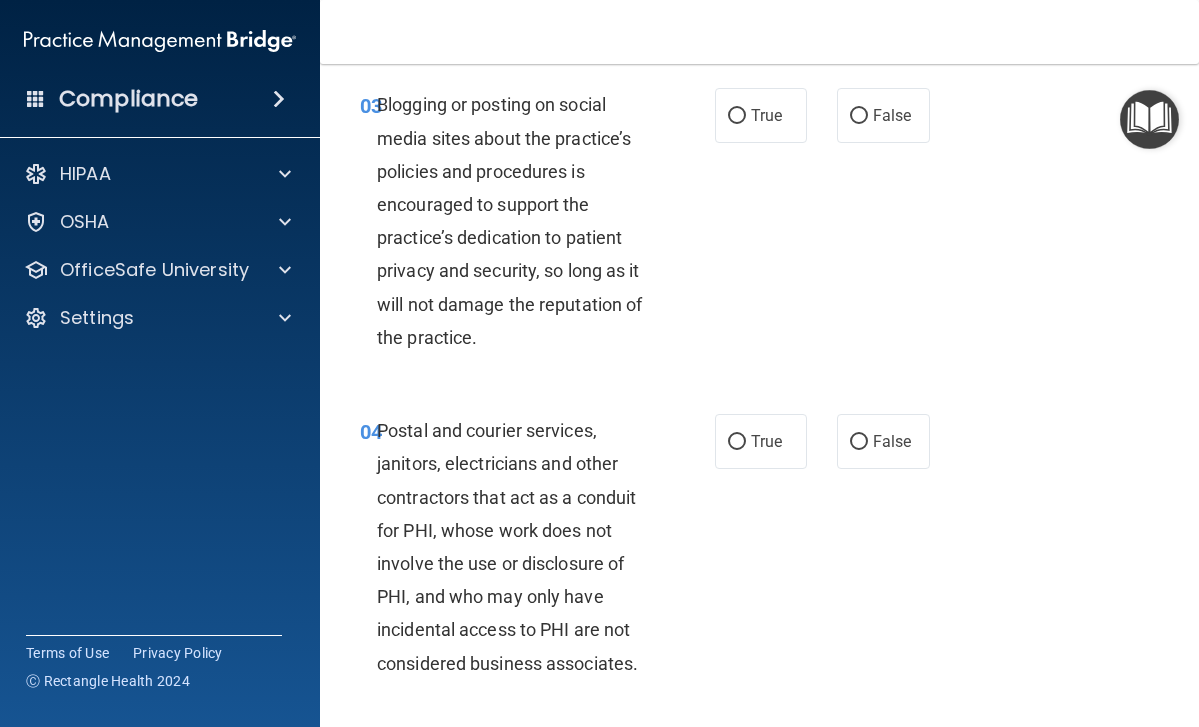 scroll, scrollTop: 493, scrollLeft: 0, axis: vertical 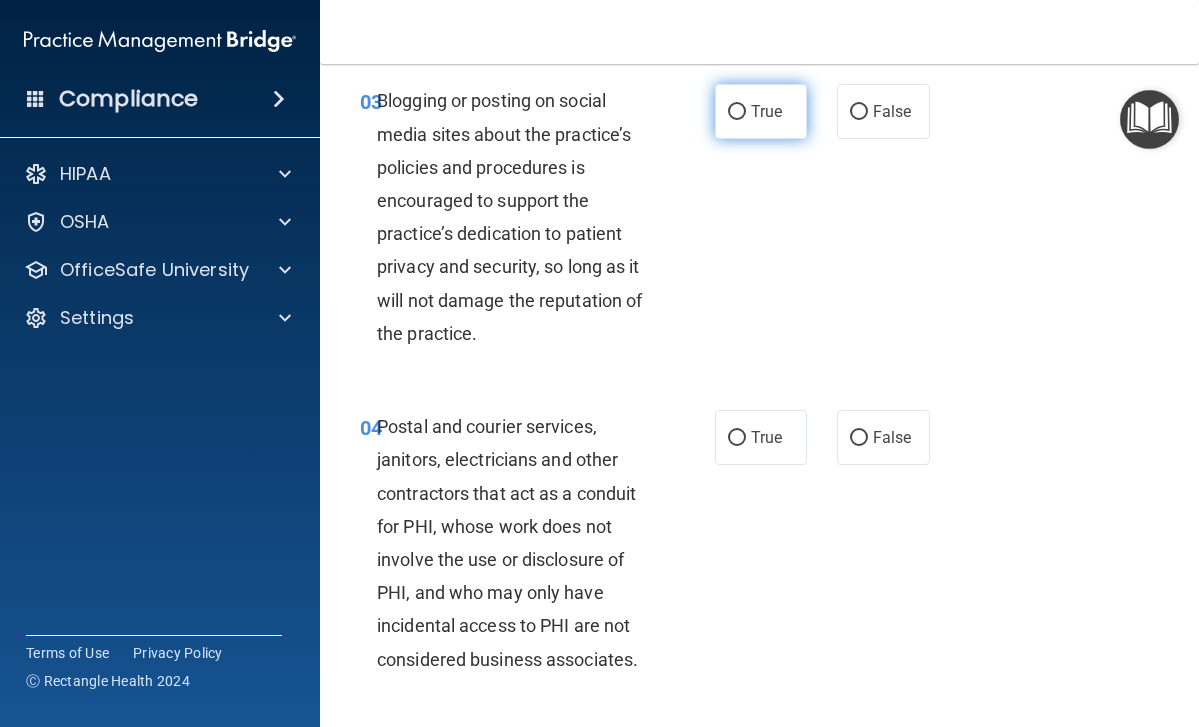 click on "True" at bounding box center [737, 112] 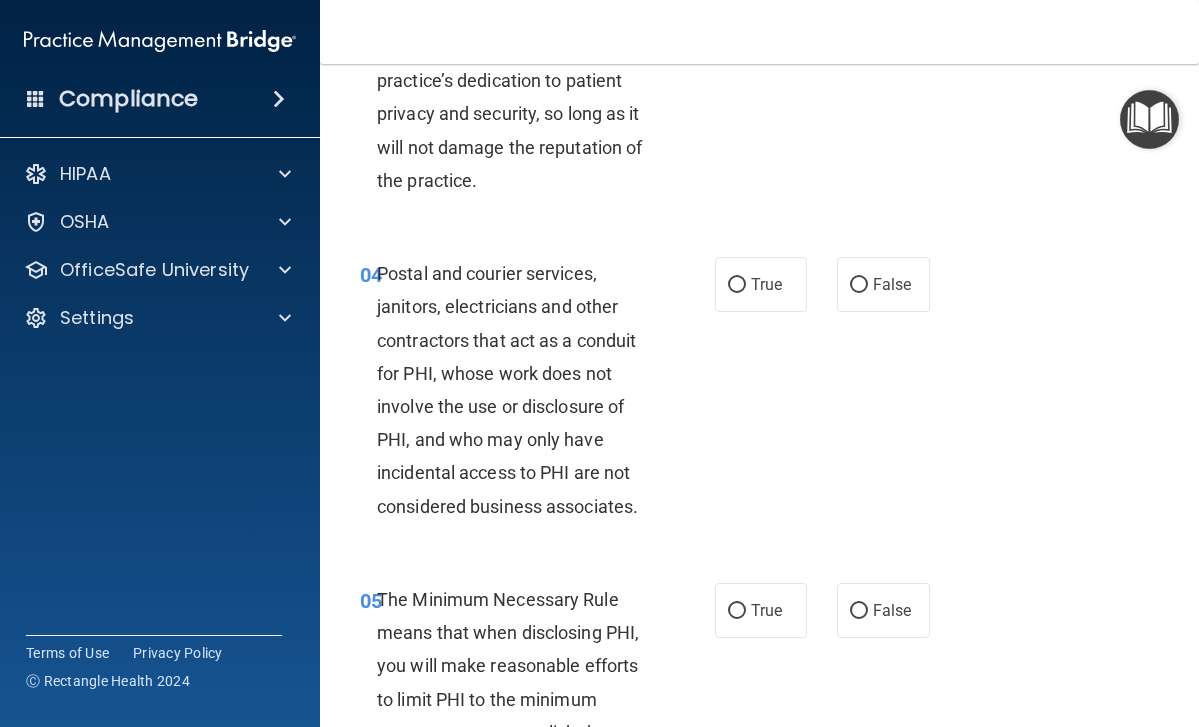 scroll, scrollTop: 649, scrollLeft: 0, axis: vertical 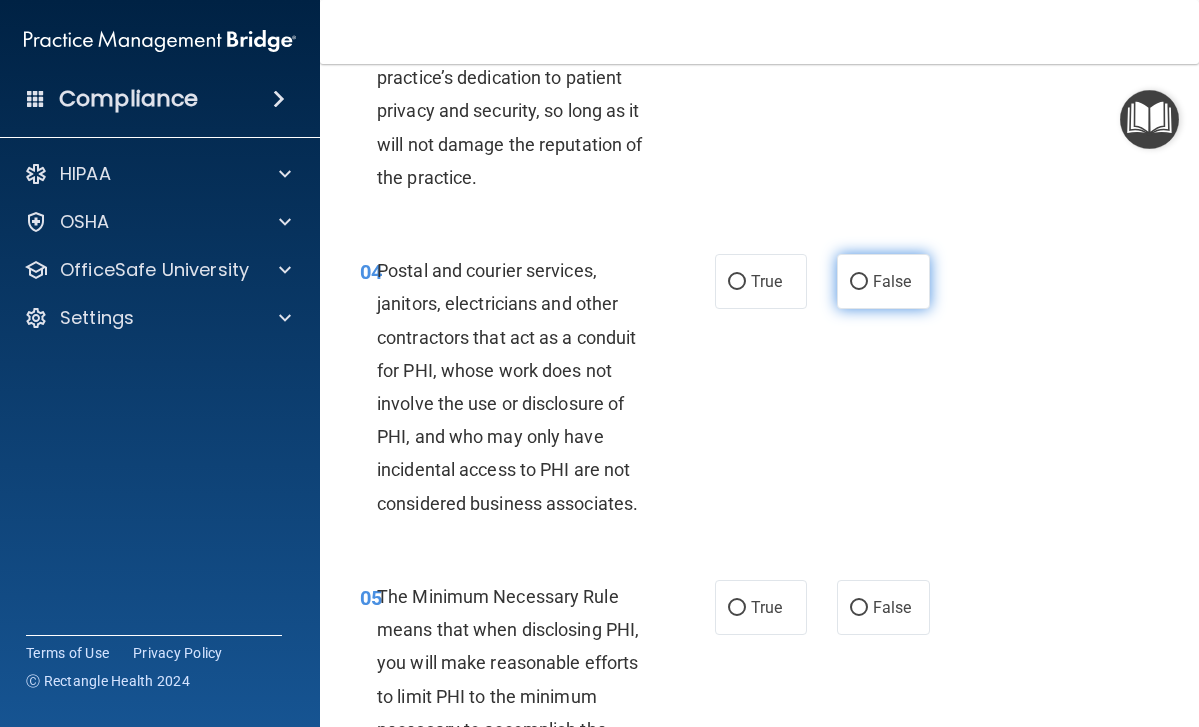 click on "False" at bounding box center [859, 282] 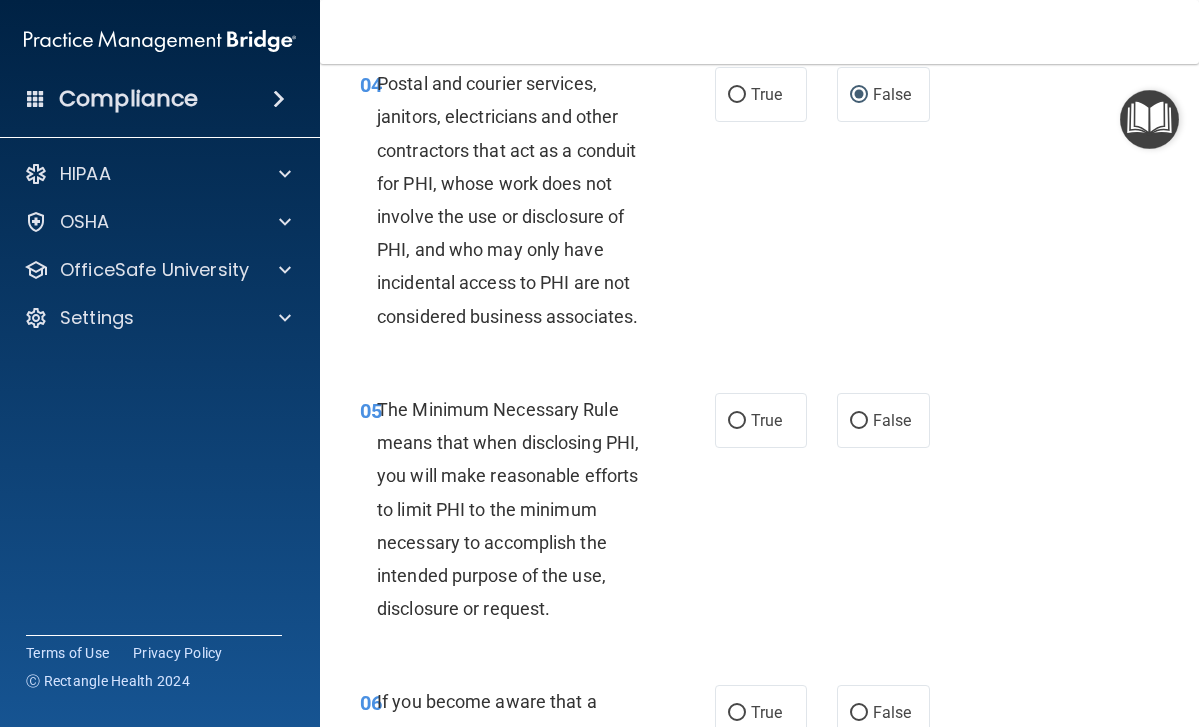 scroll, scrollTop: 838, scrollLeft: 0, axis: vertical 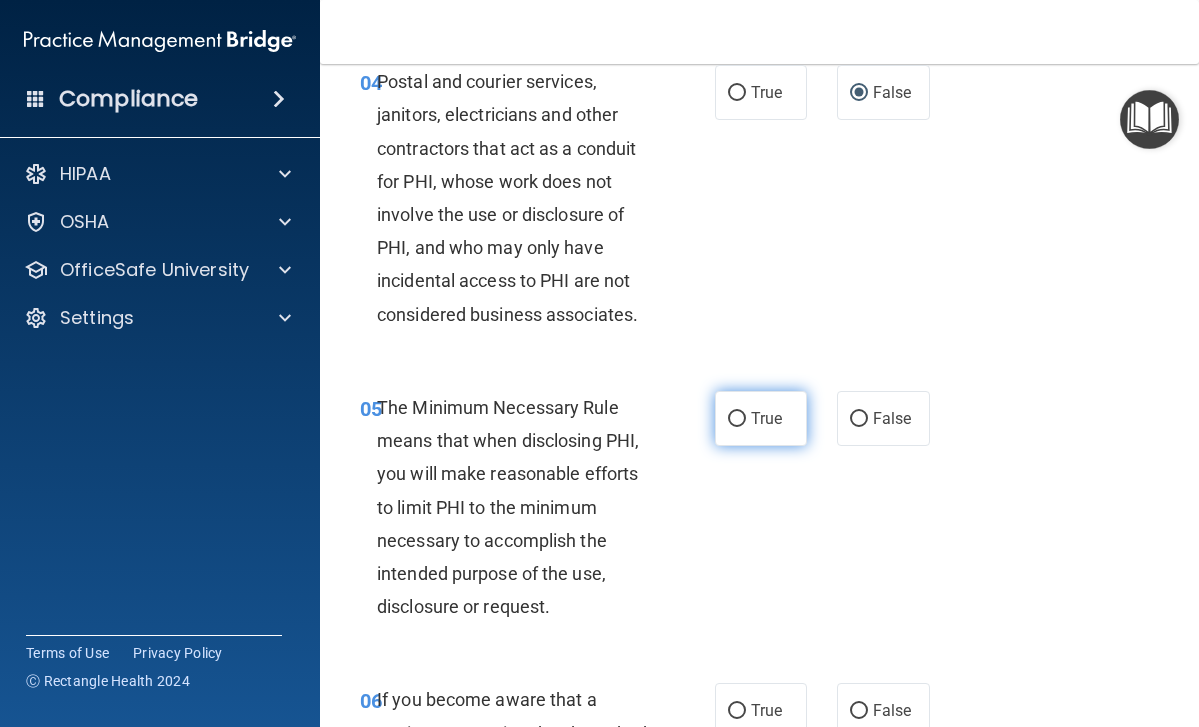 click on "True" at bounding box center [737, 419] 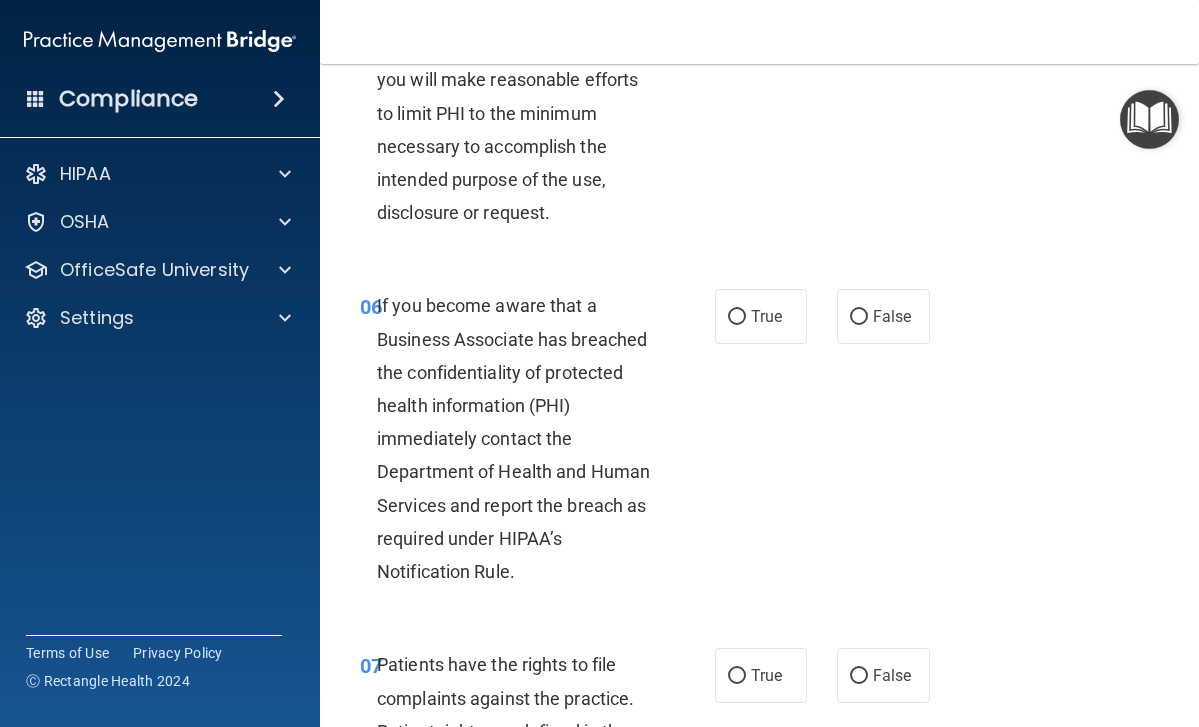scroll, scrollTop: 1235, scrollLeft: 0, axis: vertical 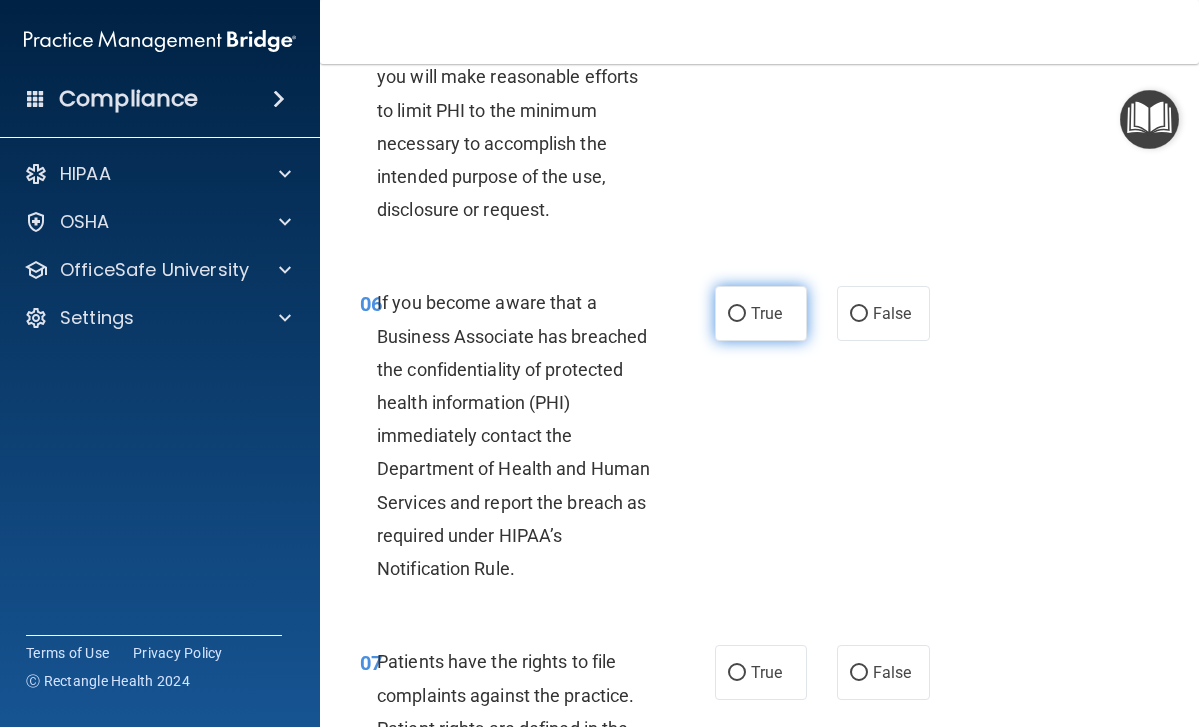 click on "True" at bounding box center (761, 313) 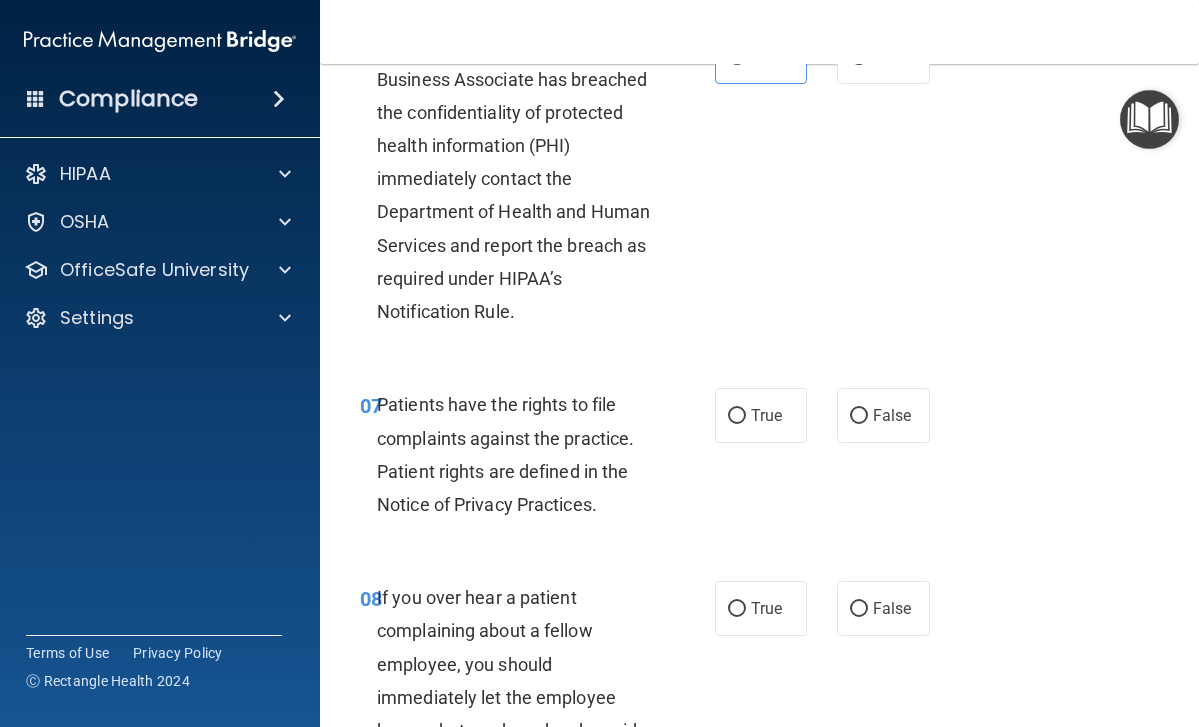 scroll, scrollTop: 1513, scrollLeft: 0, axis: vertical 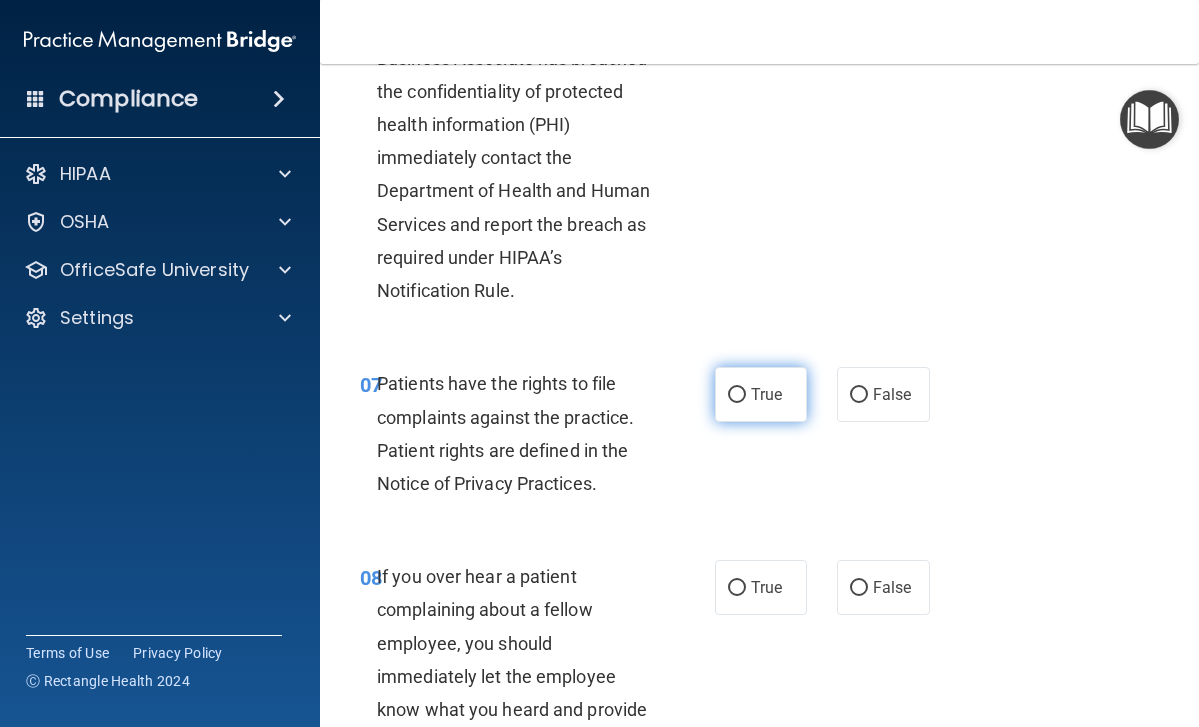 click on "True" at bounding box center (737, 395) 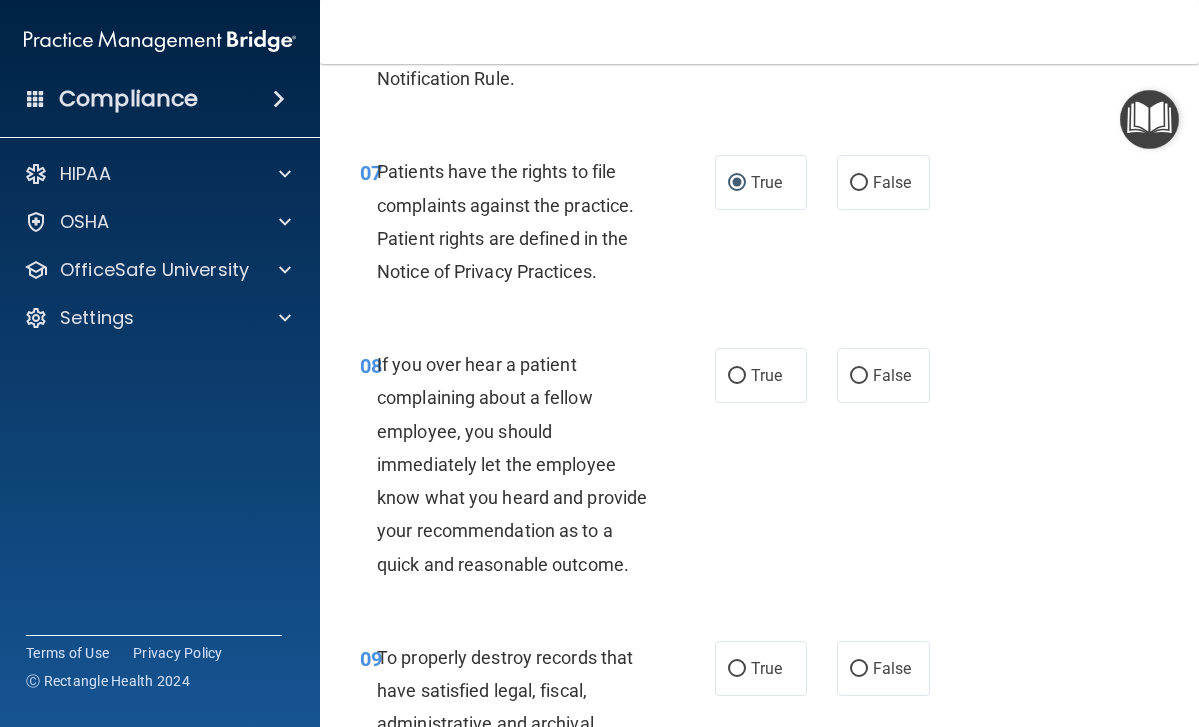 scroll, scrollTop: 1750, scrollLeft: 0, axis: vertical 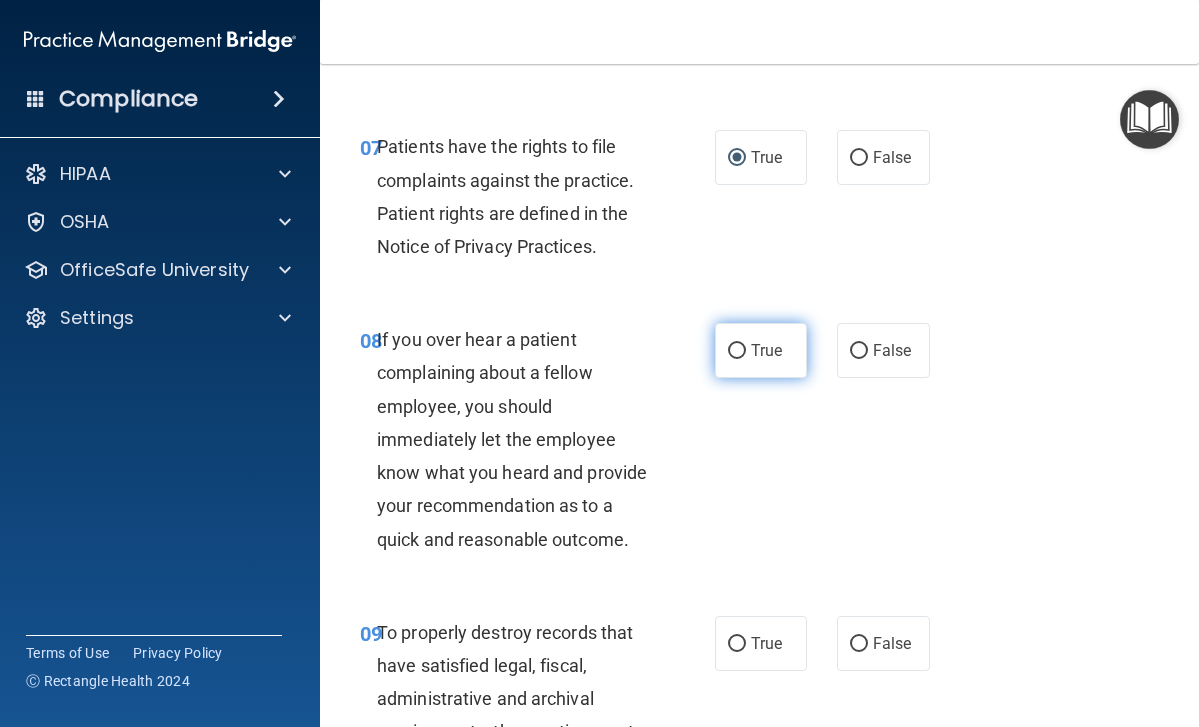 click on "True" at bounding box center [761, 350] 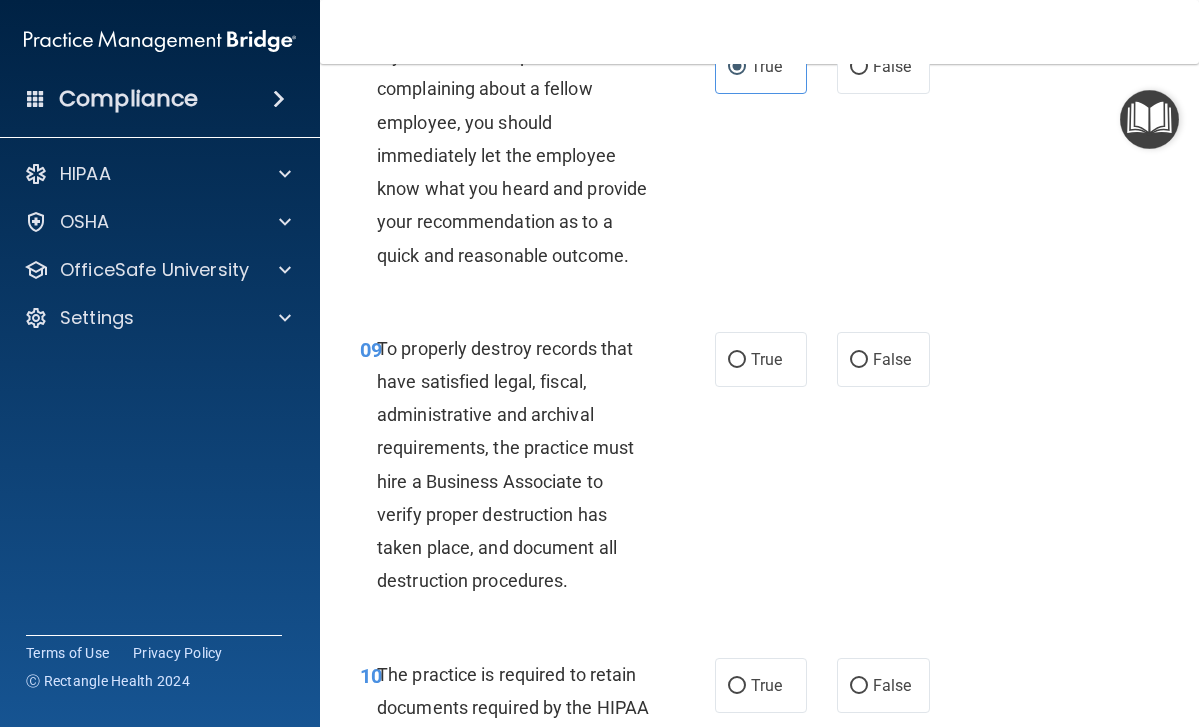 scroll, scrollTop: 2041, scrollLeft: 0, axis: vertical 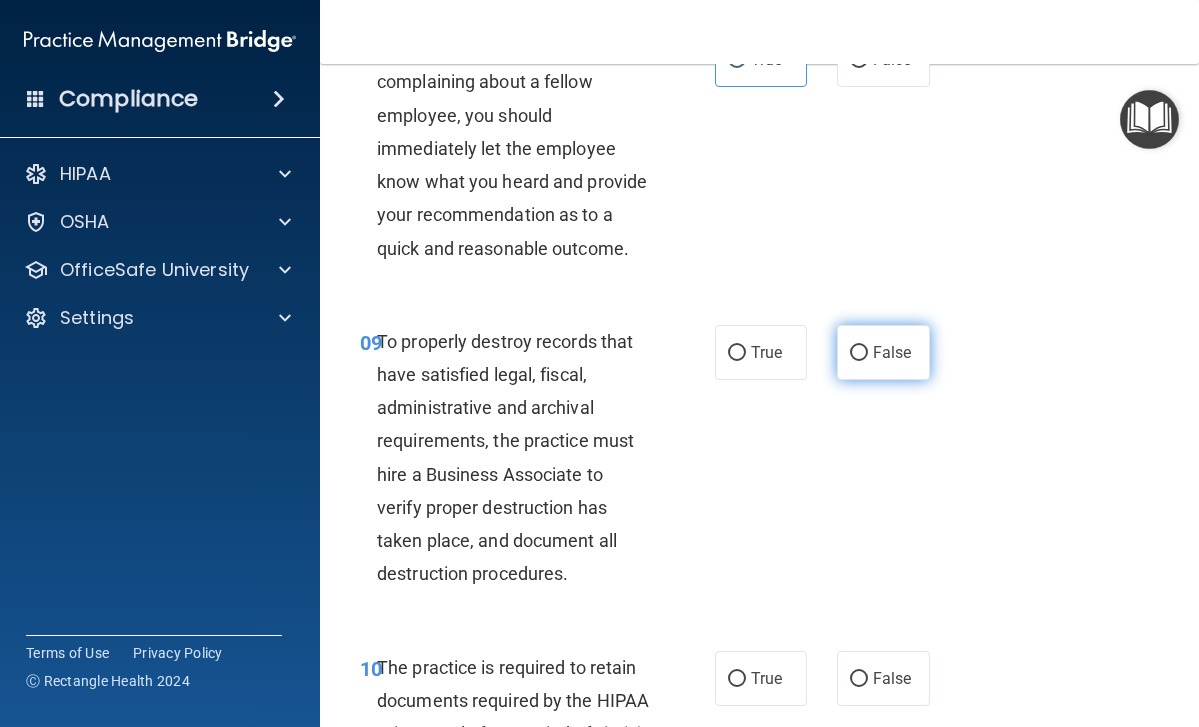 click on "False" at bounding box center [859, 353] 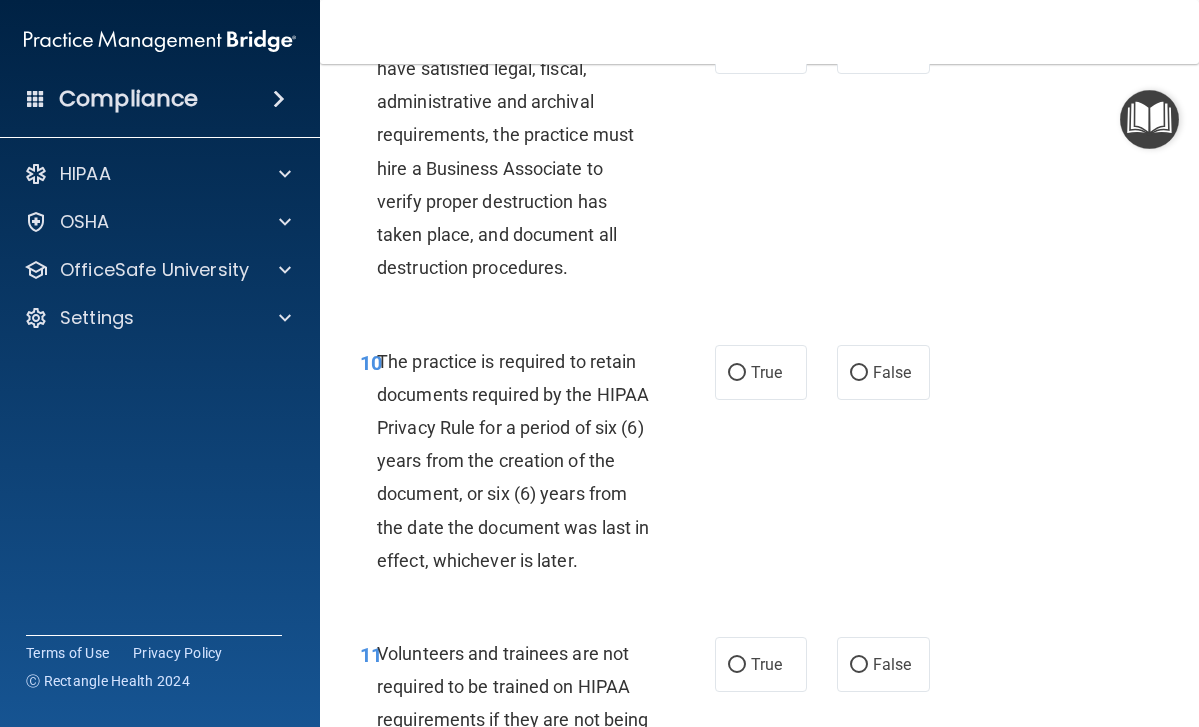 scroll, scrollTop: 2348, scrollLeft: 0, axis: vertical 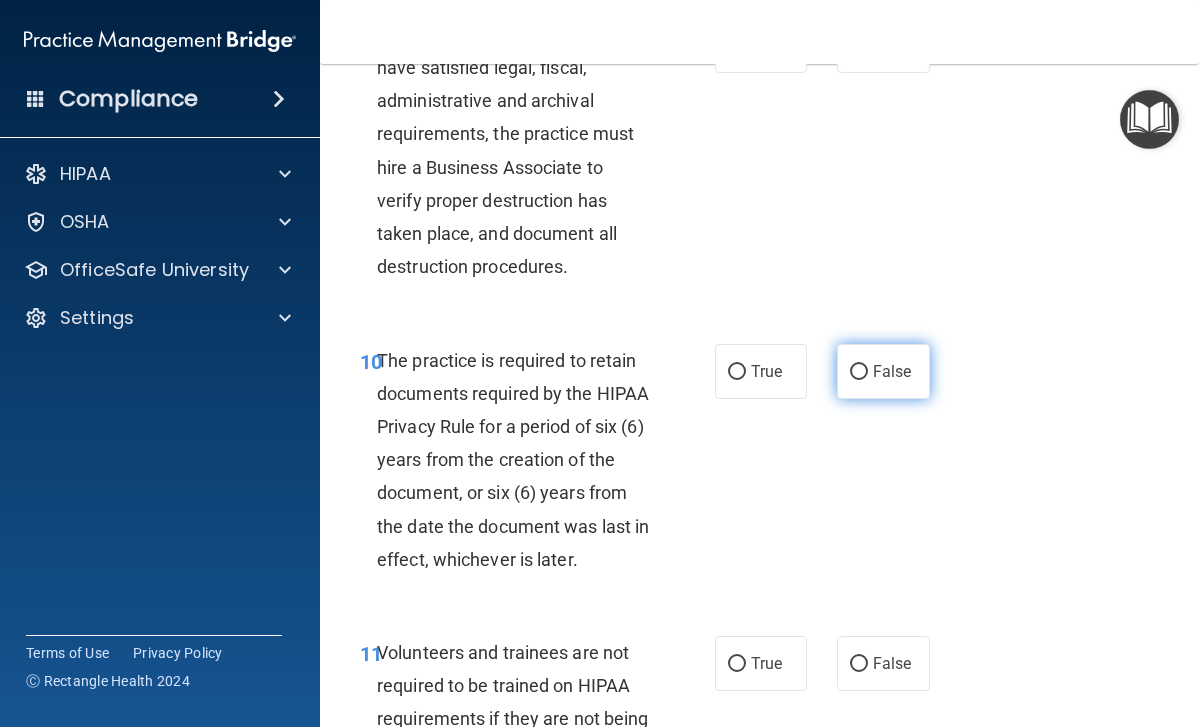 click on "False" at bounding box center (859, 372) 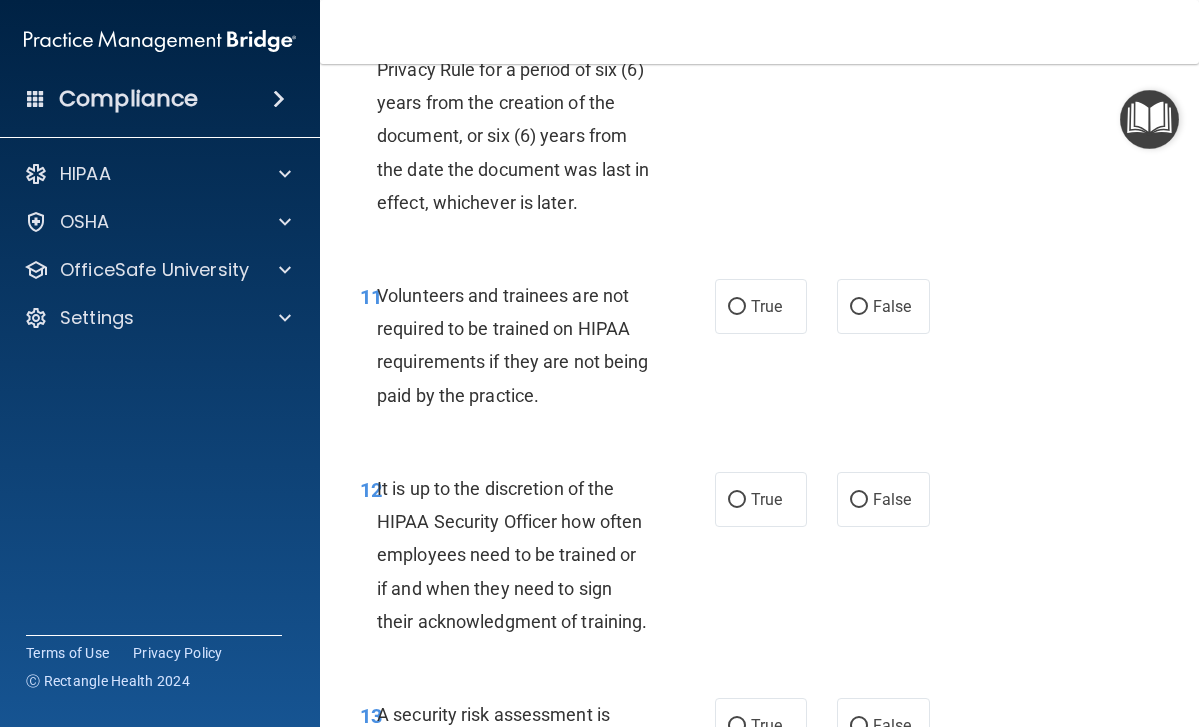 scroll, scrollTop: 2707, scrollLeft: 0, axis: vertical 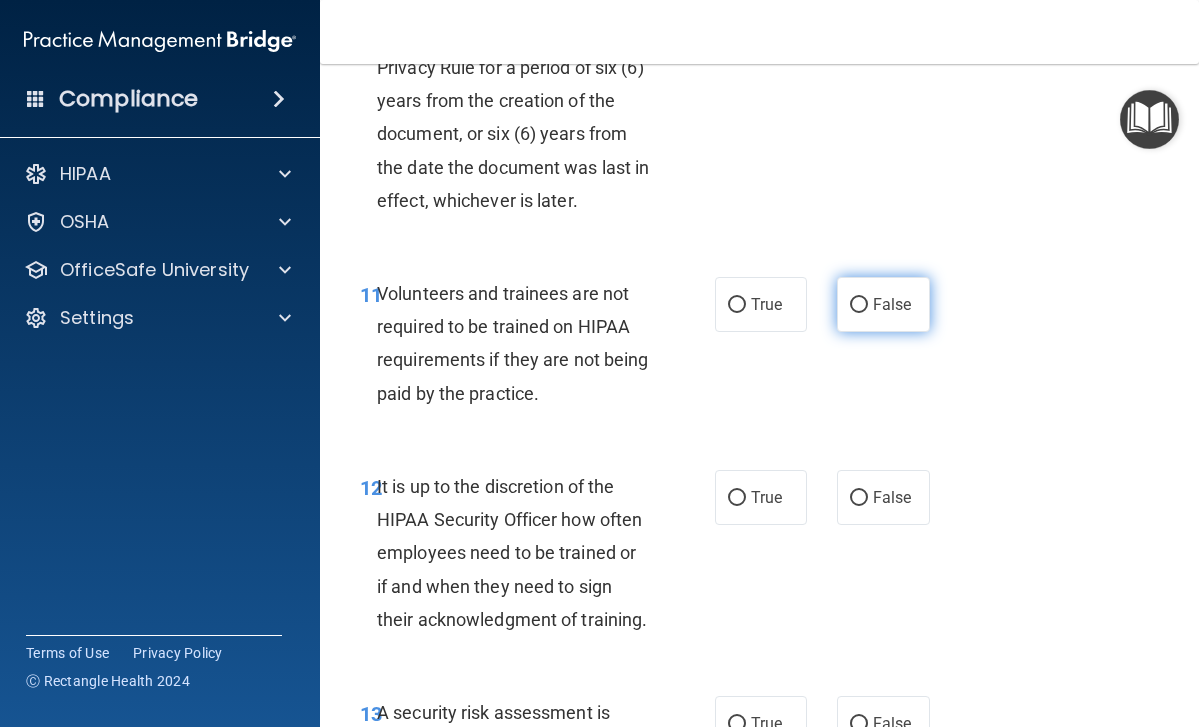 click on "False" at bounding box center (859, 305) 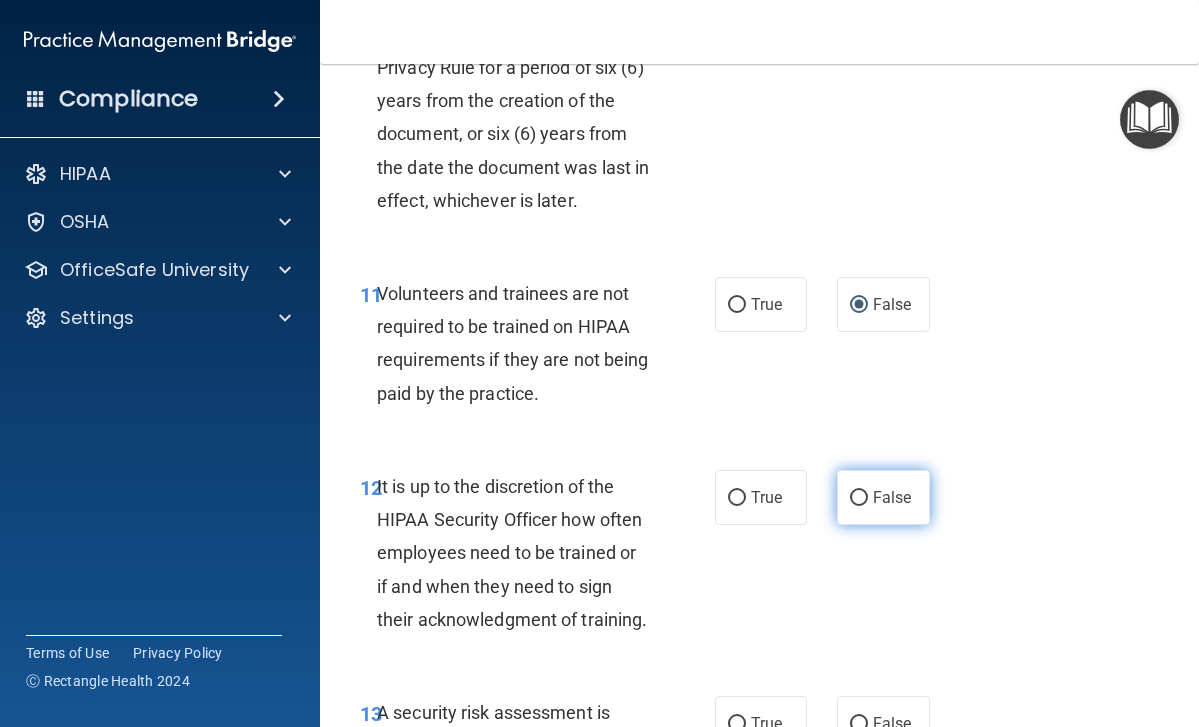 click on "False" at bounding box center [859, 498] 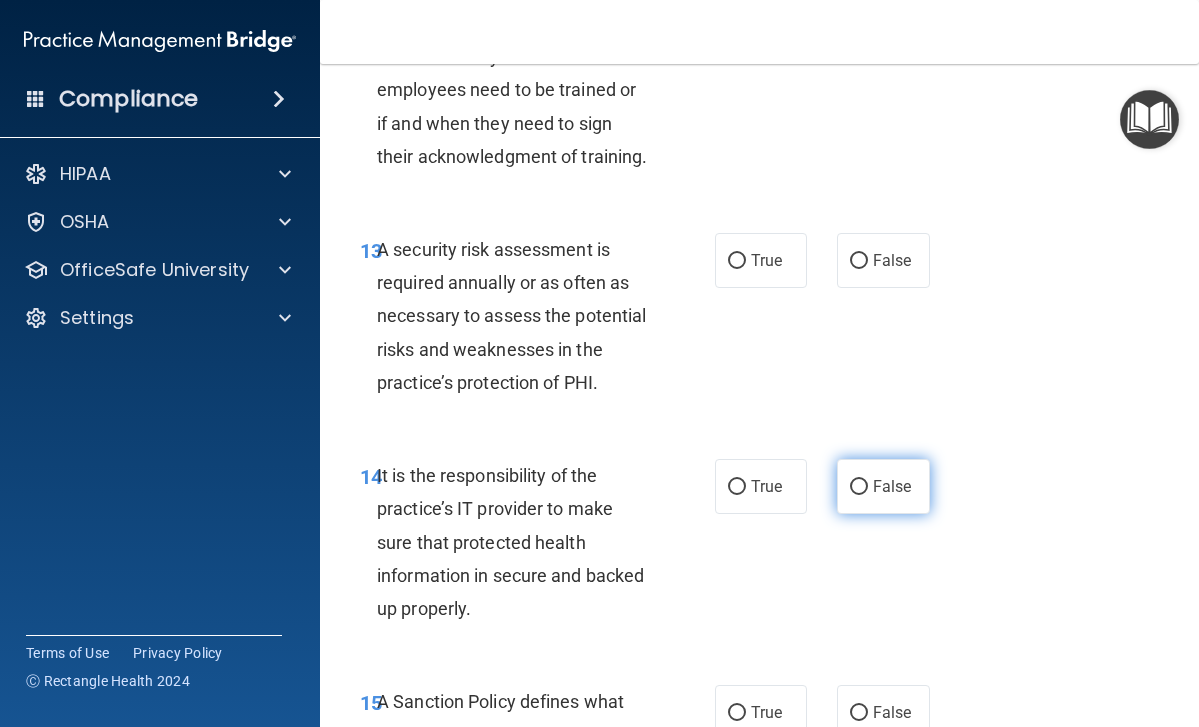 scroll, scrollTop: 3171, scrollLeft: 0, axis: vertical 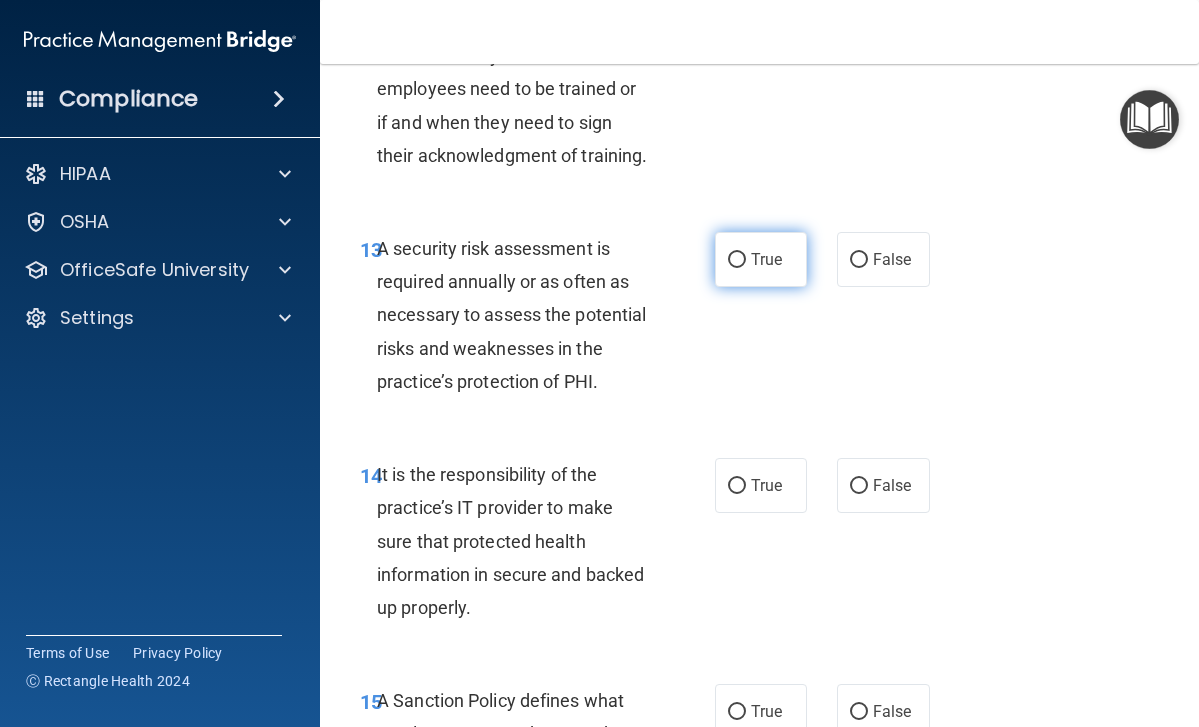 click on "True" at bounding box center [737, 260] 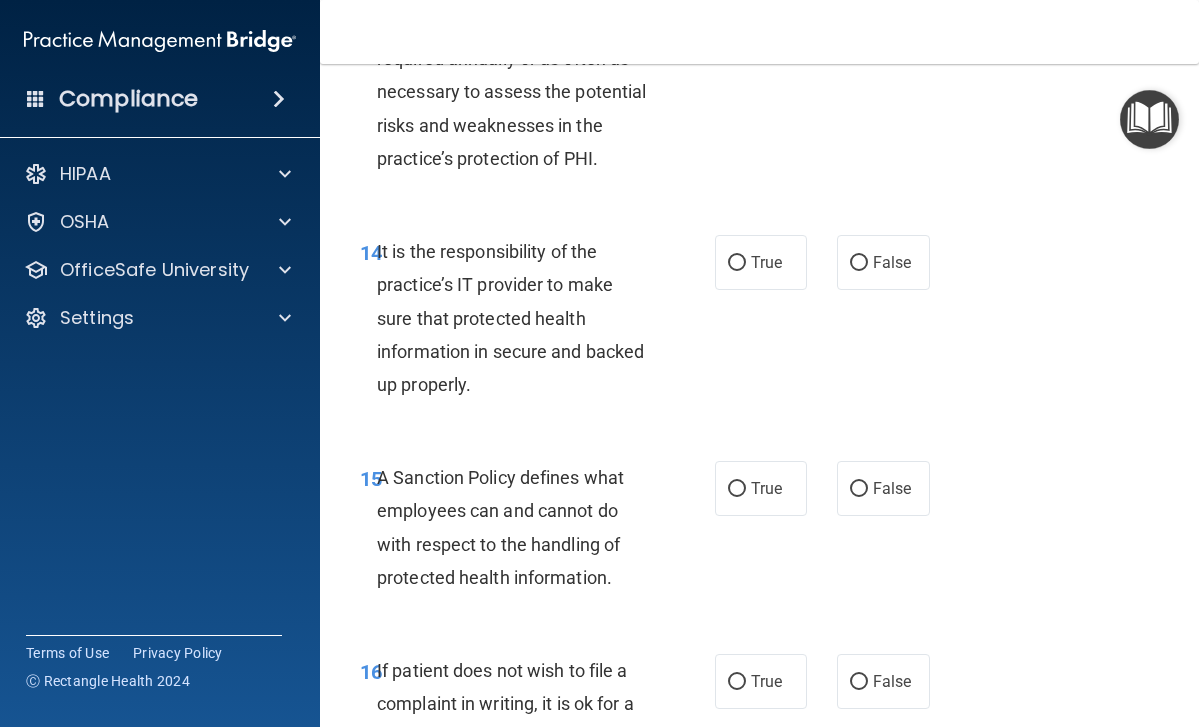 scroll, scrollTop: 3397, scrollLeft: 0, axis: vertical 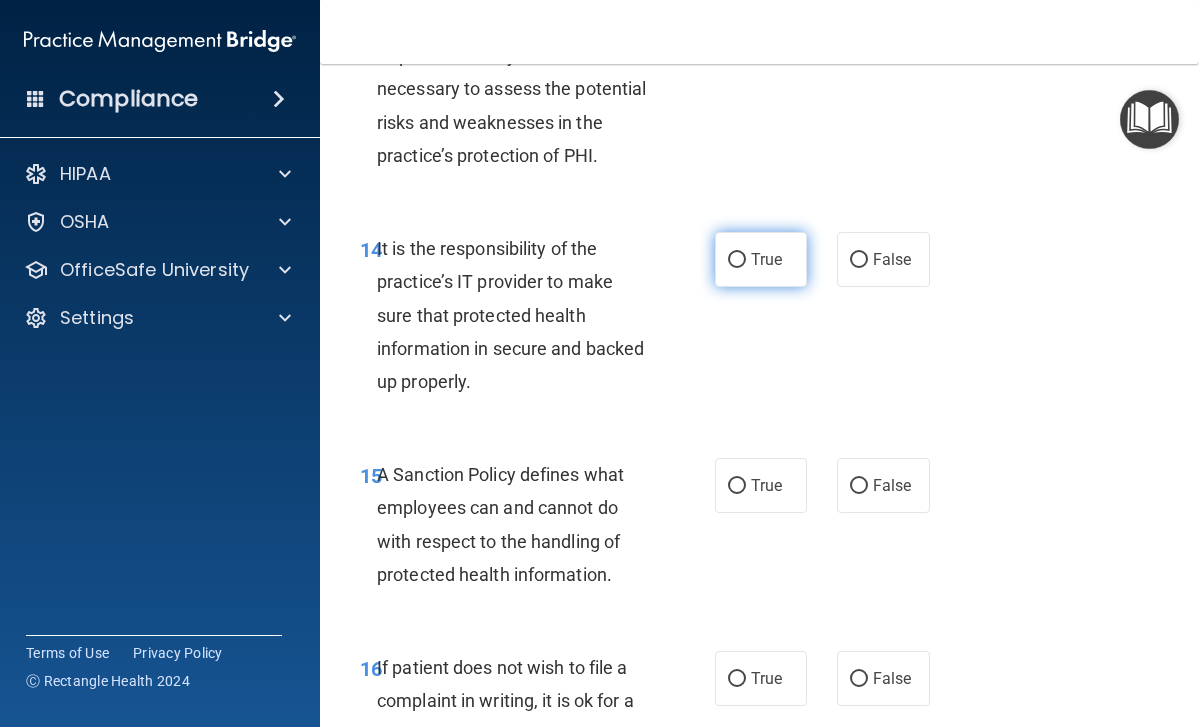 click on "True" at bounding box center (737, 260) 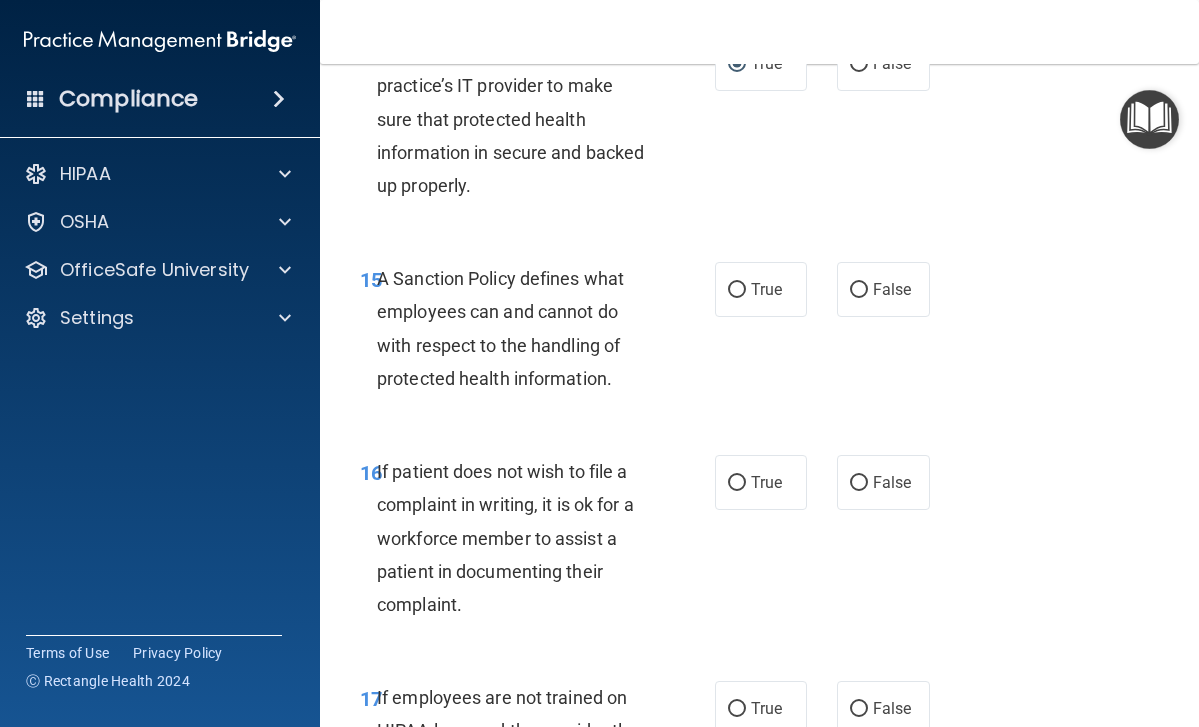 scroll, scrollTop: 3596, scrollLeft: 0, axis: vertical 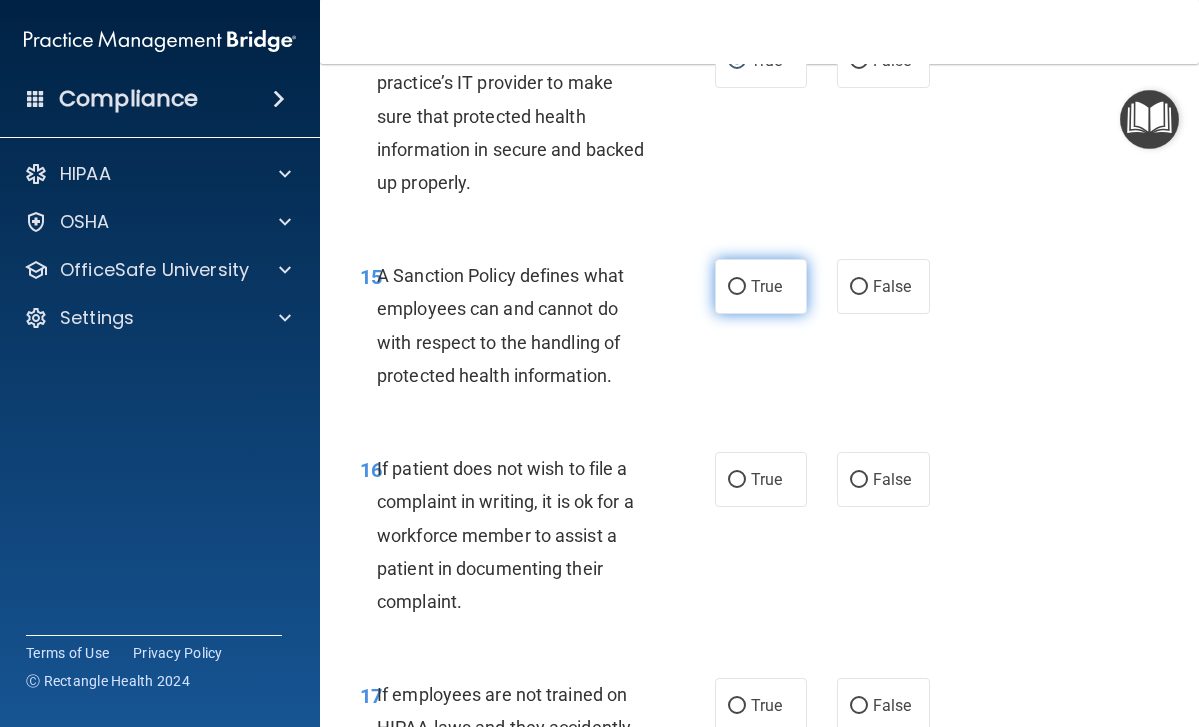 click on "True" at bounding box center (737, 287) 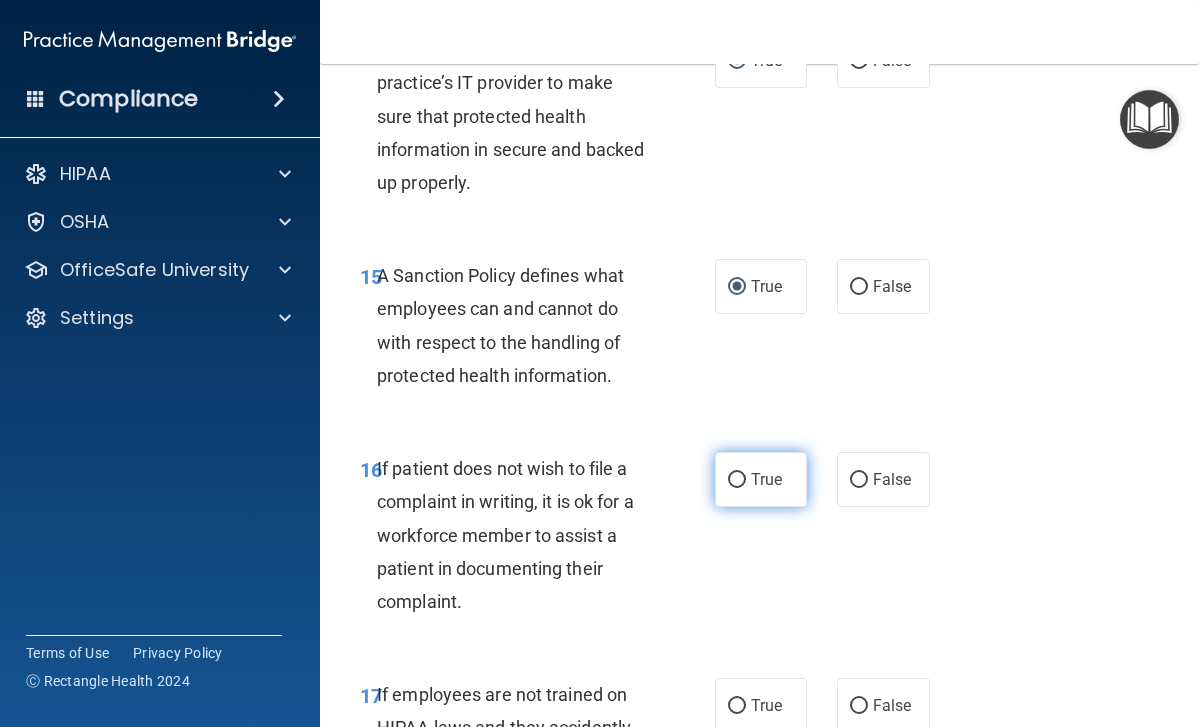 click on "True" at bounding box center [737, 480] 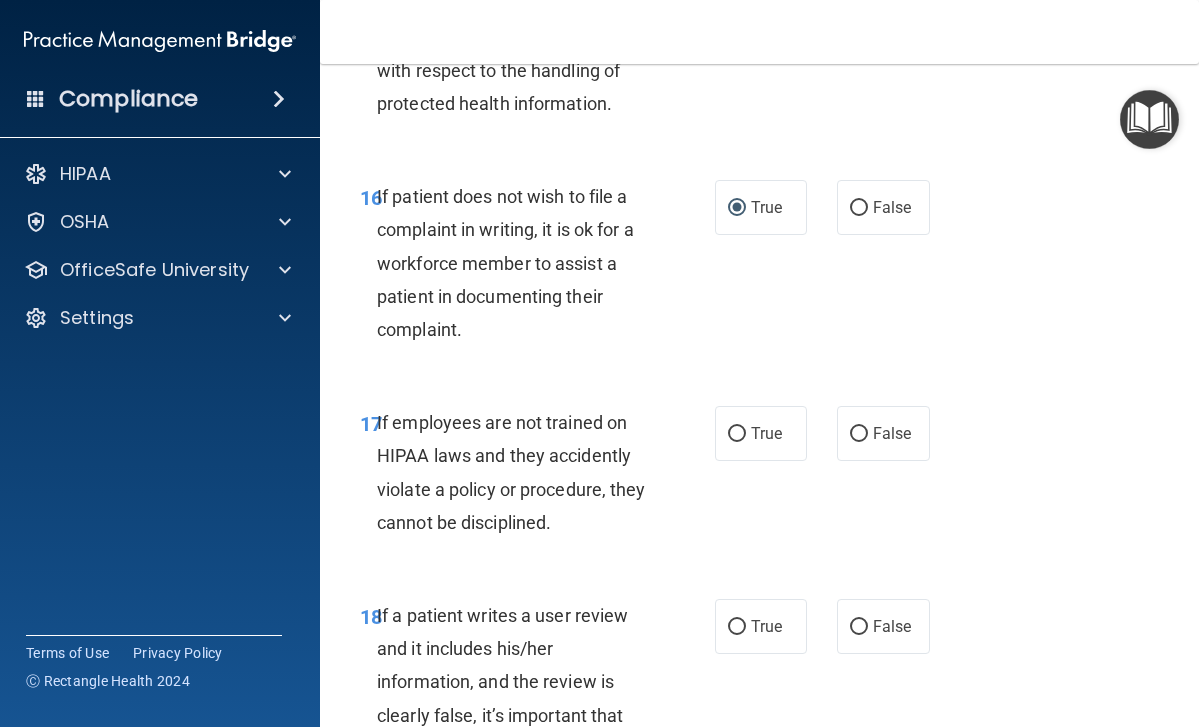 scroll, scrollTop: 3869, scrollLeft: 0, axis: vertical 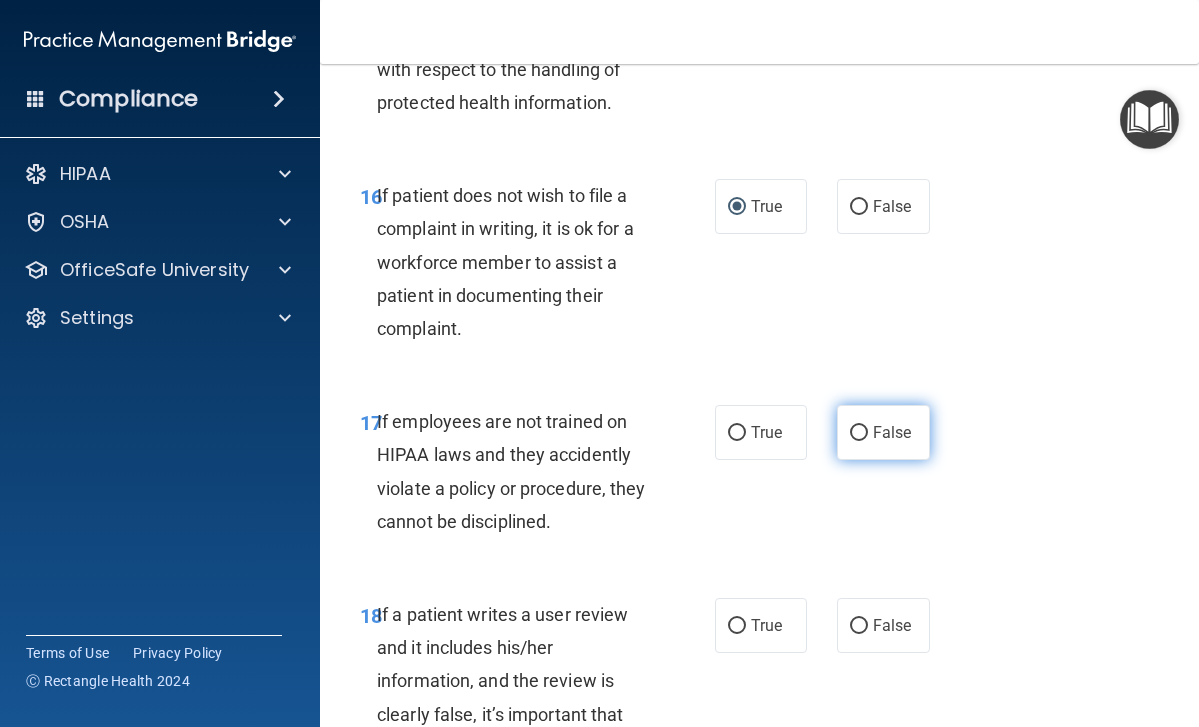 click on "False" at bounding box center (859, 433) 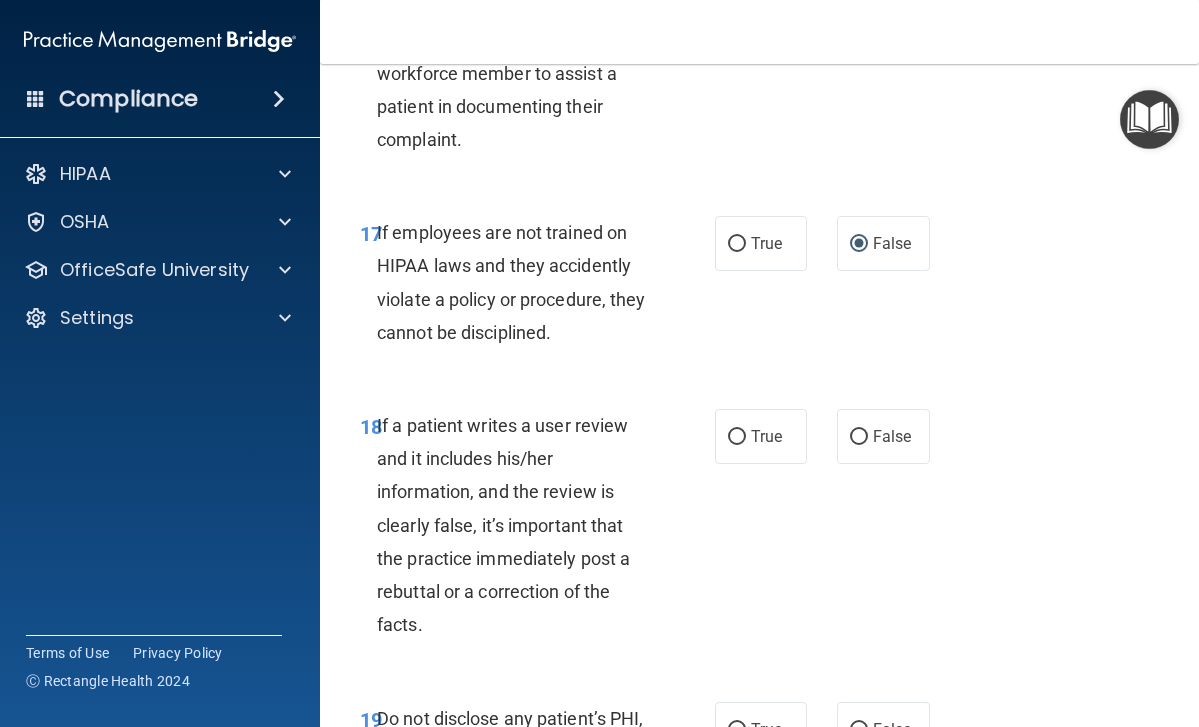 scroll, scrollTop: 4059, scrollLeft: 0, axis: vertical 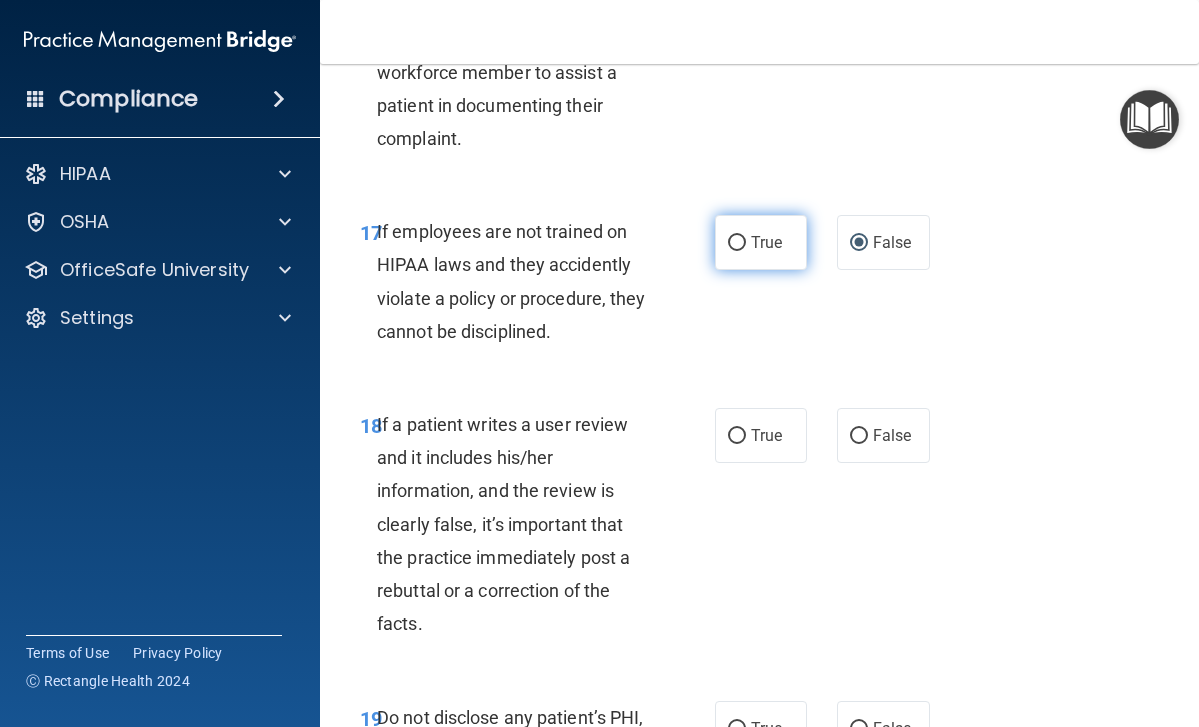 click on "True" at bounding box center [761, 242] 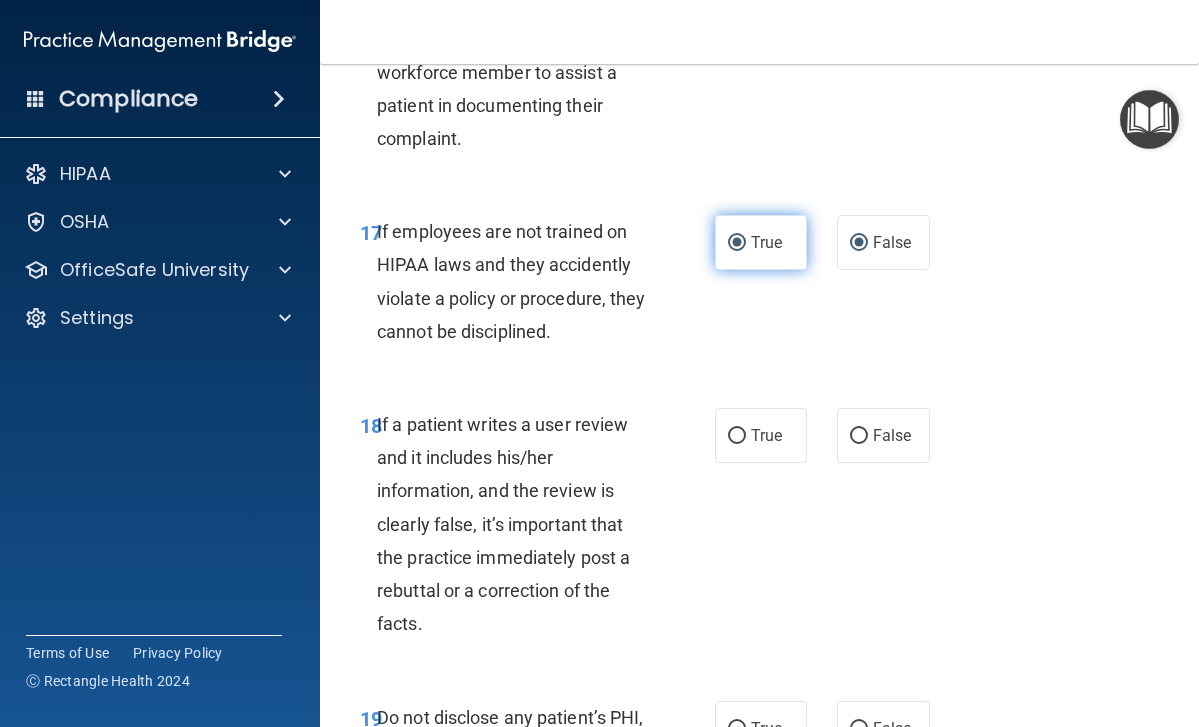 radio on "false" 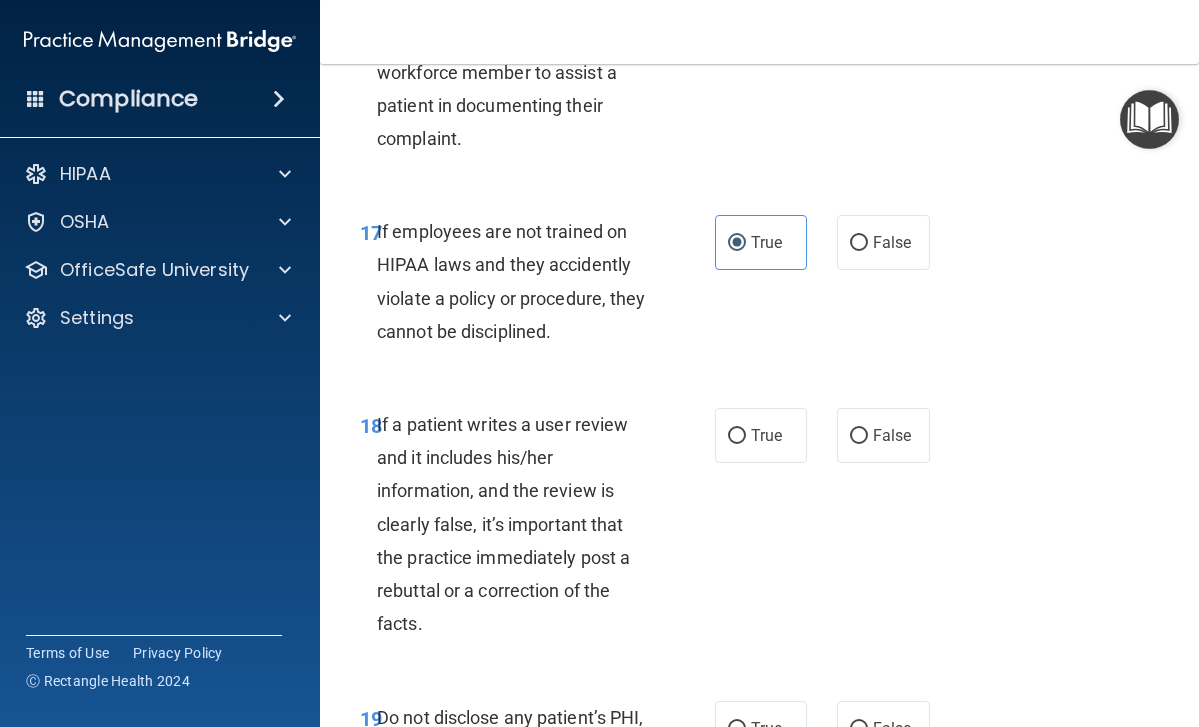 scroll, scrollTop: 4058, scrollLeft: 0, axis: vertical 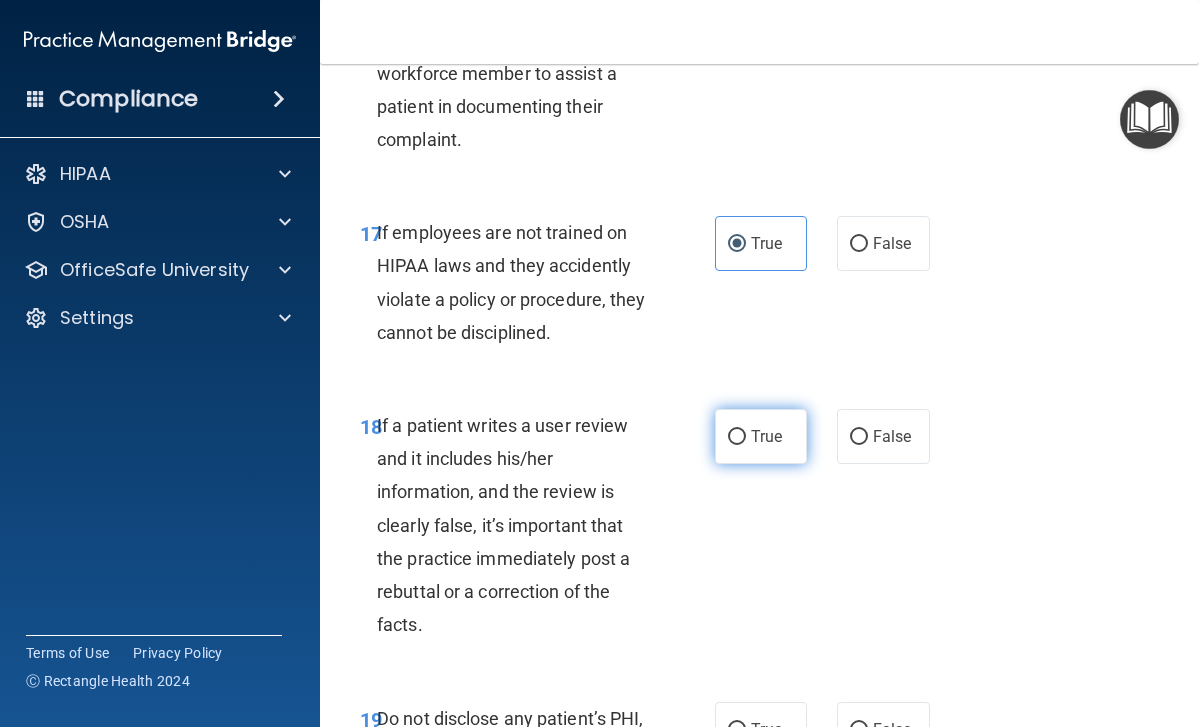 click on "True" at bounding box center [737, 437] 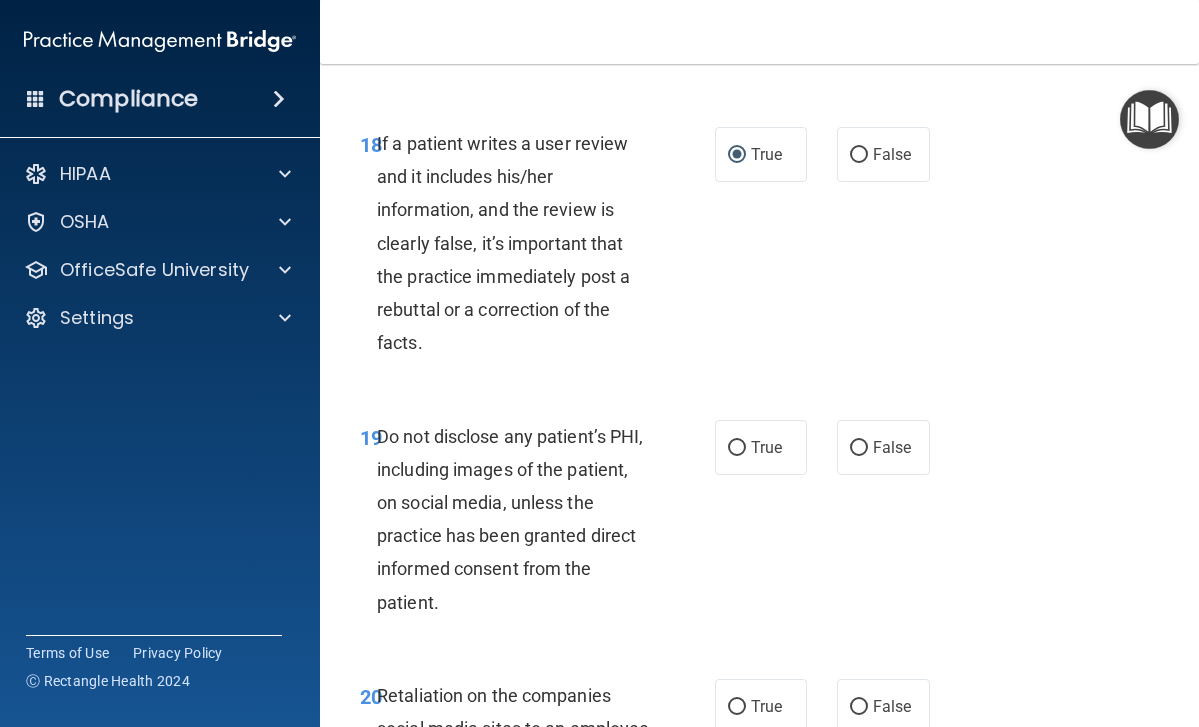 scroll, scrollTop: 4341, scrollLeft: 0, axis: vertical 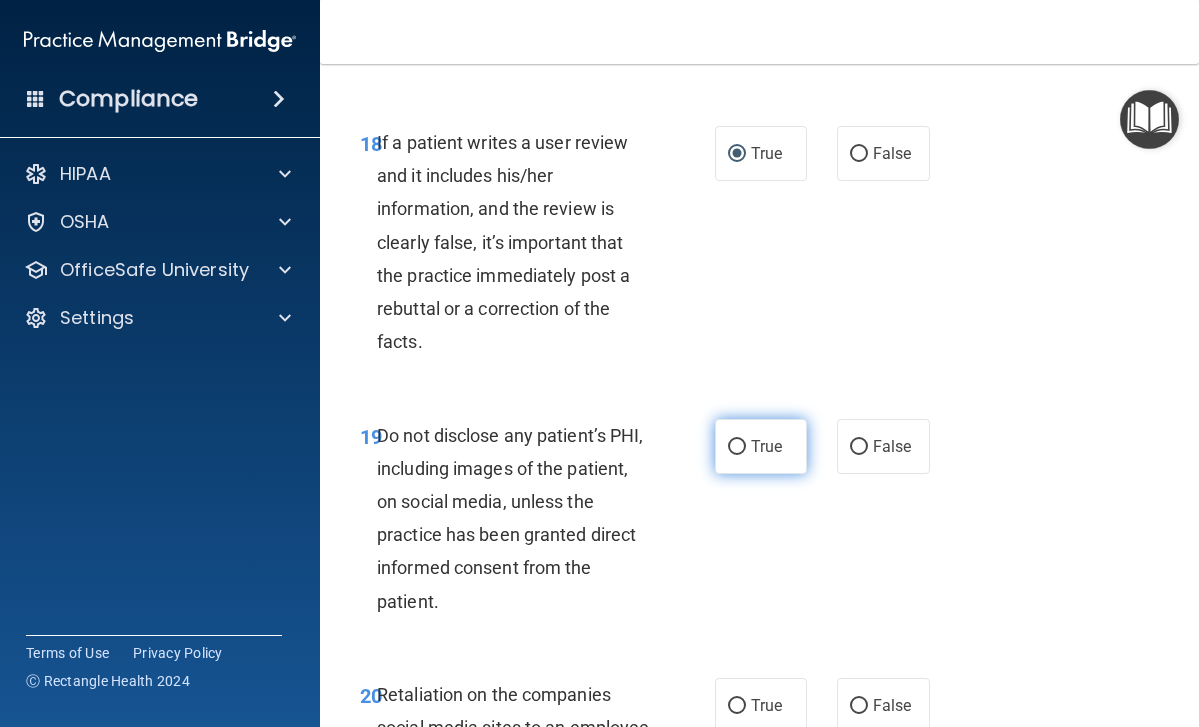 click on "True" at bounding box center [761, 446] 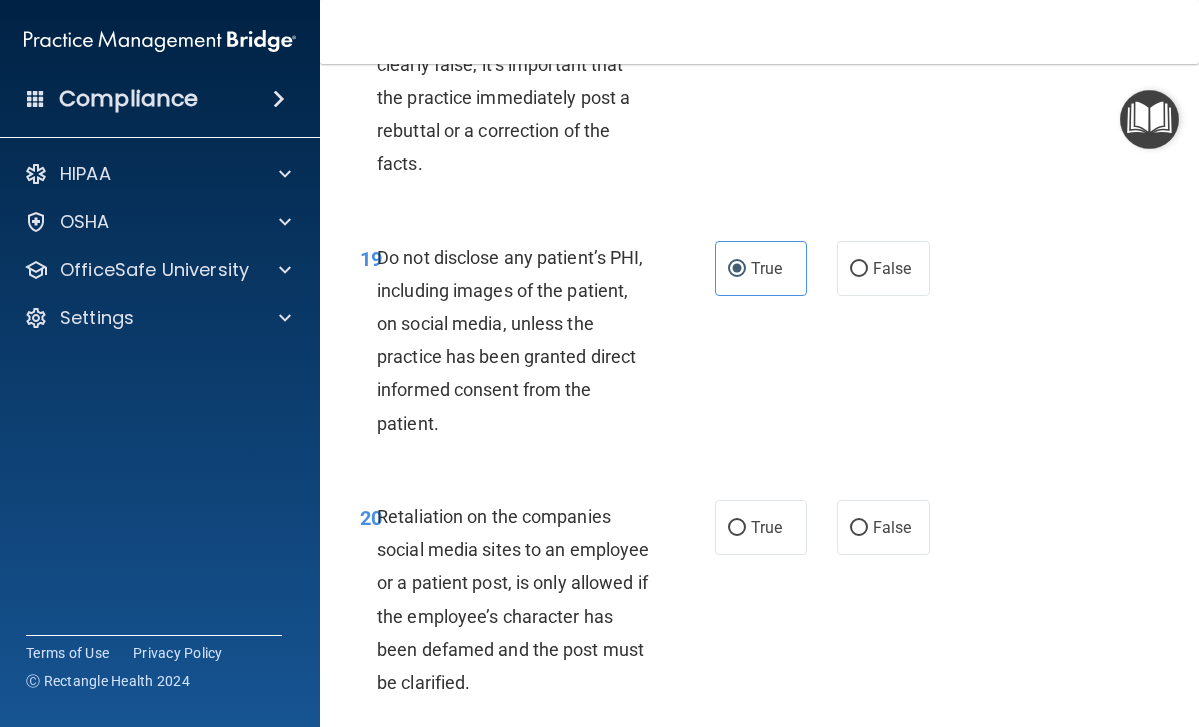 scroll, scrollTop: 4537, scrollLeft: 0, axis: vertical 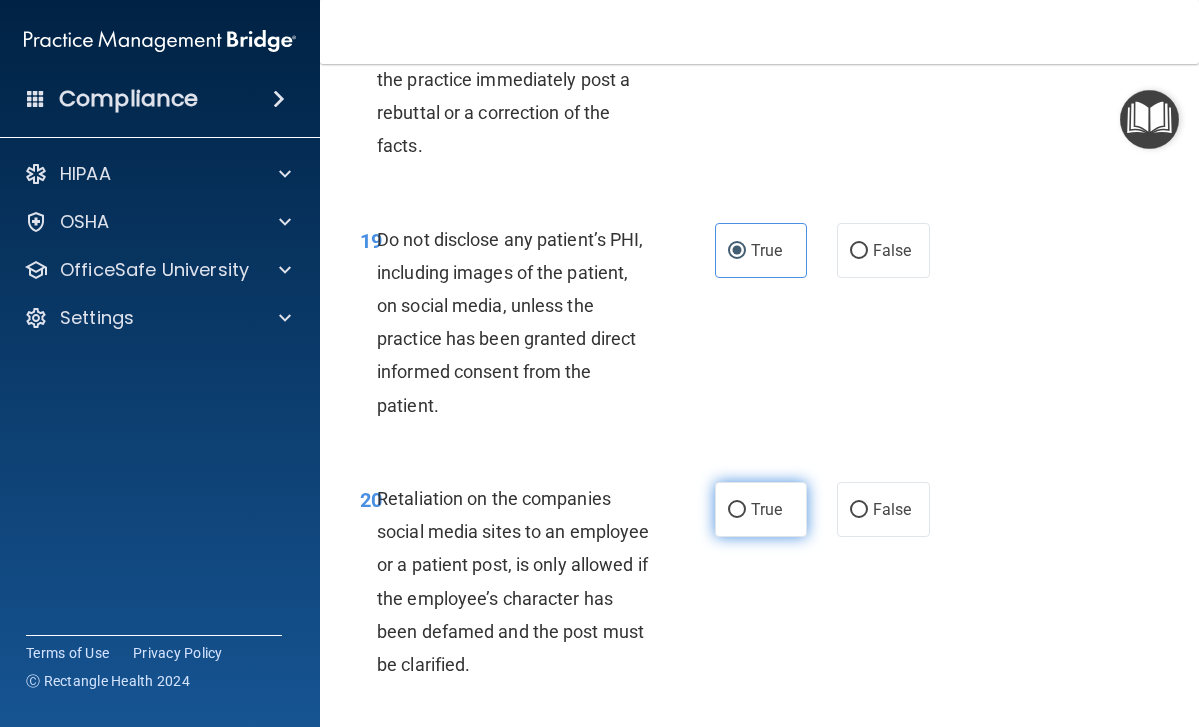 click on "True" at bounding box center (737, 510) 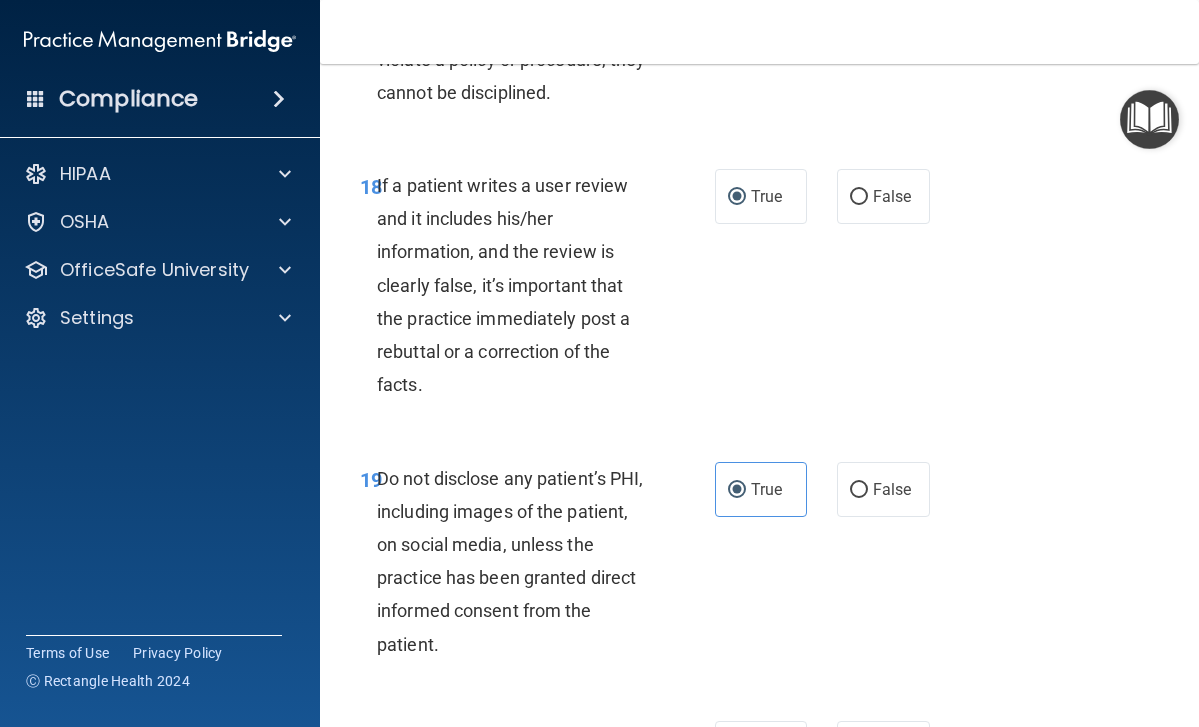 scroll, scrollTop: 4295, scrollLeft: 0, axis: vertical 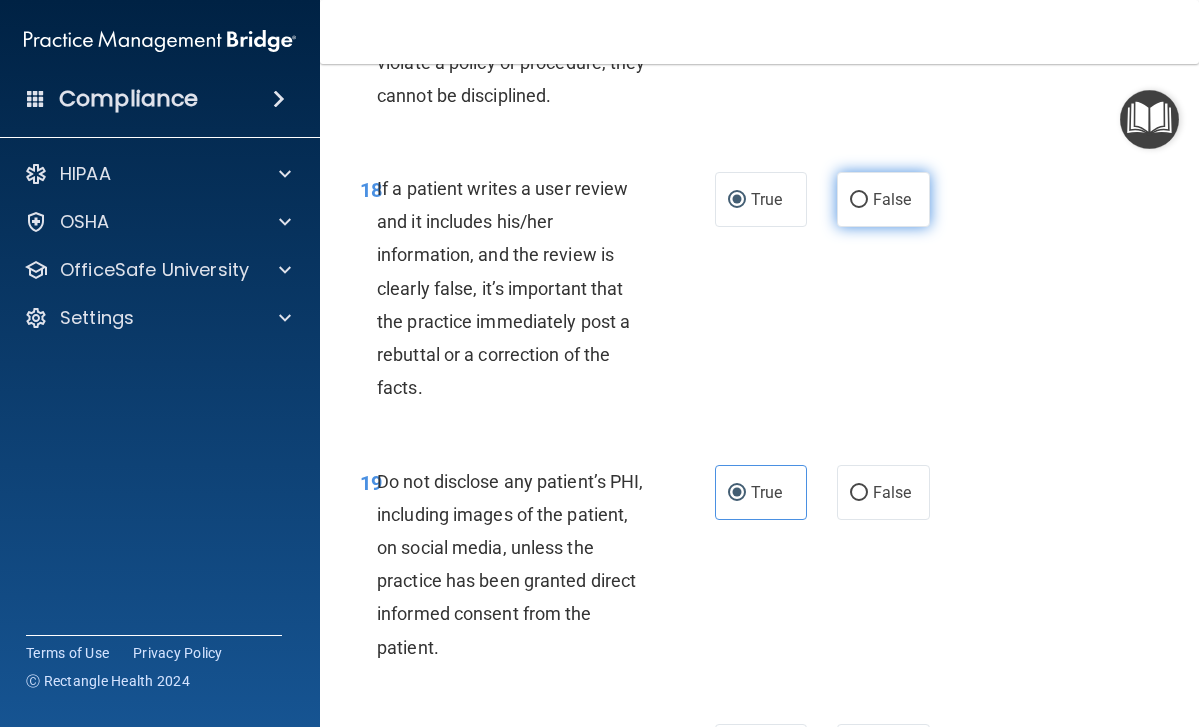 click on "False" at bounding box center [859, 200] 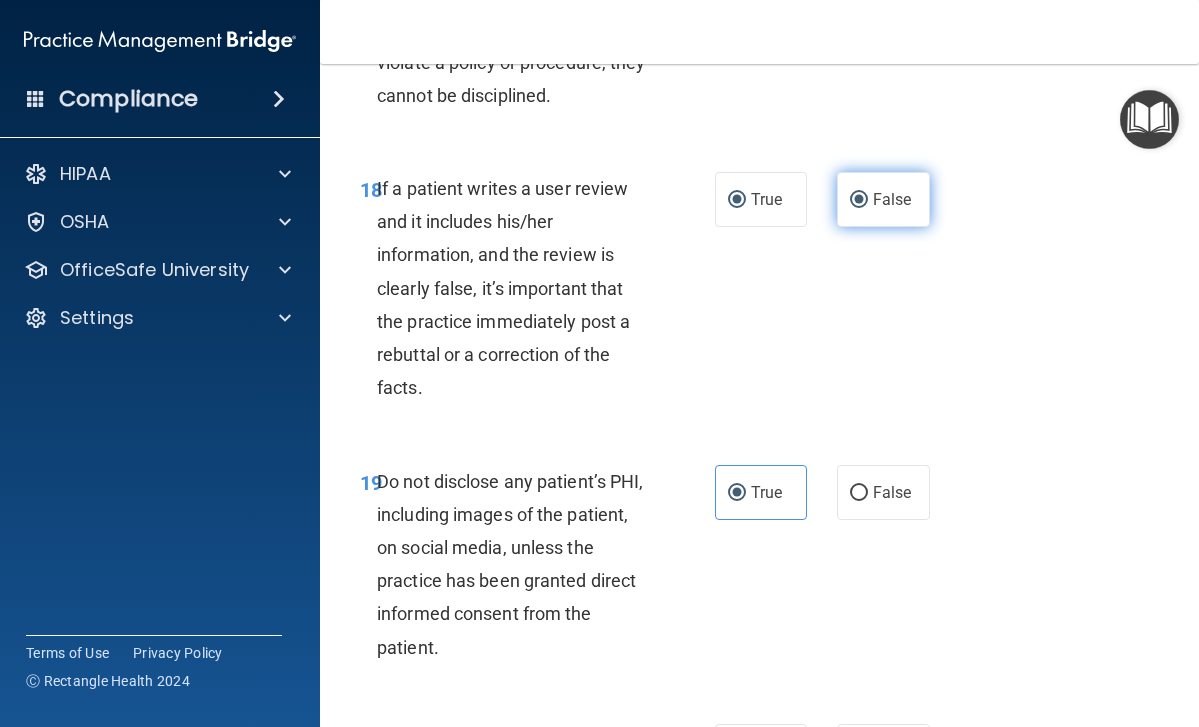 radio on "false" 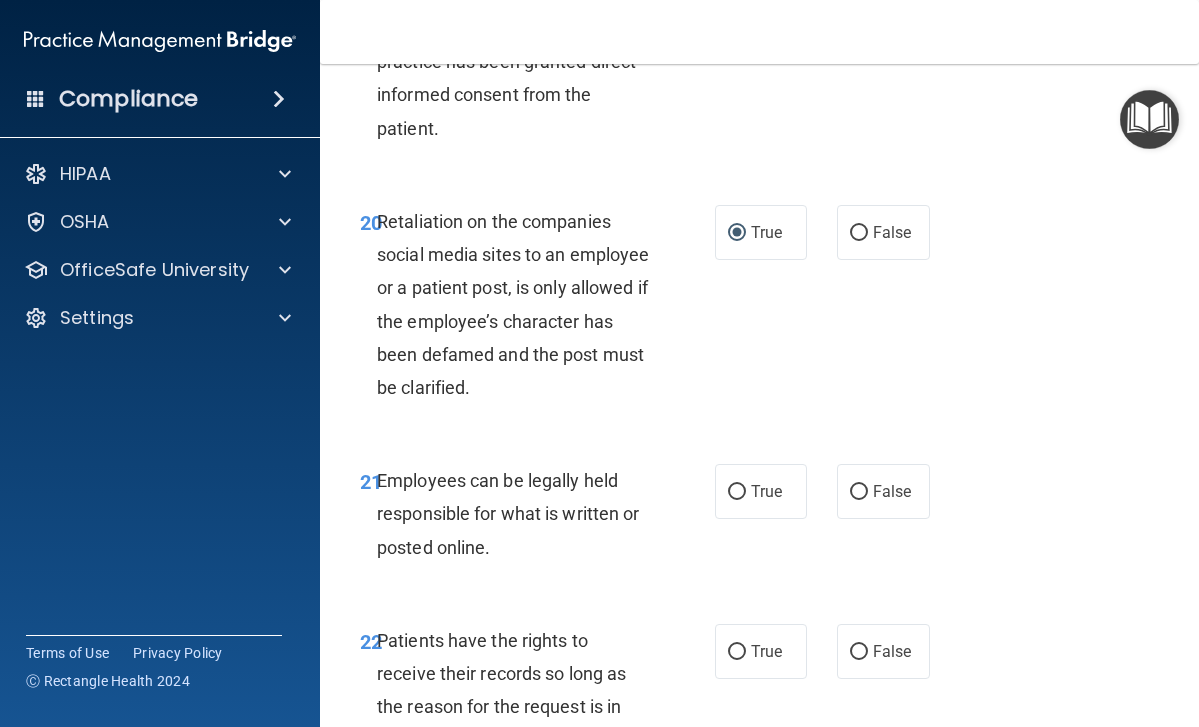 scroll, scrollTop: 4815, scrollLeft: 0, axis: vertical 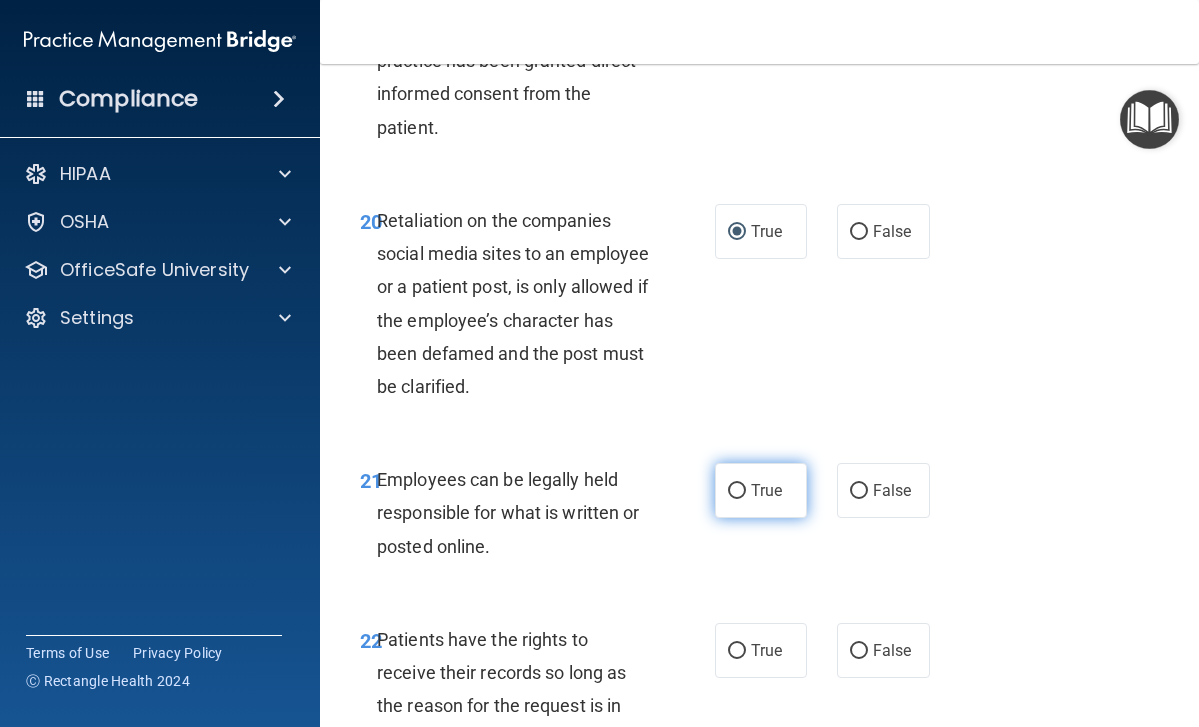 click on "True" at bounding box center [737, 491] 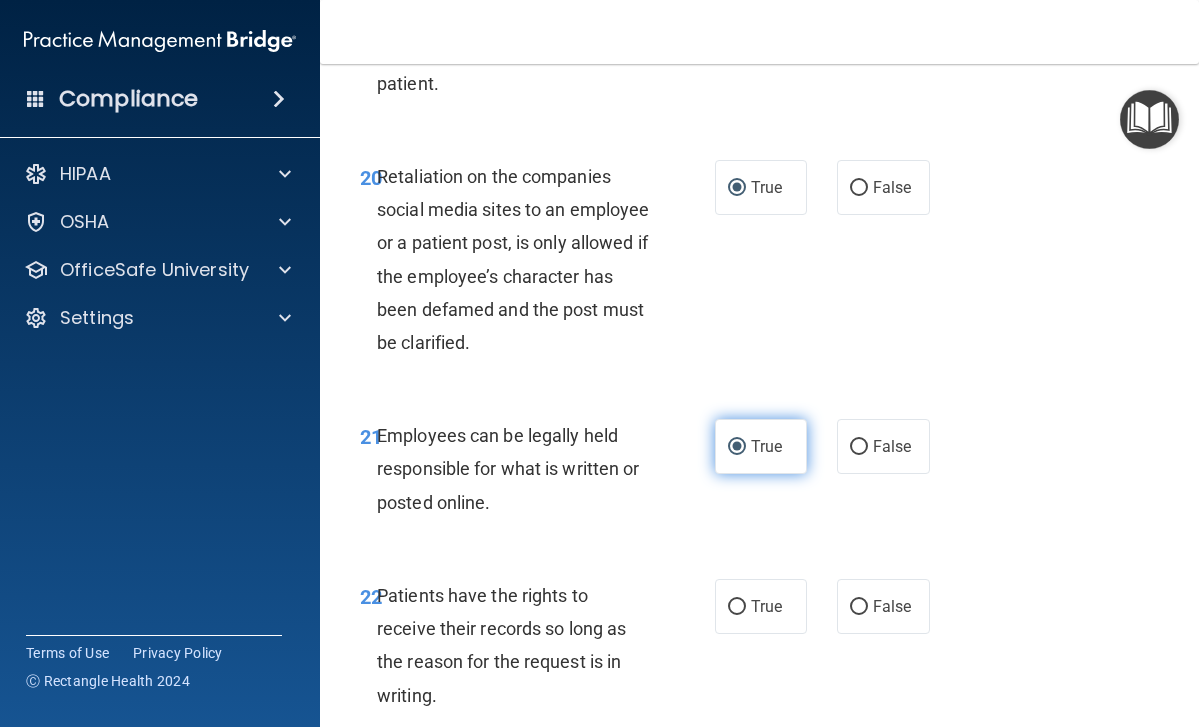 scroll, scrollTop: 4865, scrollLeft: 0, axis: vertical 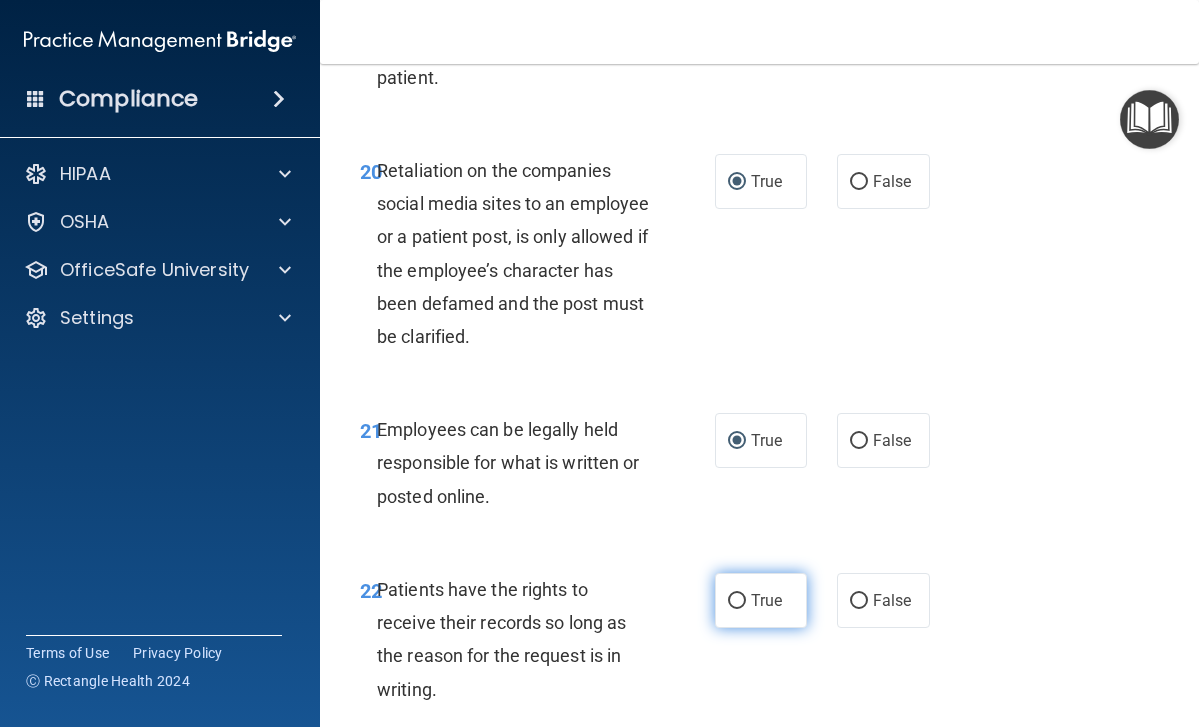 click on "True" at bounding box center (737, 601) 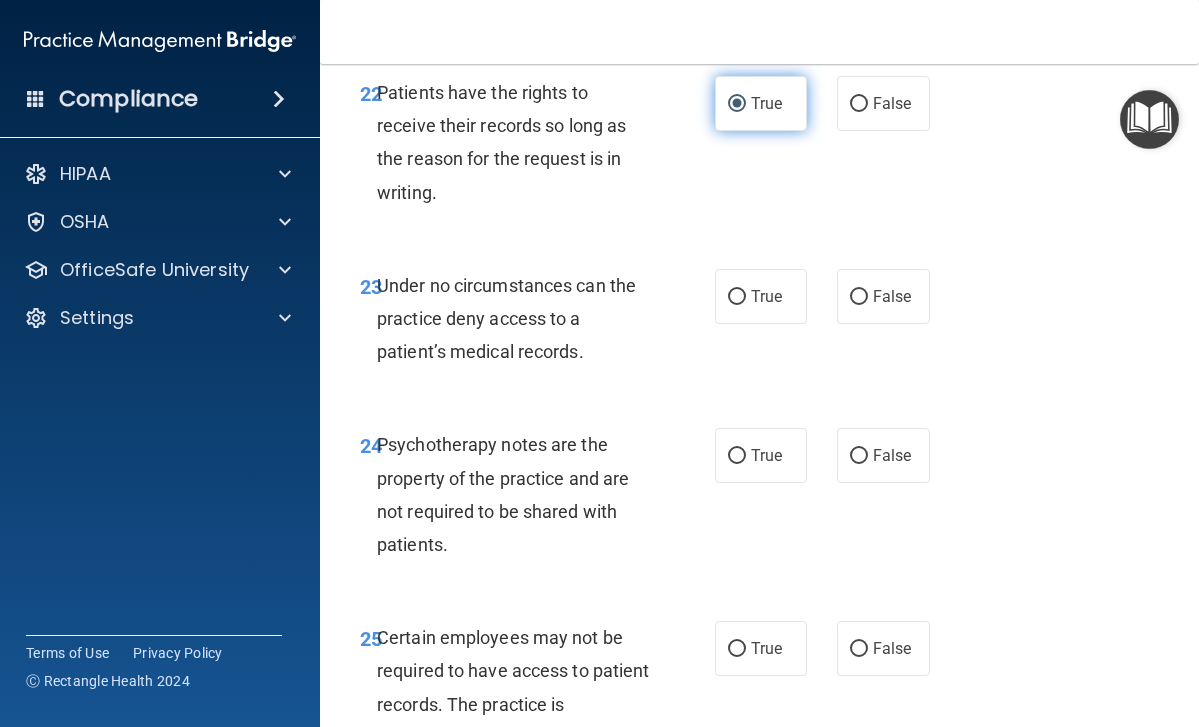 scroll, scrollTop: 5364, scrollLeft: 0, axis: vertical 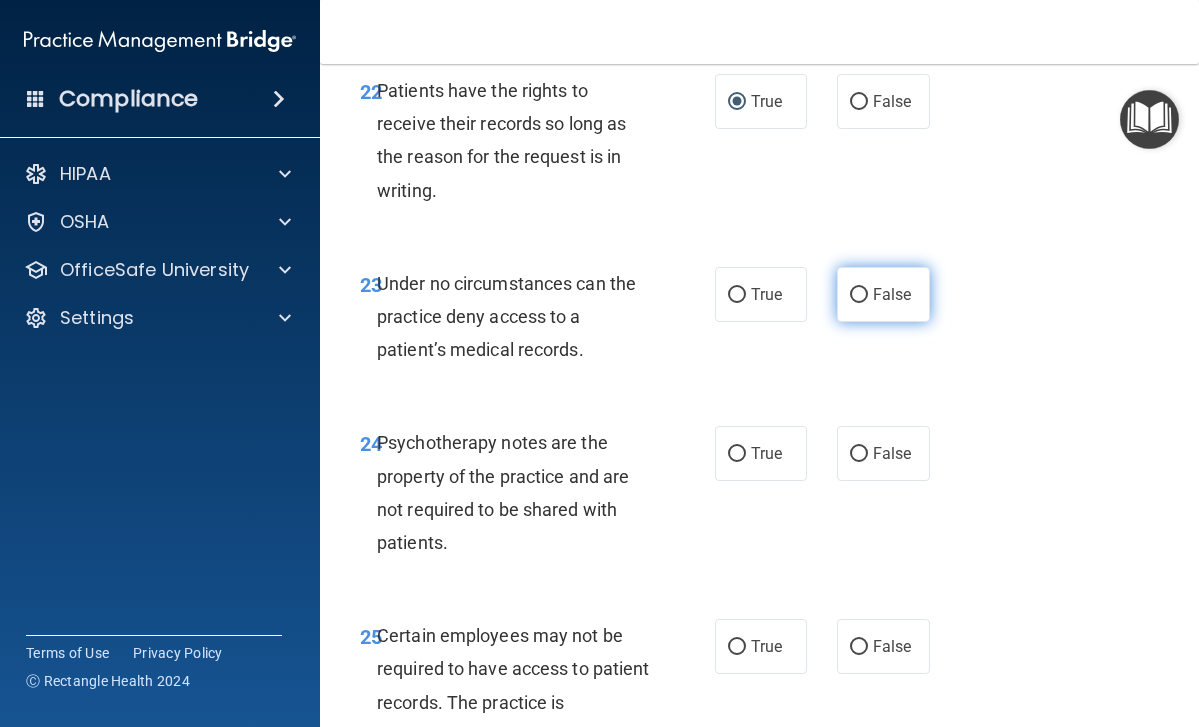 click on "False" at bounding box center [859, 295] 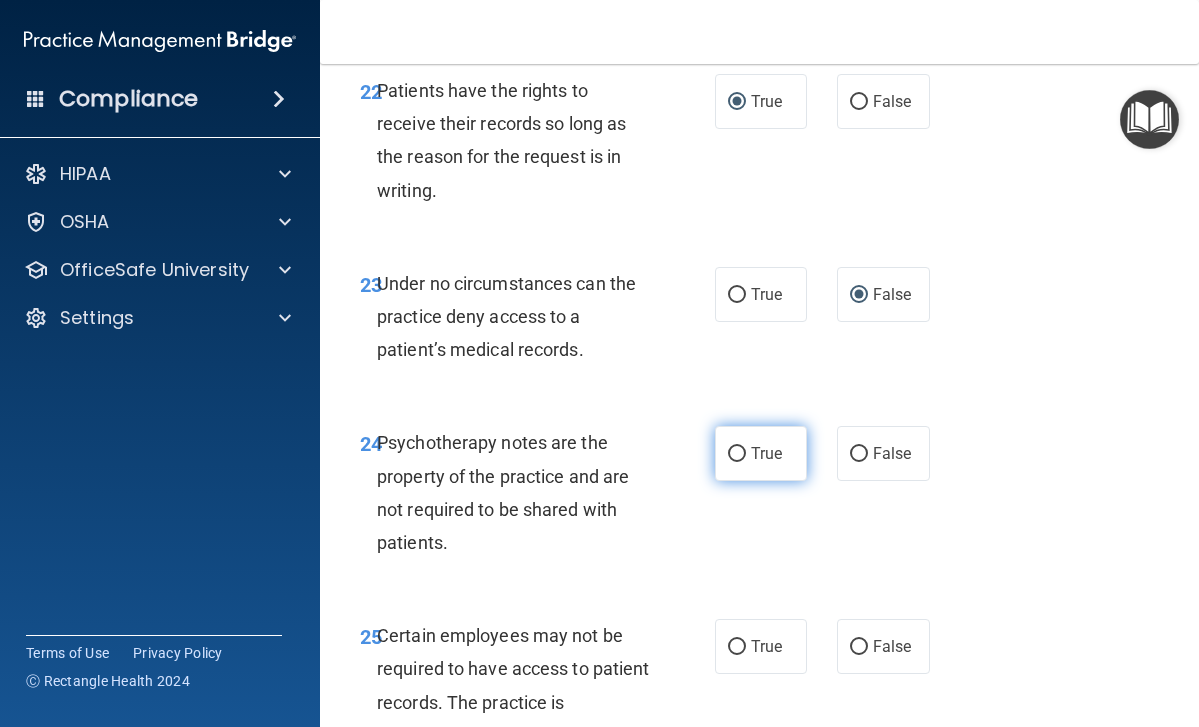 click on "True" at bounding box center [737, 454] 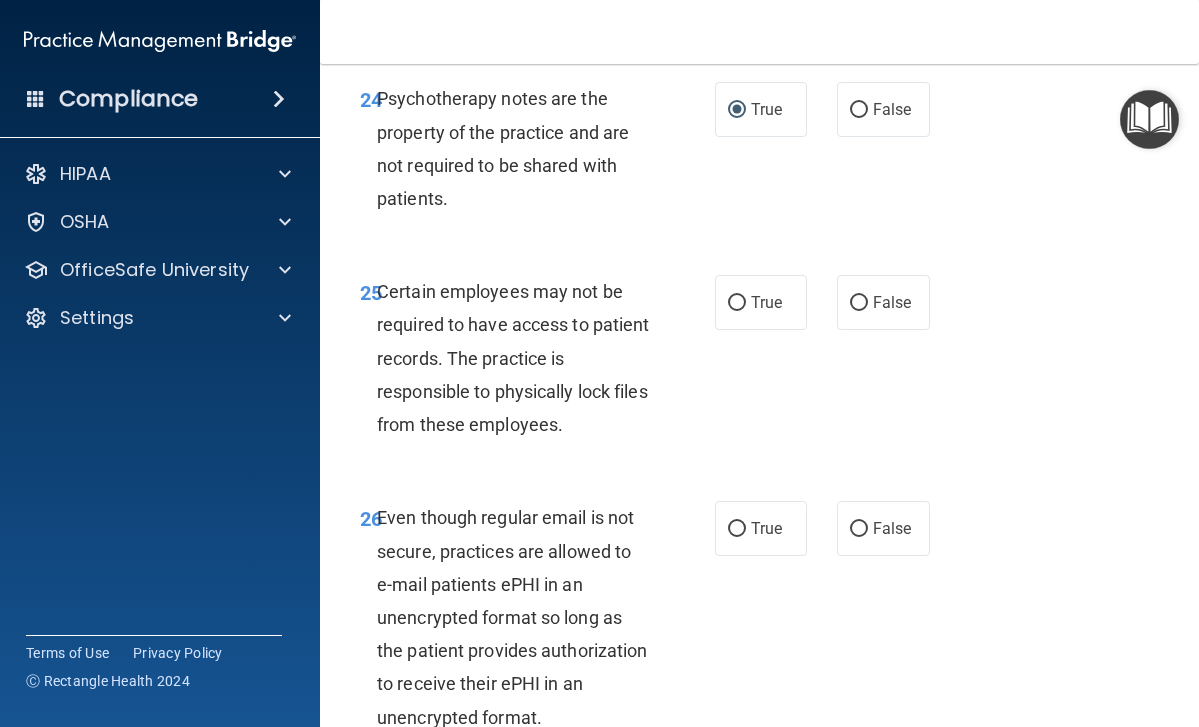 scroll, scrollTop: 5718, scrollLeft: 0, axis: vertical 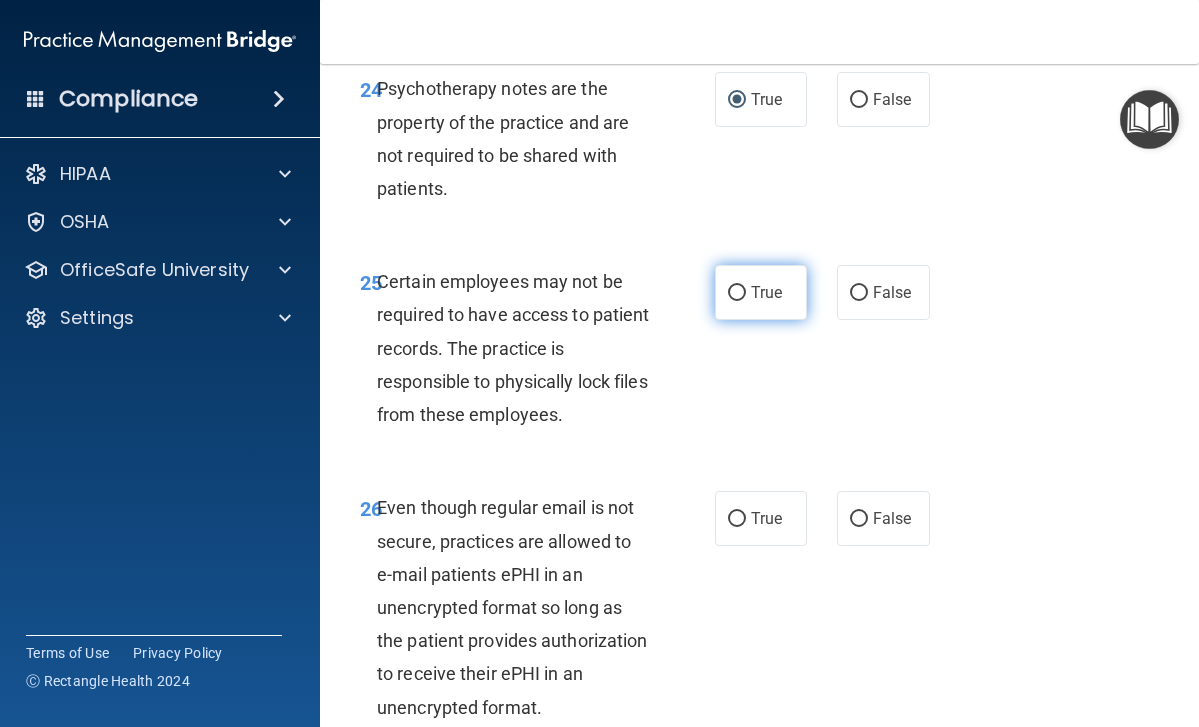 click on "True" at bounding box center (737, 293) 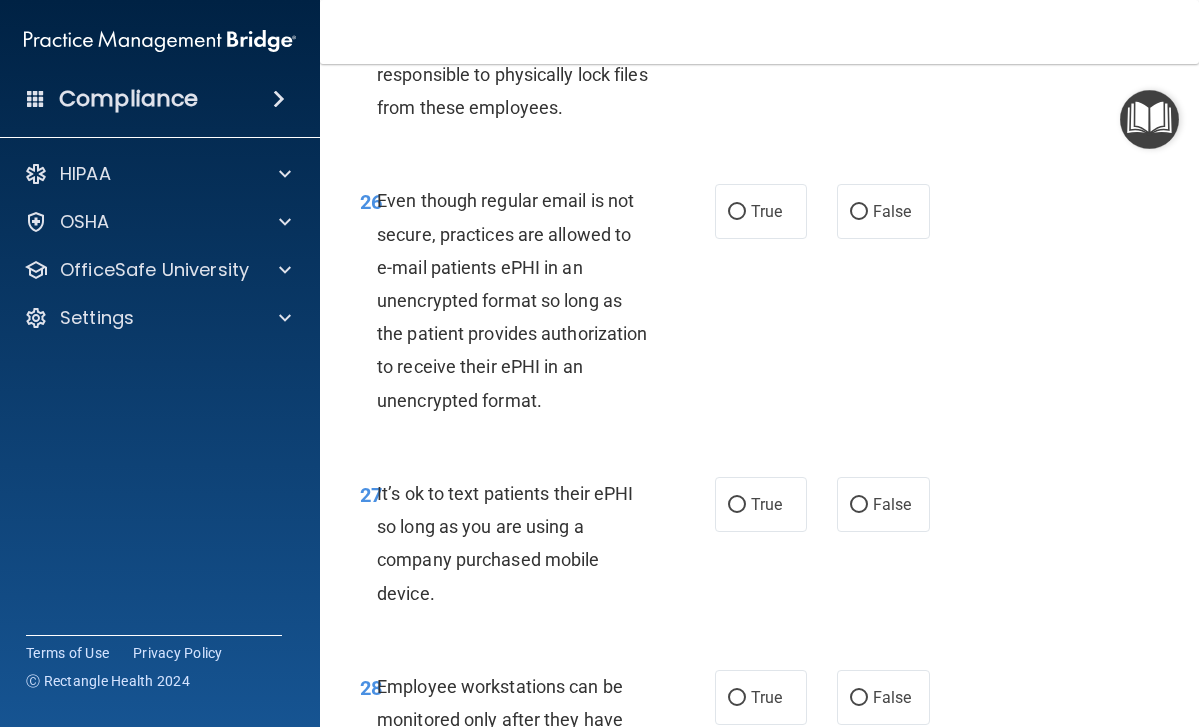 scroll, scrollTop: 6026, scrollLeft: 0, axis: vertical 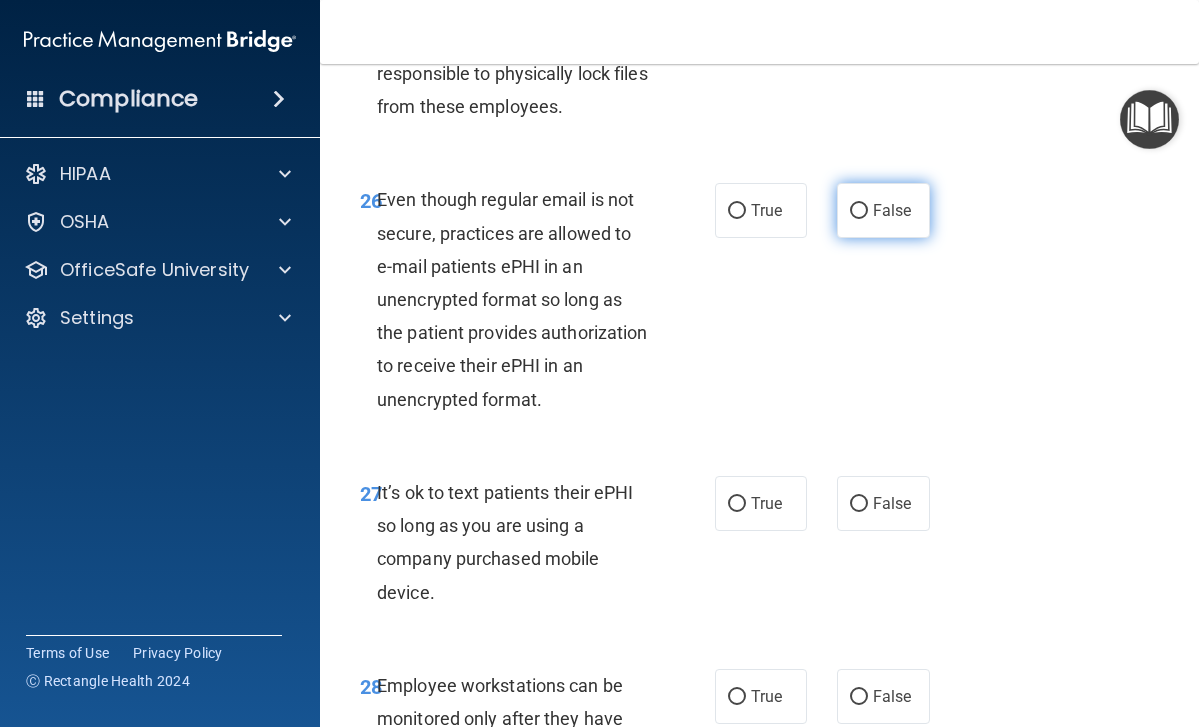 click on "False" at bounding box center (859, 211) 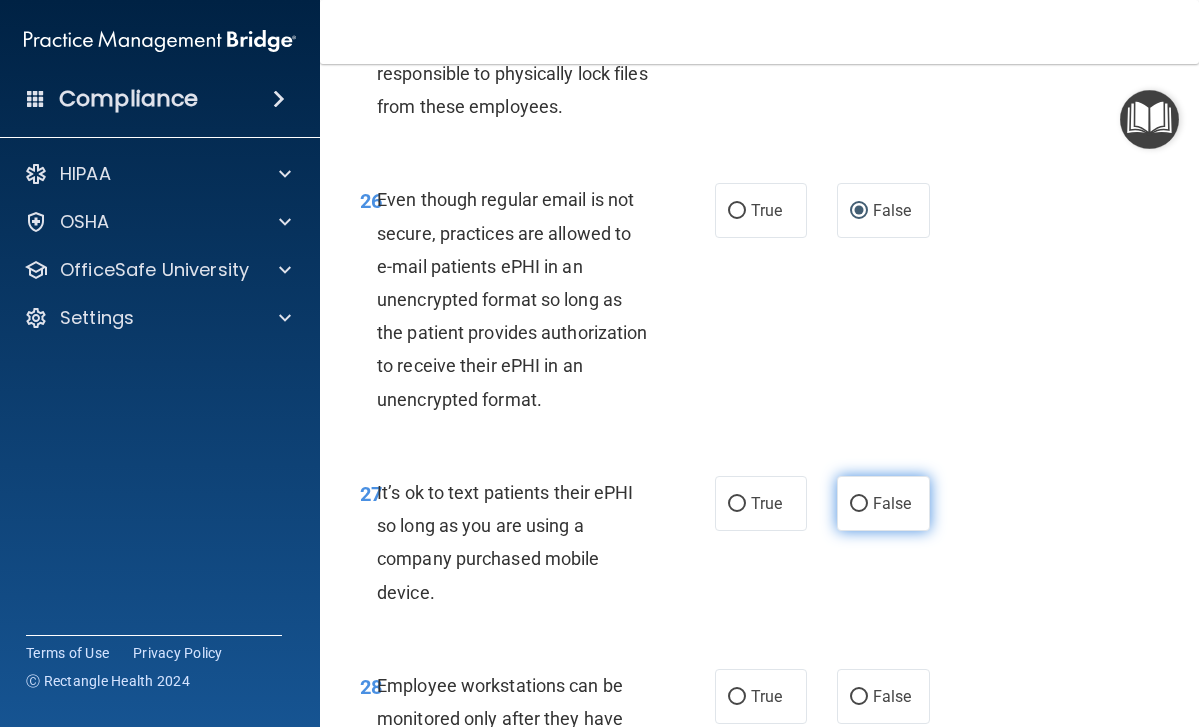 click on "False" at bounding box center (859, 504) 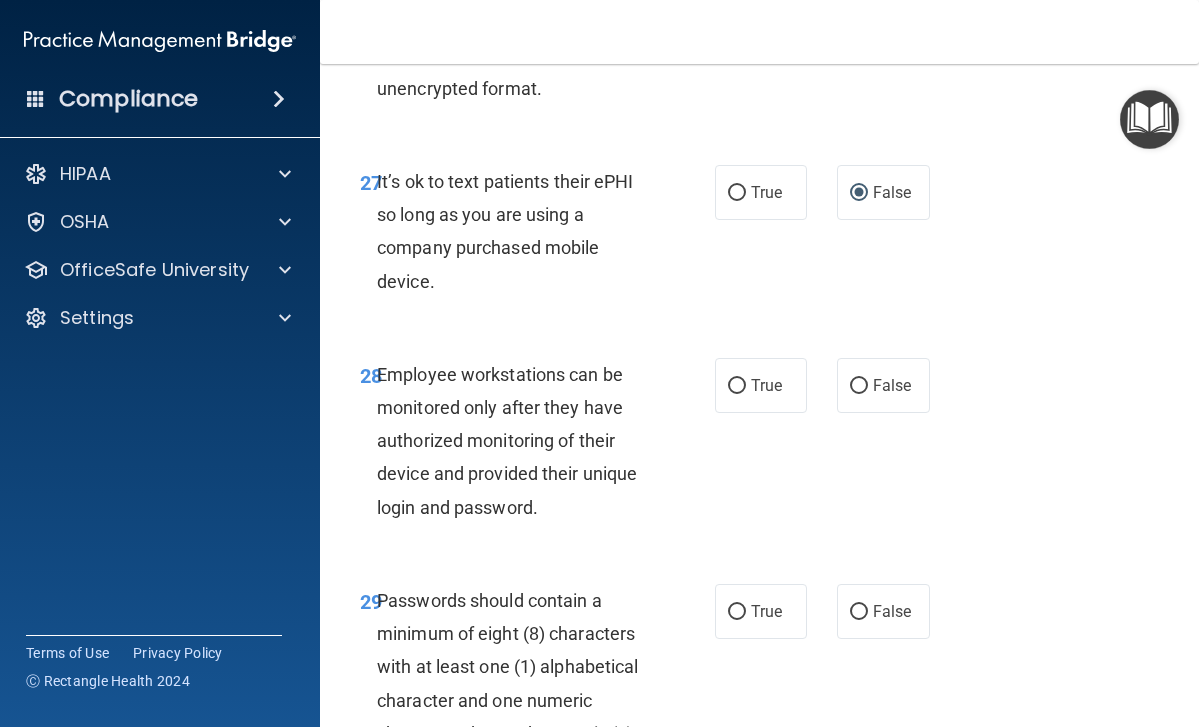 scroll, scrollTop: 6340, scrollLeft: 0, axis: vertical 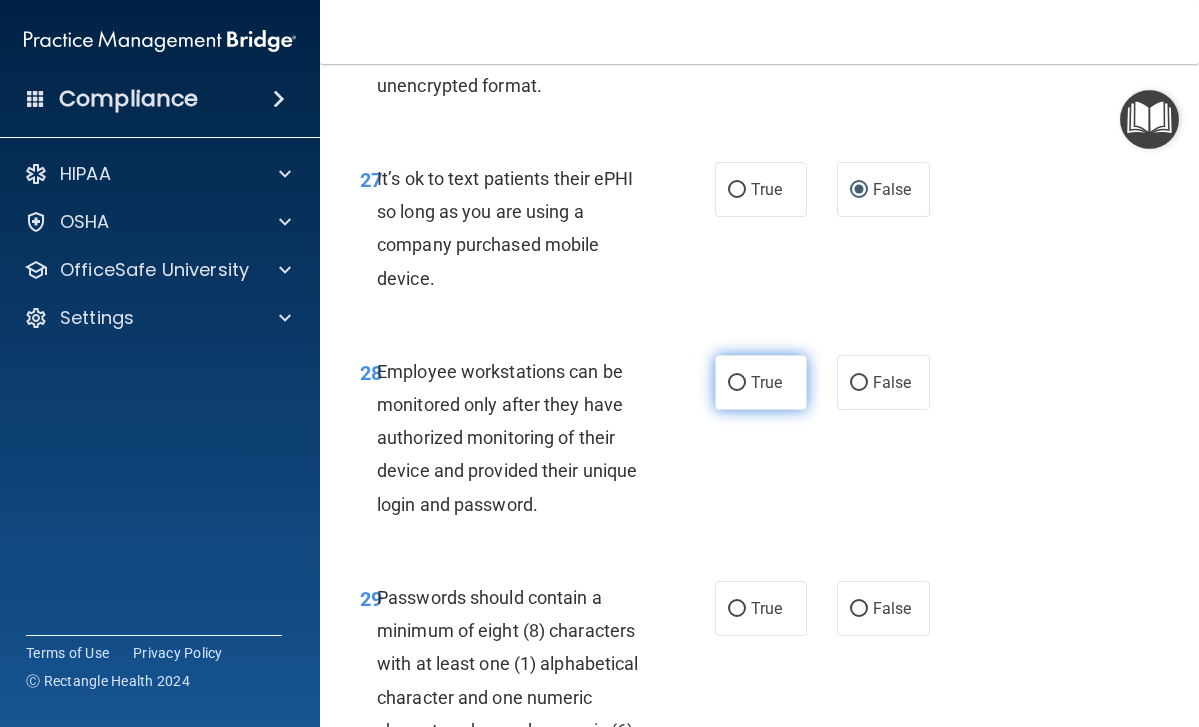 click on "True" at bounding box center (737, 383) 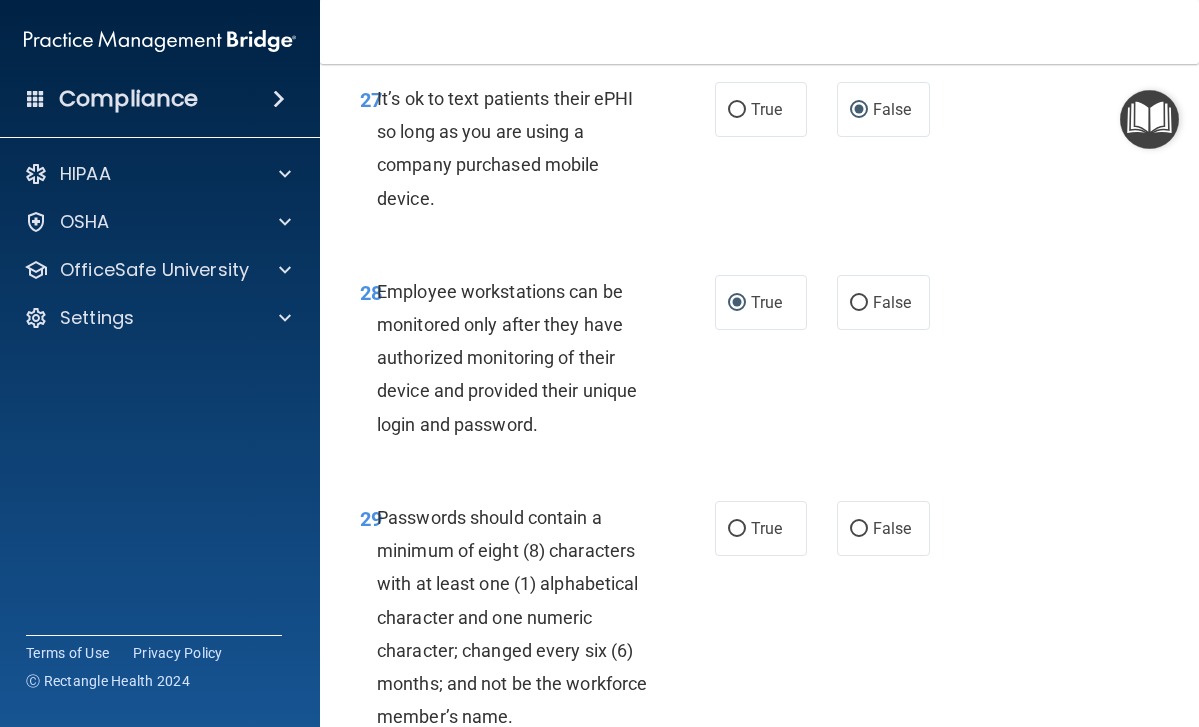 scroll, scrollTop: 6428, scrollLeft: 0, axis: vertical 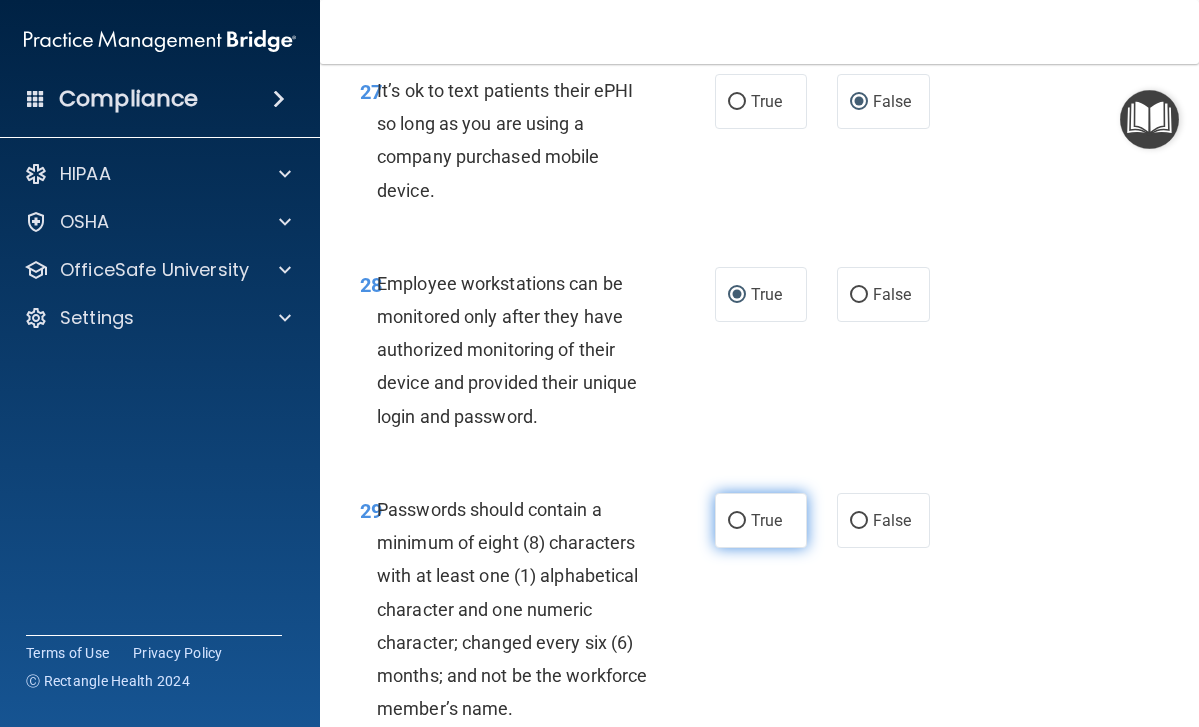 click on "True" at bounding box center [737, 521] 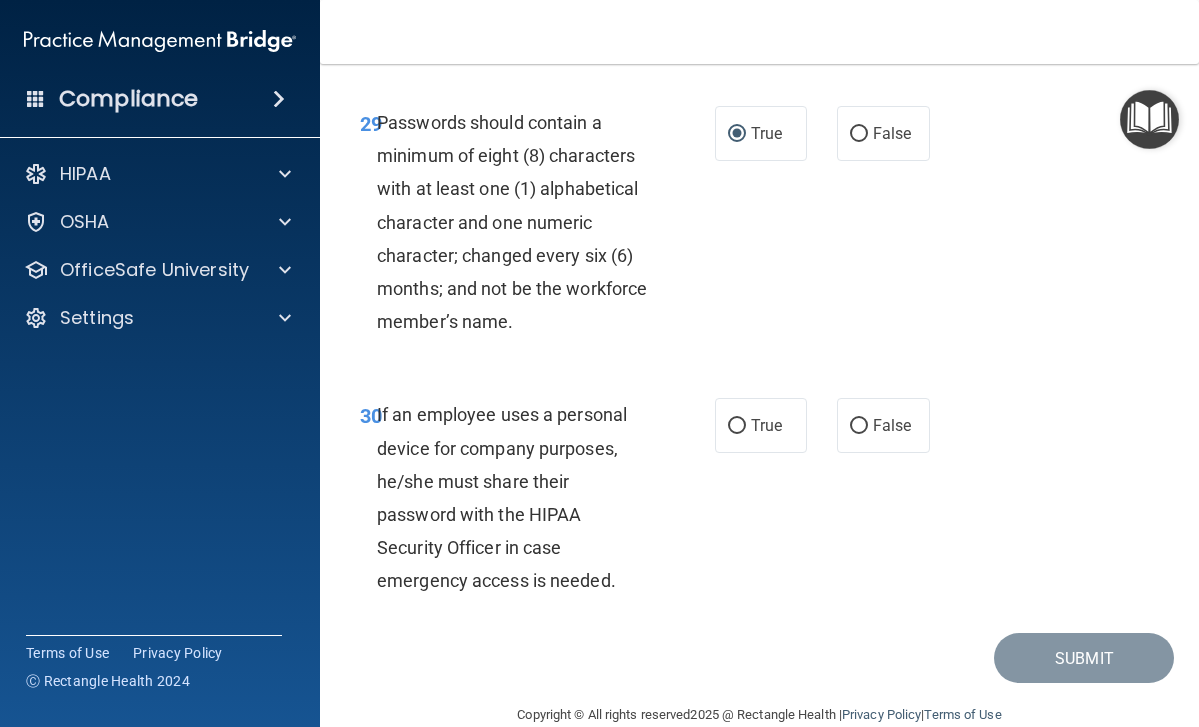 scroll, scrollTop: 6814, scrollLeft: 0, axis: vertical 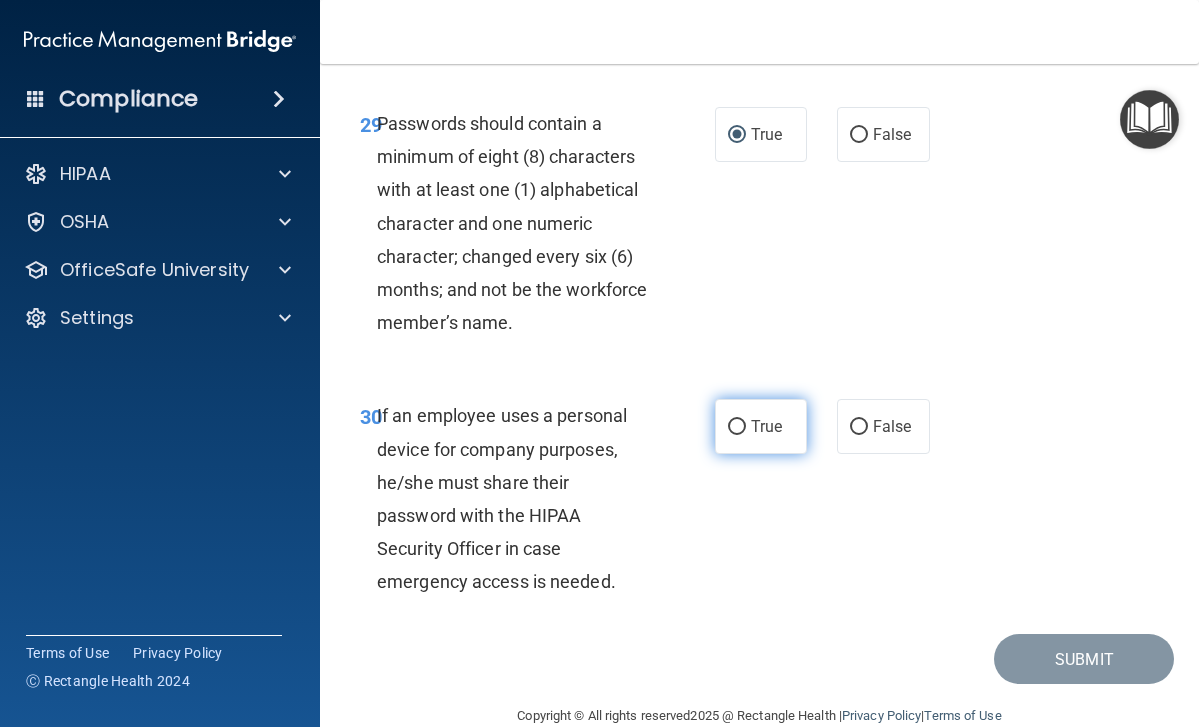 click on "True" at bounding box center [737, 427] 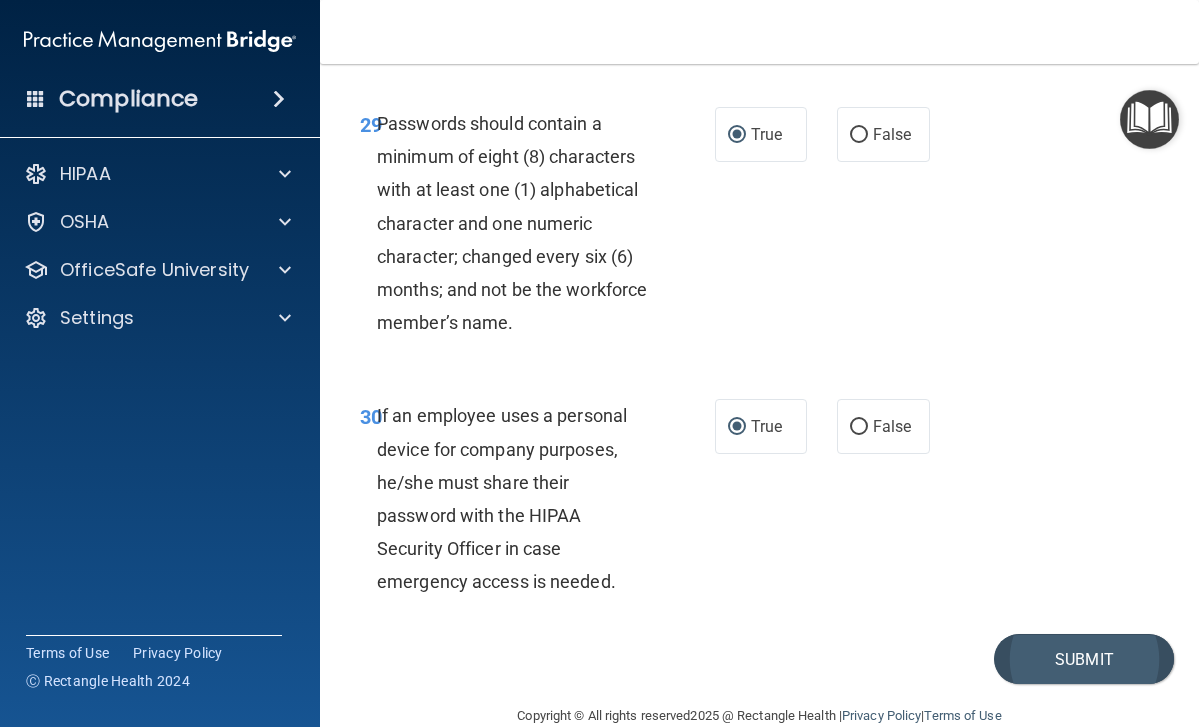 click on "Submit" at bounding box center [1084, 659] 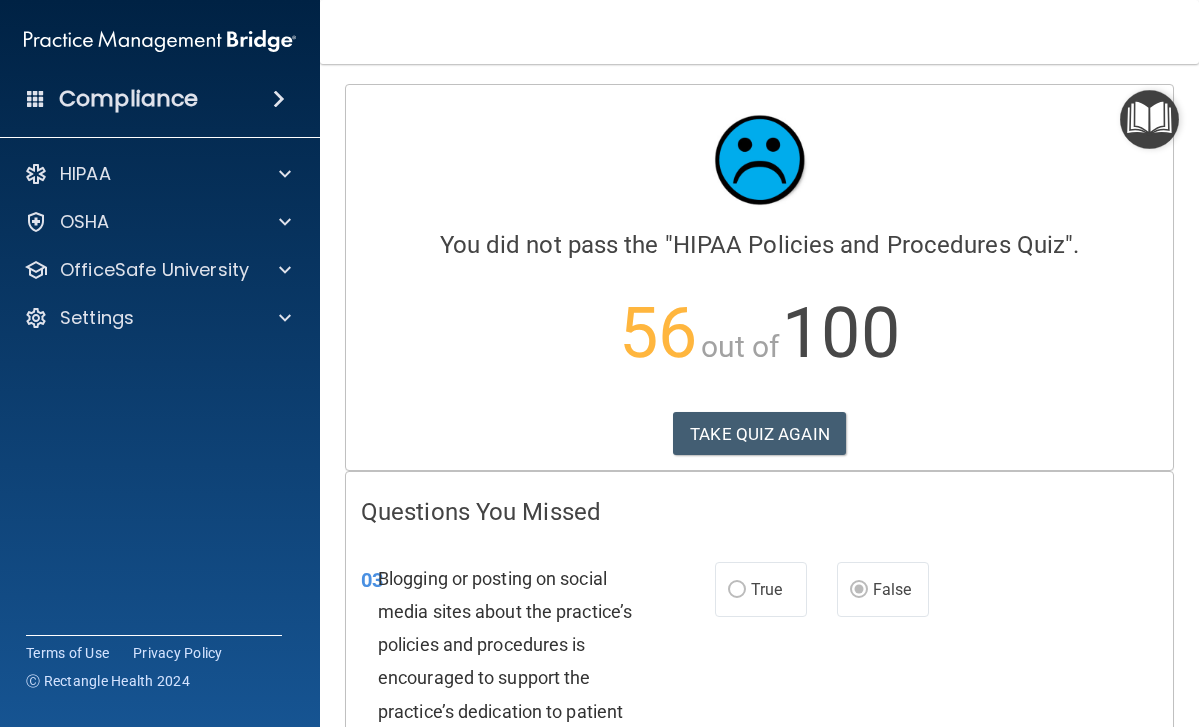 scroll, scrollTop: 0, scrollLeft: 0, axis: both 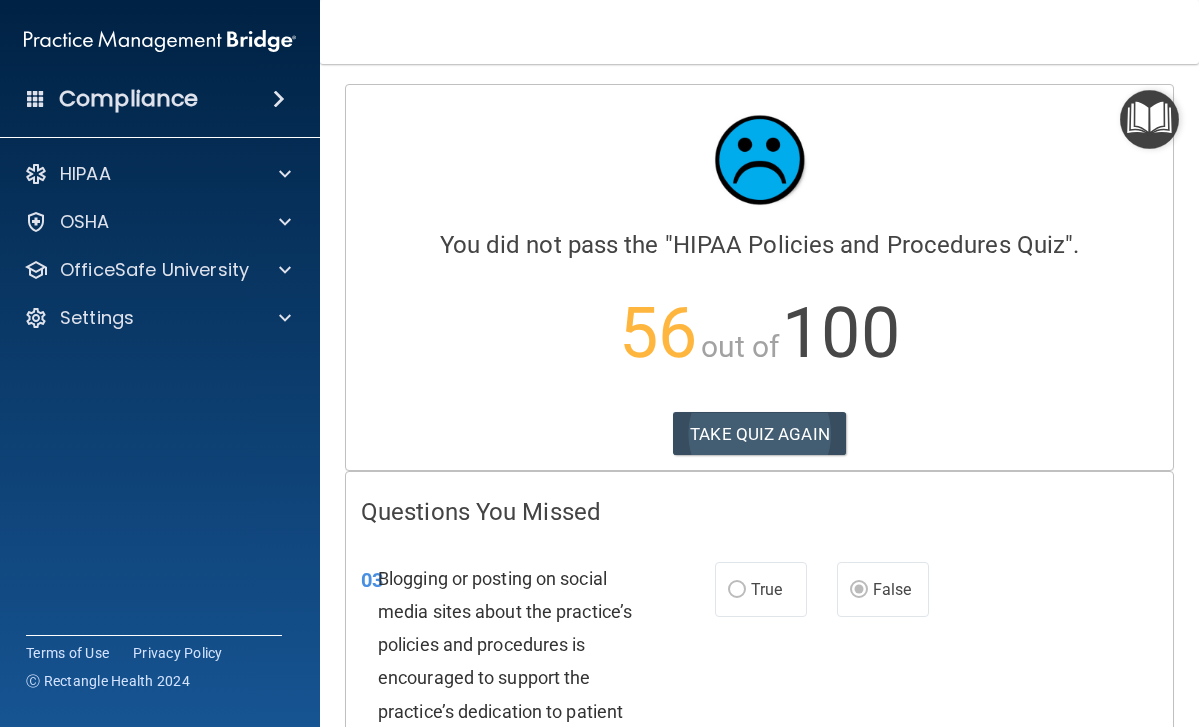 click on "TAKE QUIZ AGAIN" at bounding box center (759, 434) 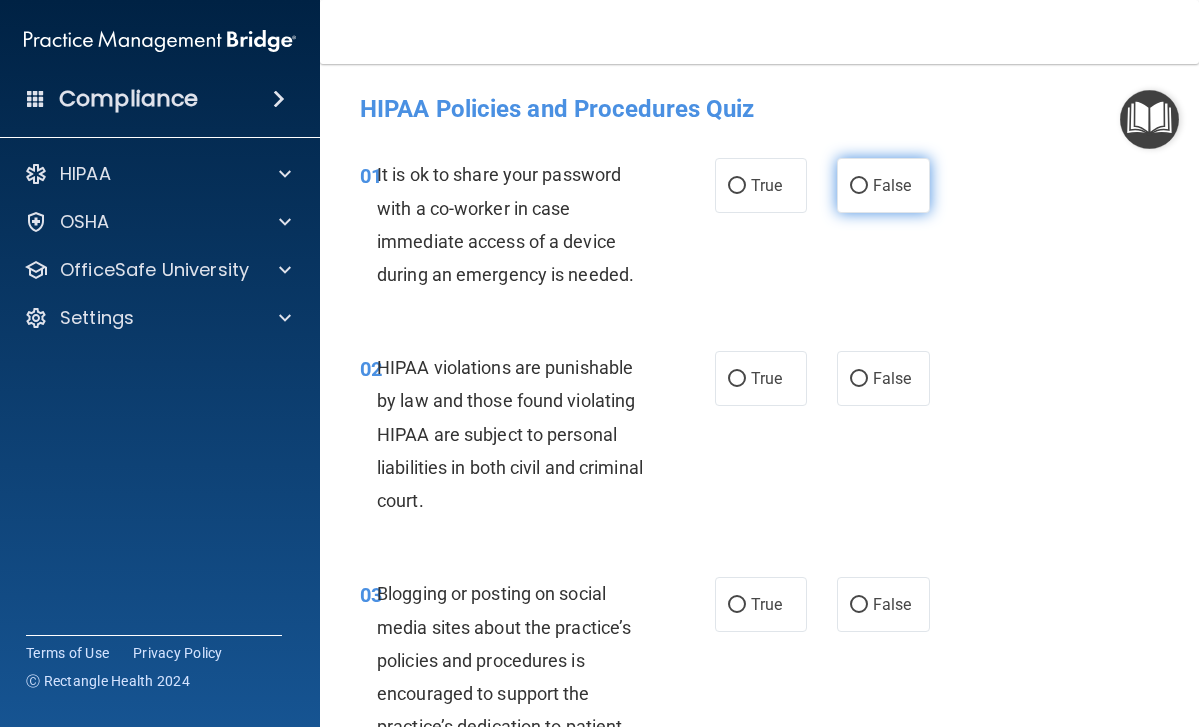 click on "False" at bounding box center (859, 186) 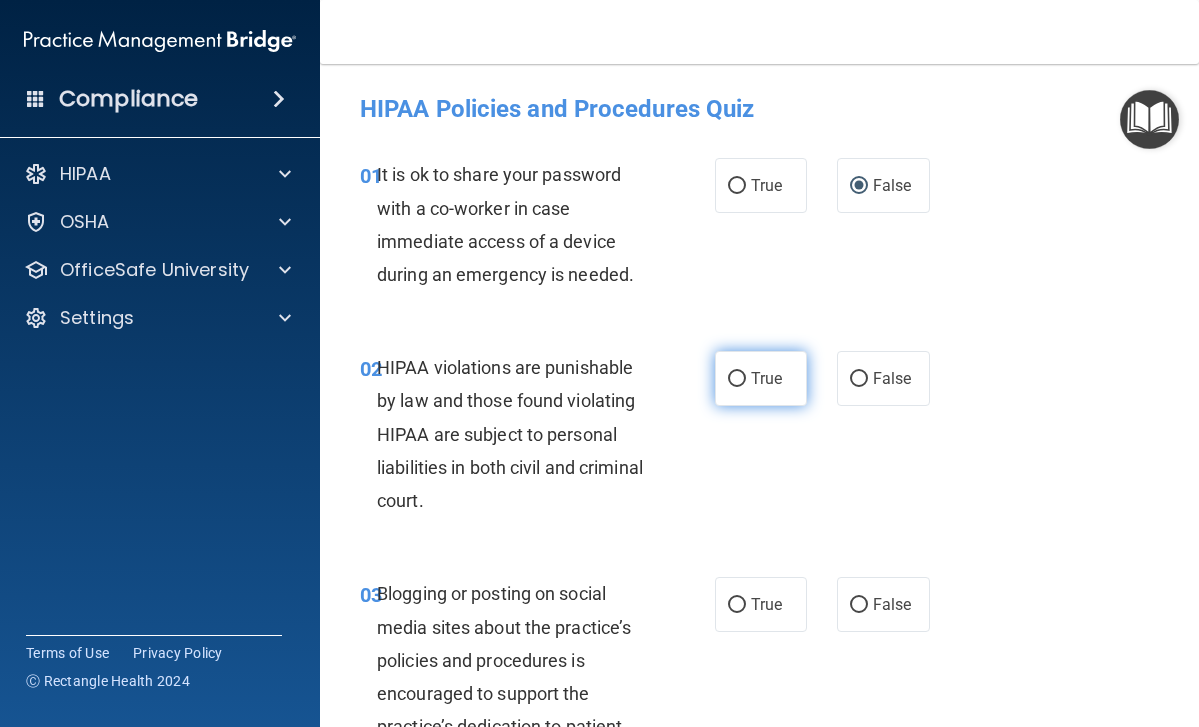 click on "True" at bounding box center [737, 379] 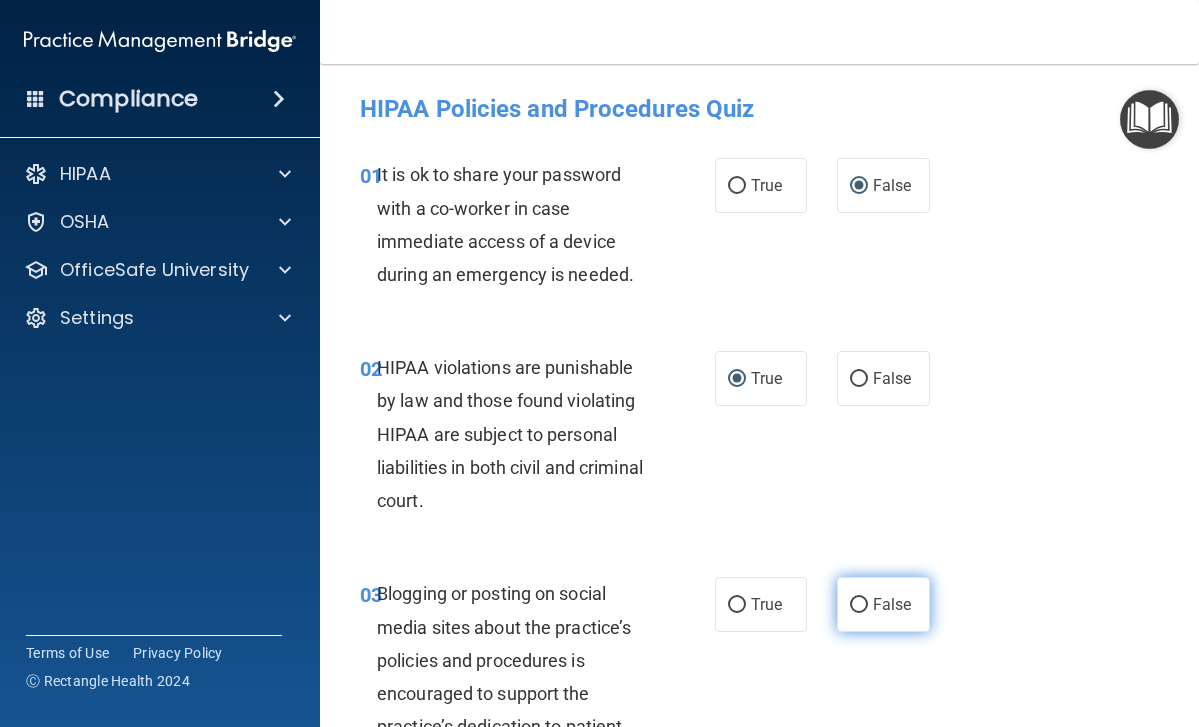 click on "False" at bounding box center [859, 605] 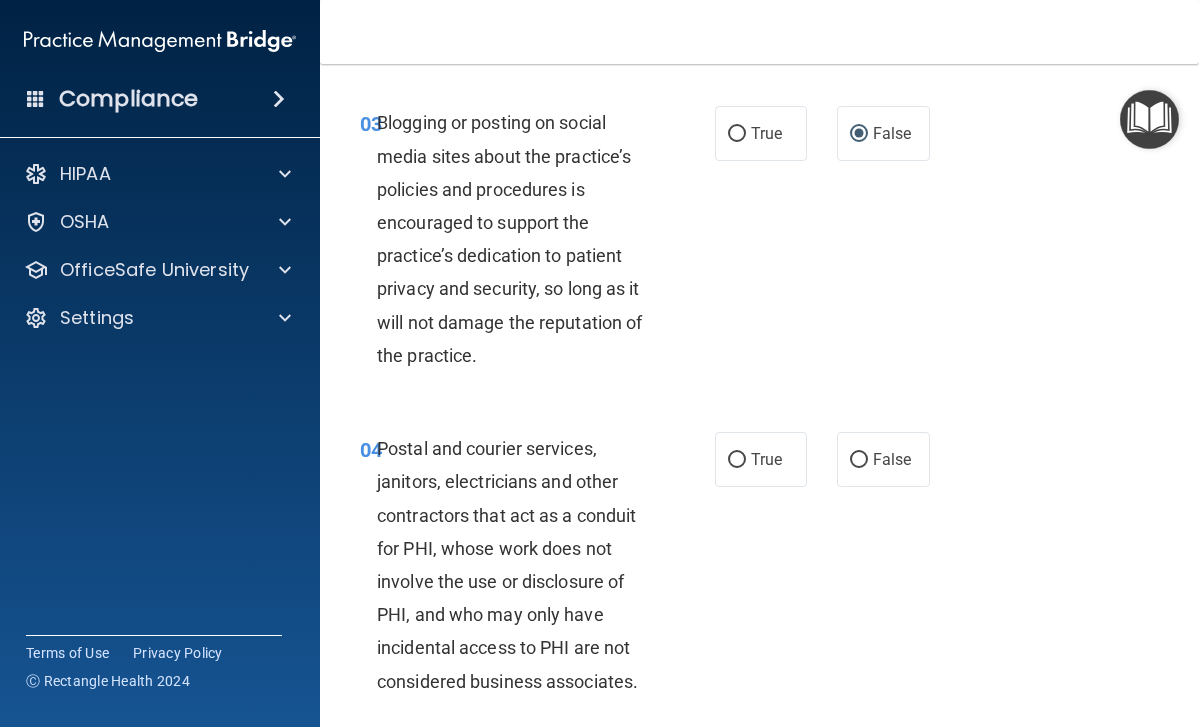 scroll, scrollTop: 473, scrollLeft: 0, axis: vertical 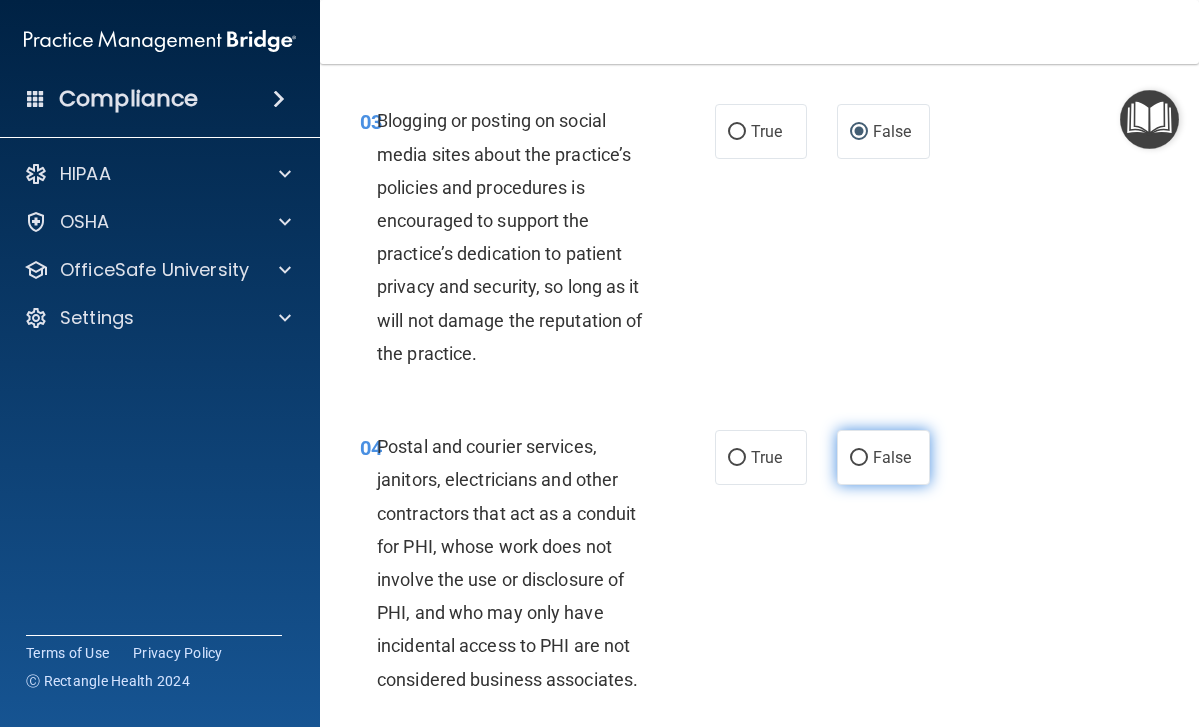 click on "False" at bounding box center (859, 458) 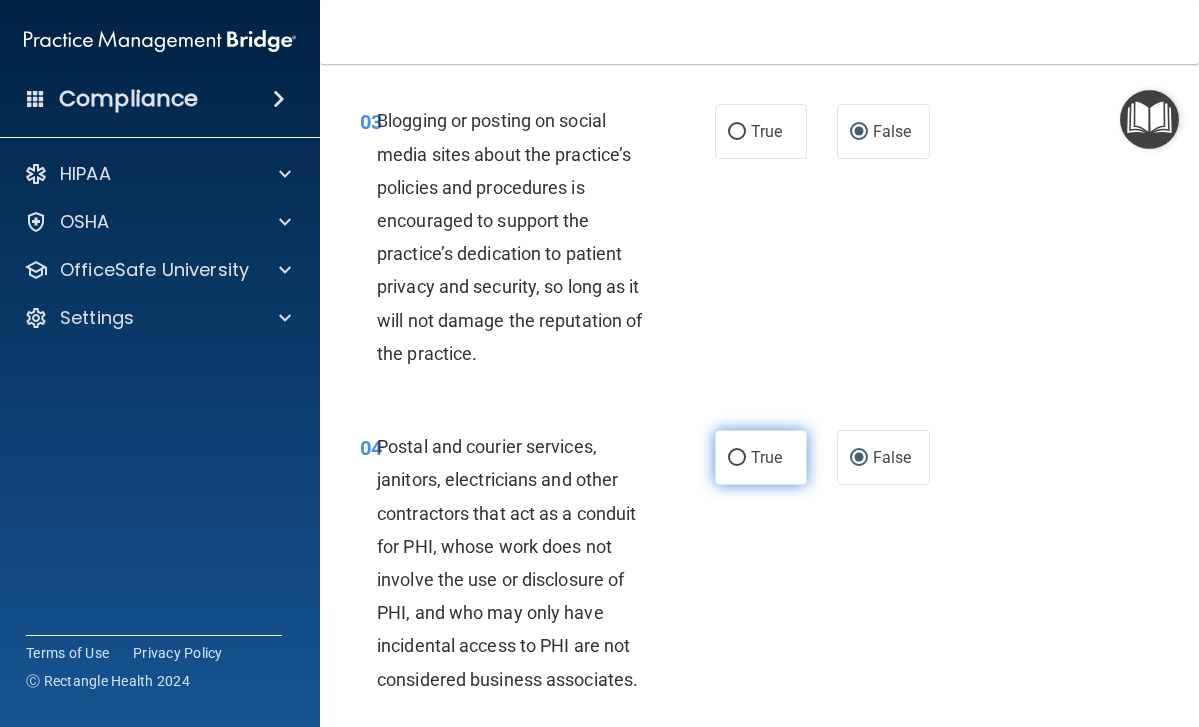 click on "True" at bounding box center (737, 458) 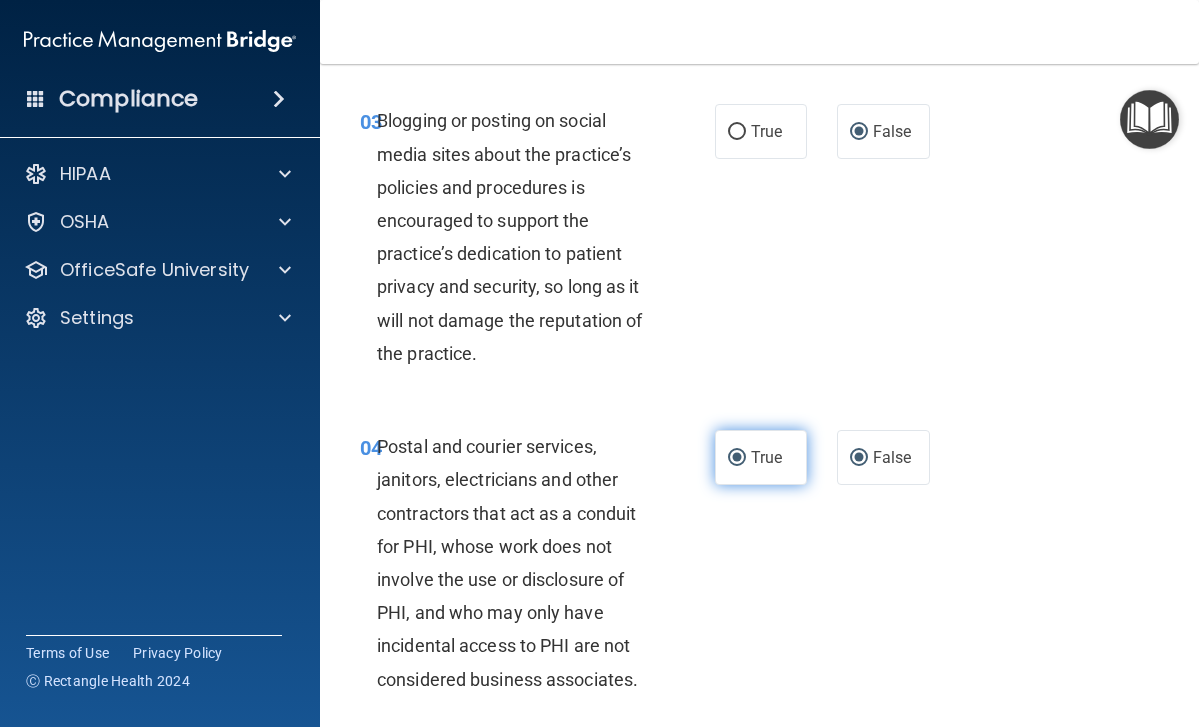 radio on "false" 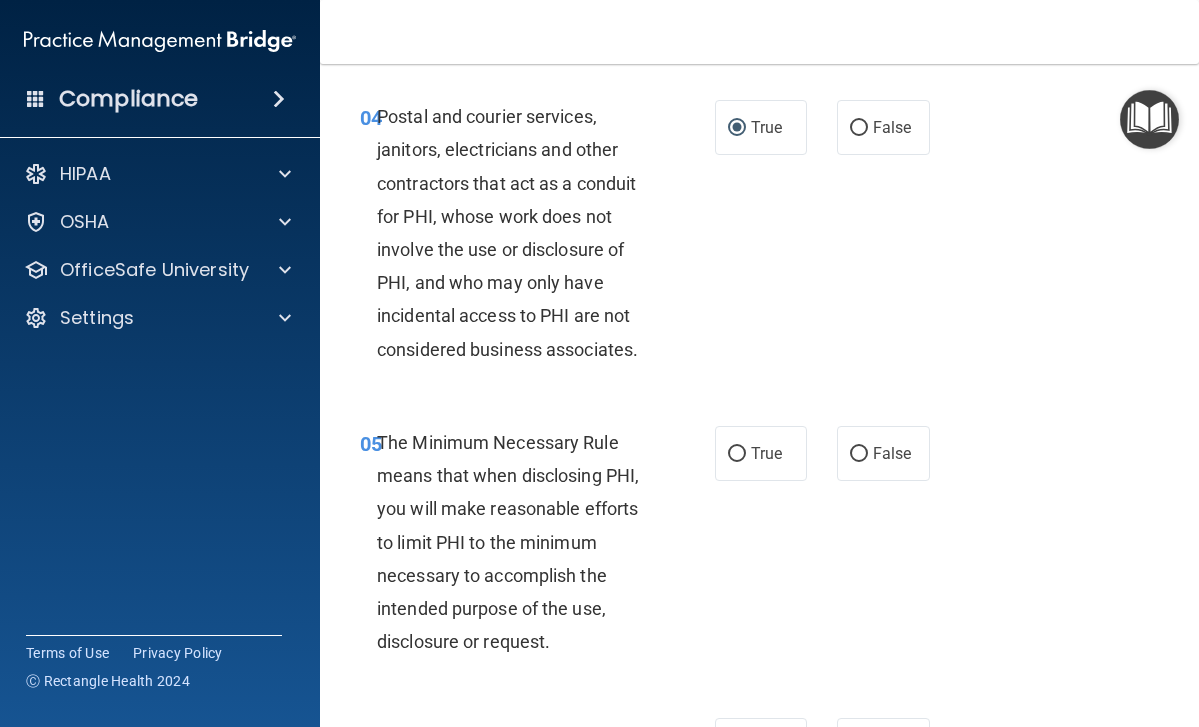 scroll, scrollTop: 804, scrollLeft: 0, axis: vertical 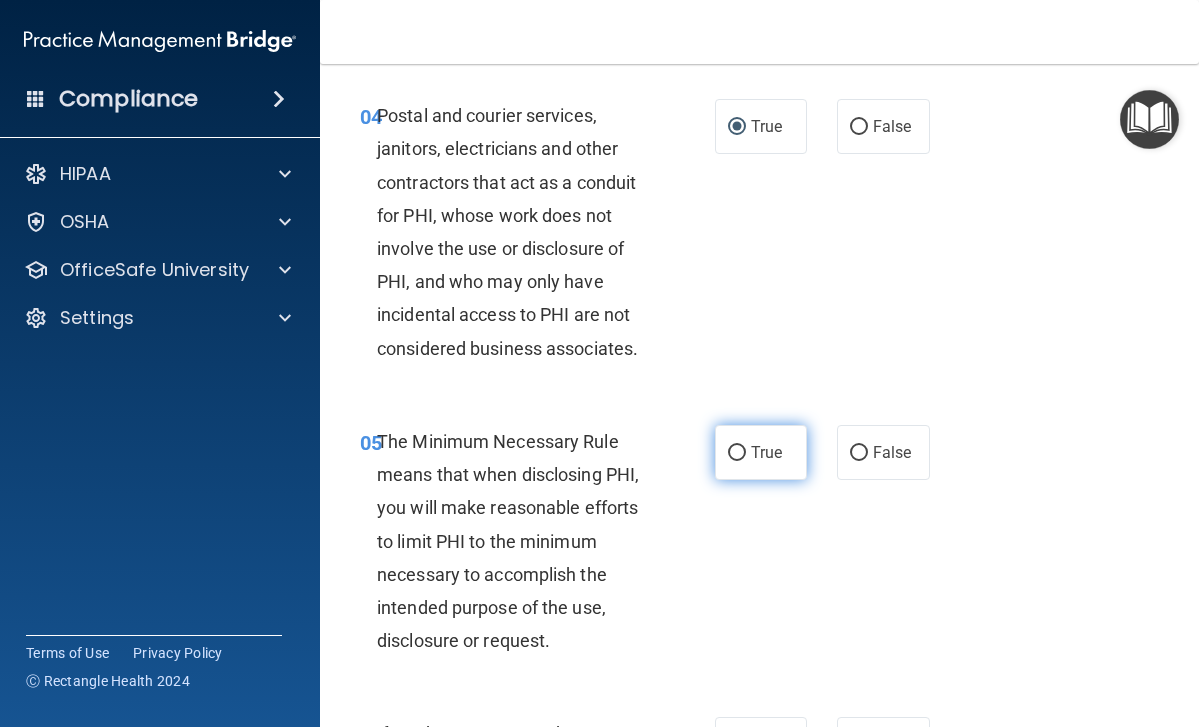 click on "True" at bounding box center [737, 453] 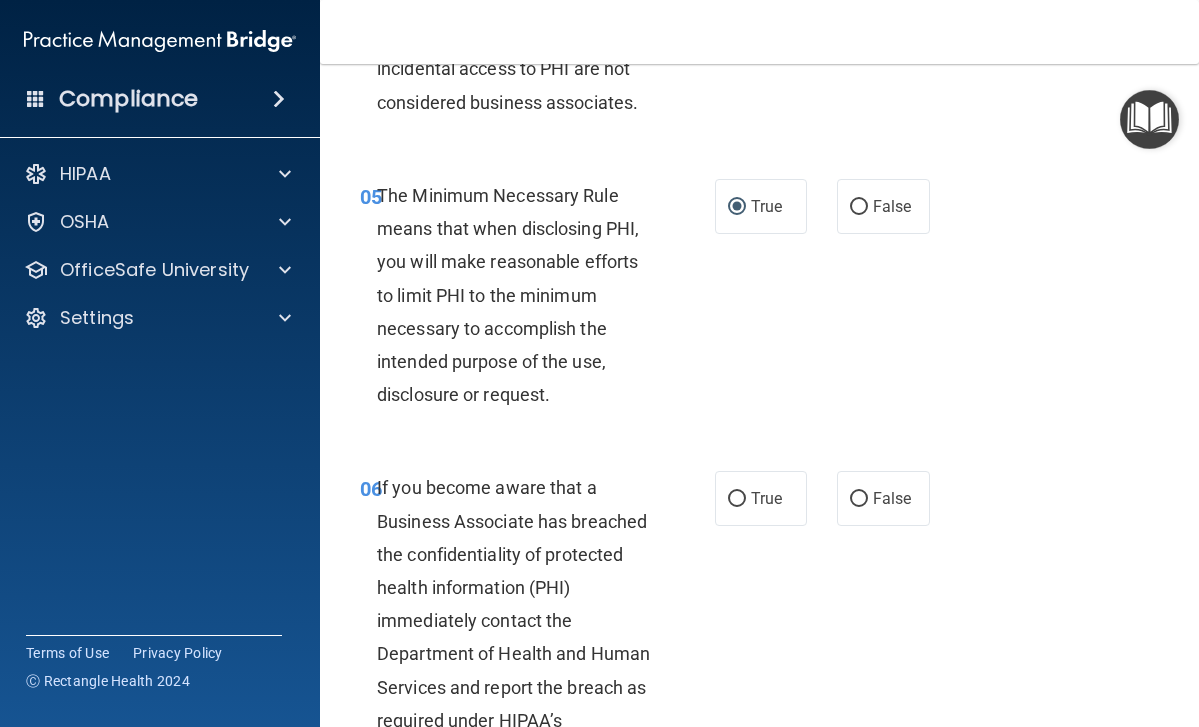 scroll, scrollTop: 1051, scrollLeft: 0, axis: vertical 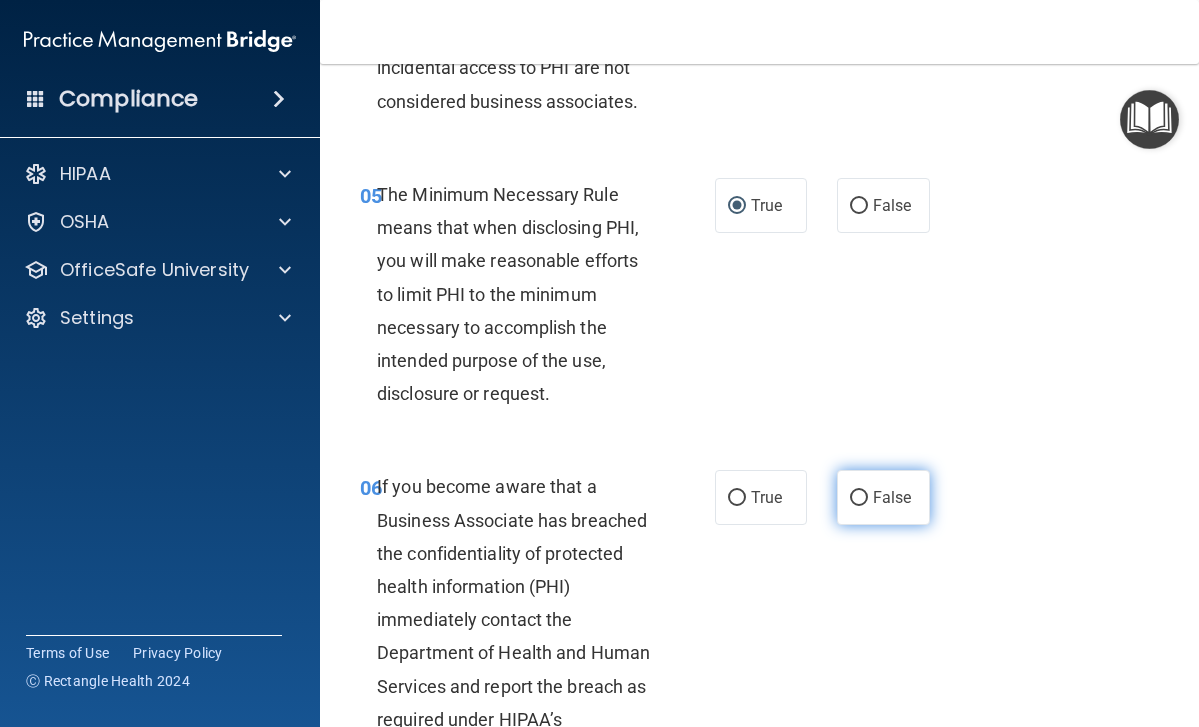 click on "False" at bounding box center (859, 498) 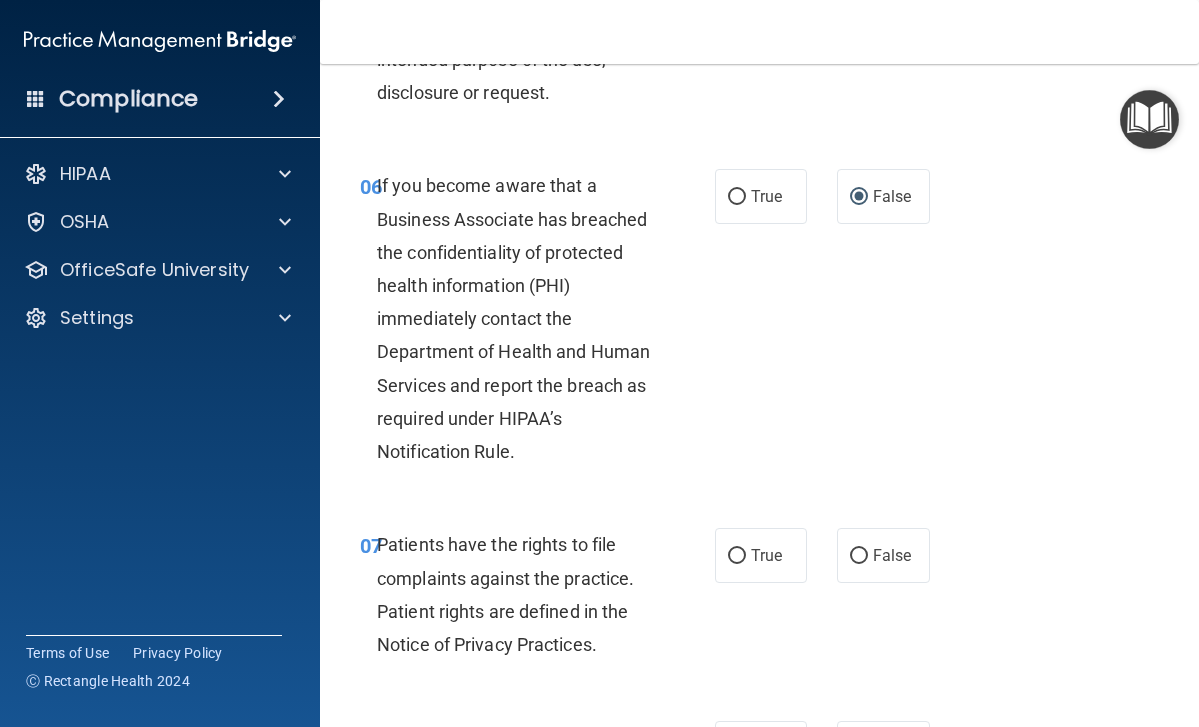 scroll, scrollTop: 1353, scrollLeft: 0, axis: vertical 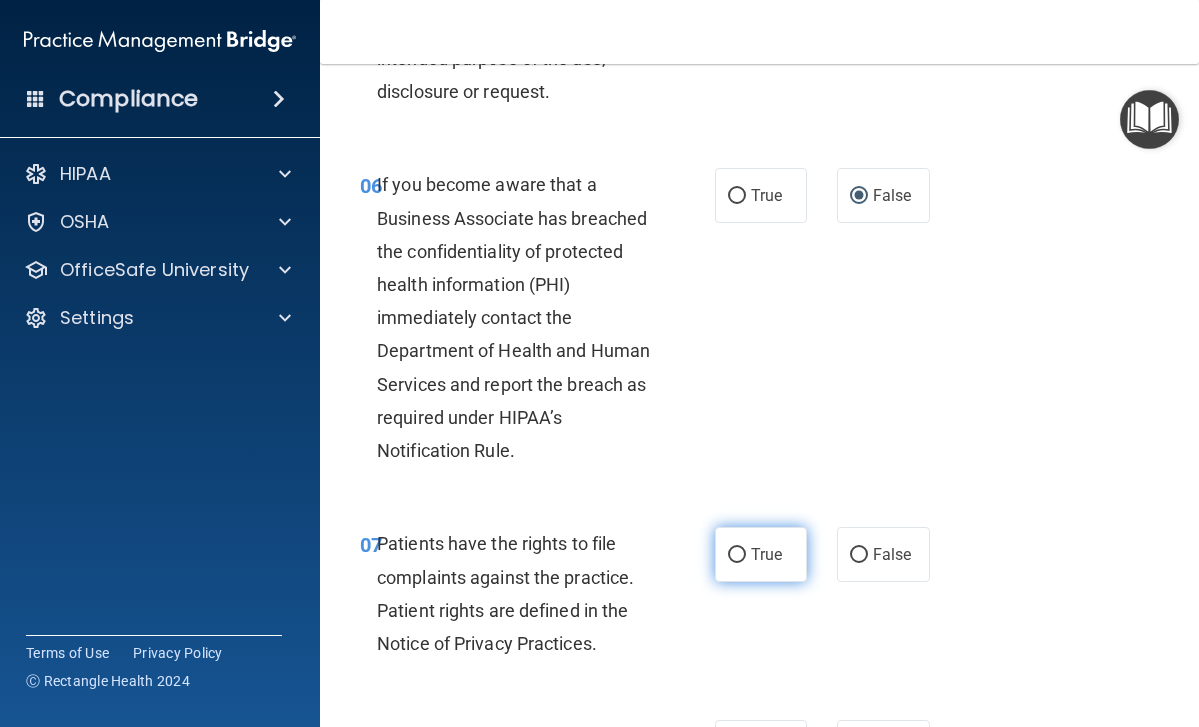 click on "True" at bounding box center [737, 555] 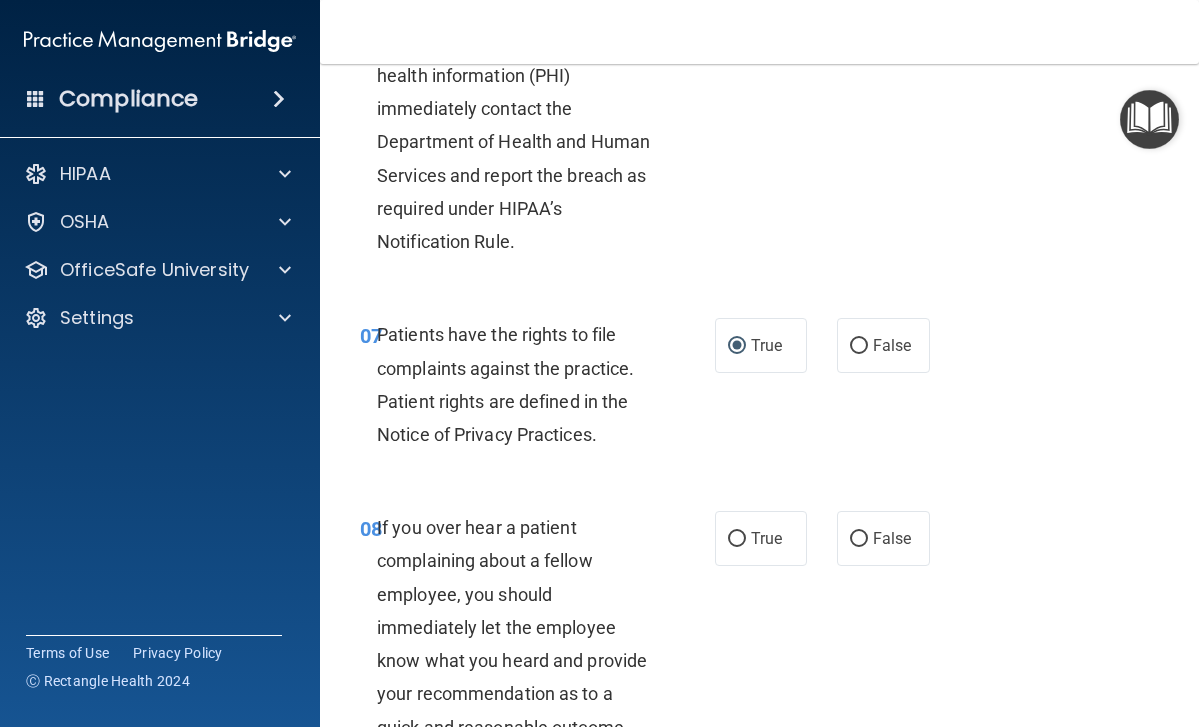 scroll, scrollTop: 1572, scrollLeft: 0, axis: vertical 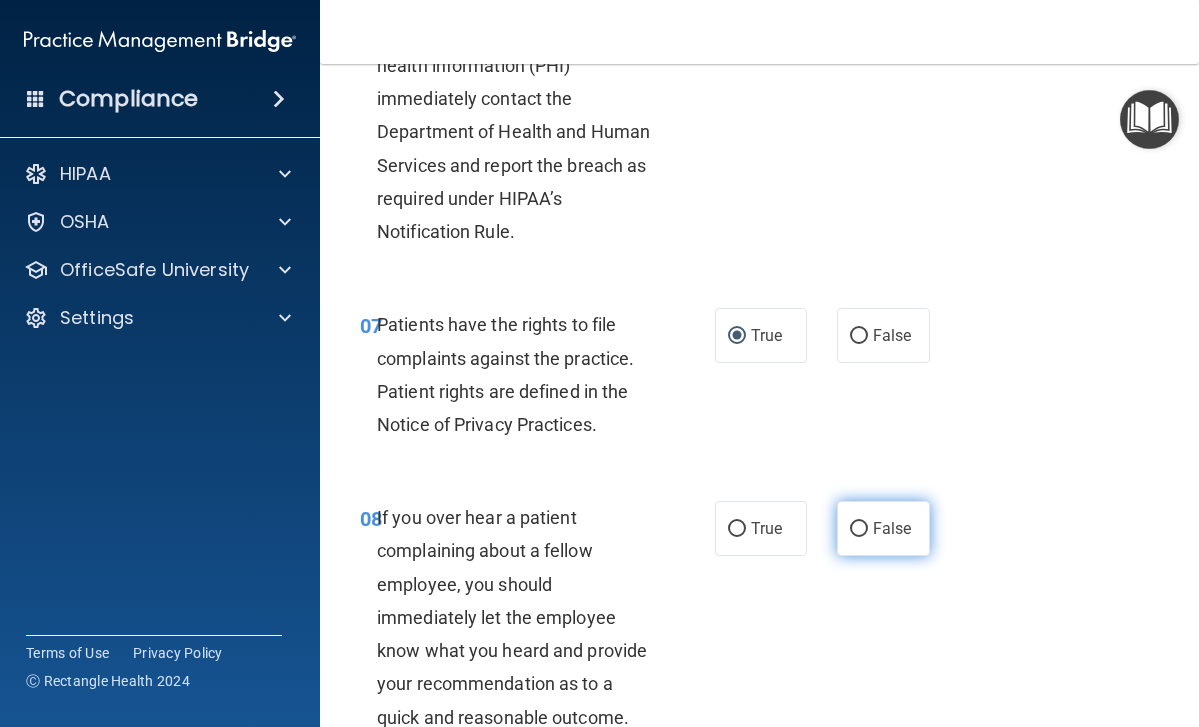 click on "False" at bounding box center [859, 529] 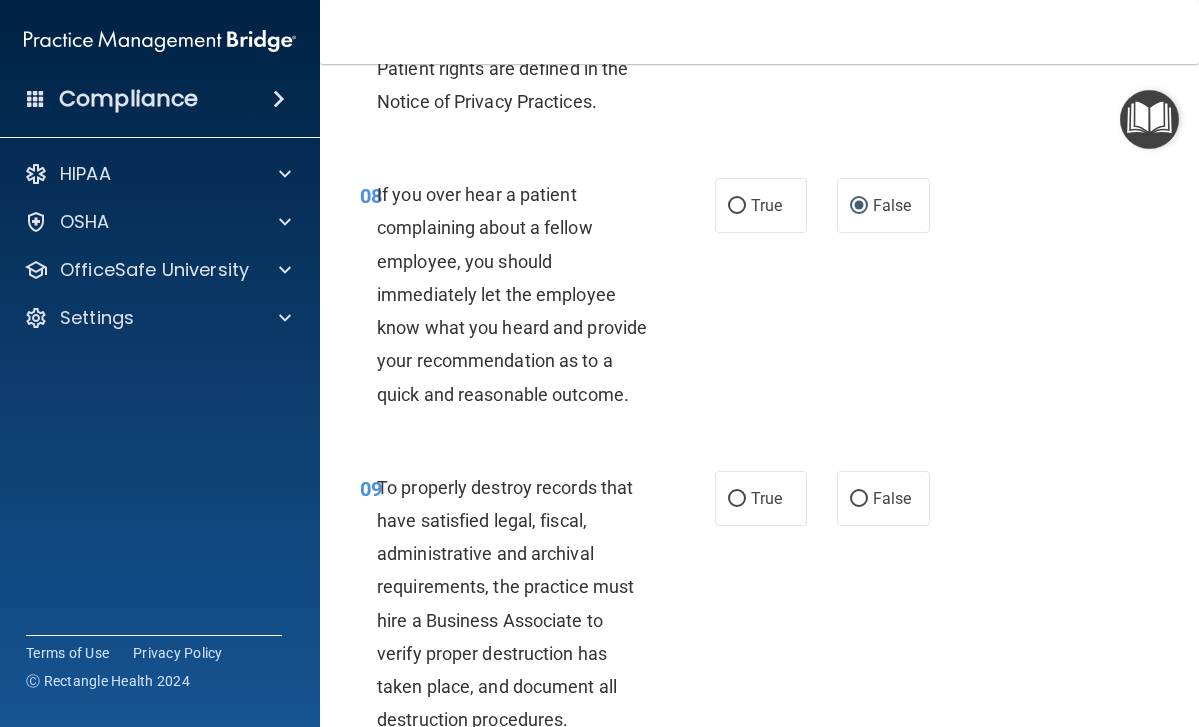 scroll, scrollTop: 1911, scrollLeft: 0, axis: vertical 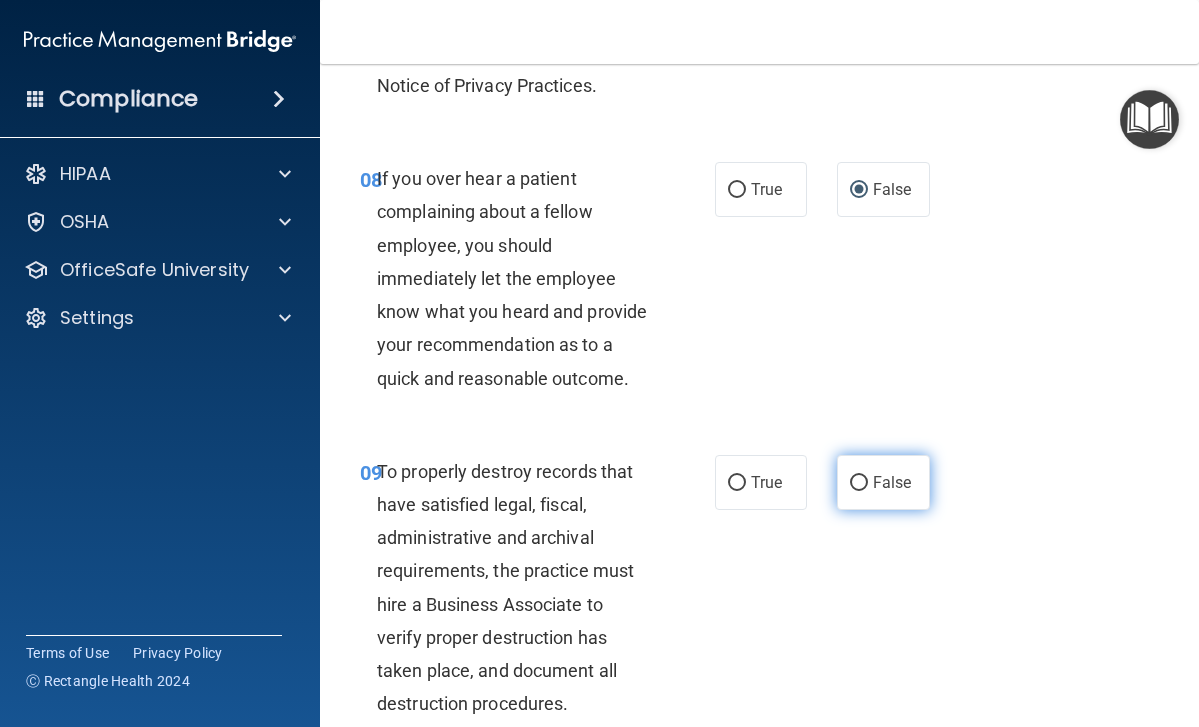 click on "False" at bounding box center (859, 483) 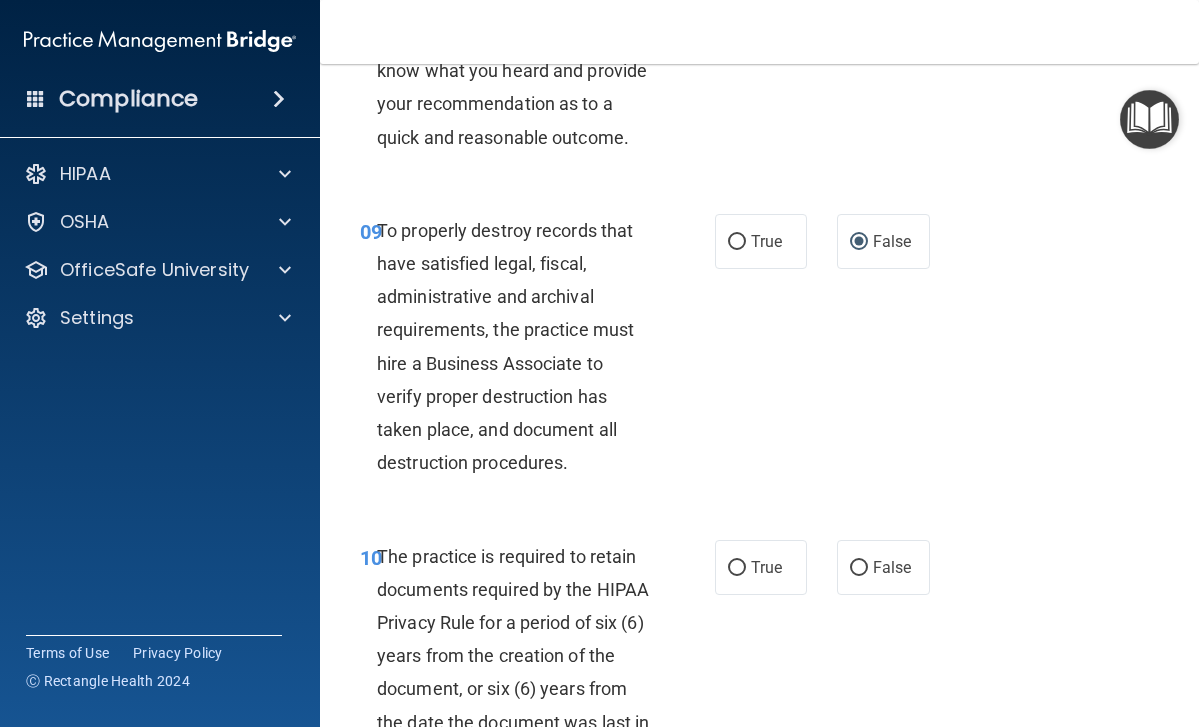 scroll, scrollTop: 2153, scrollLeft: 0, axis: vertical 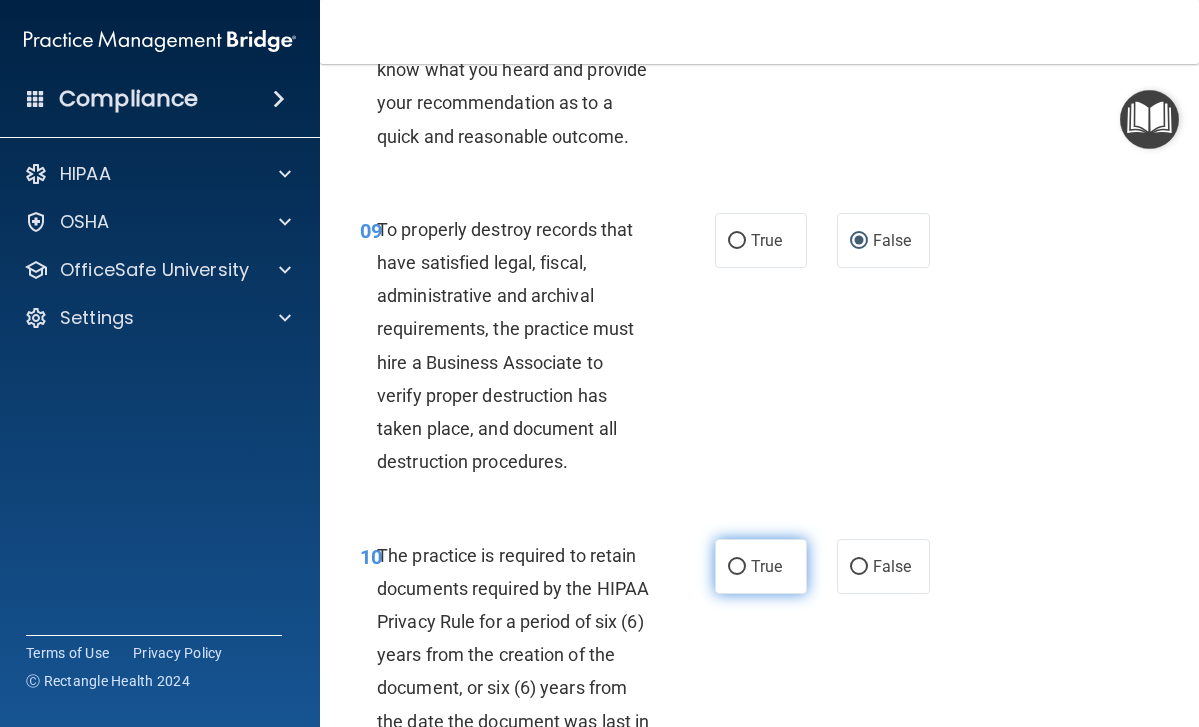 click on "True" at bounding box center (737, 567) 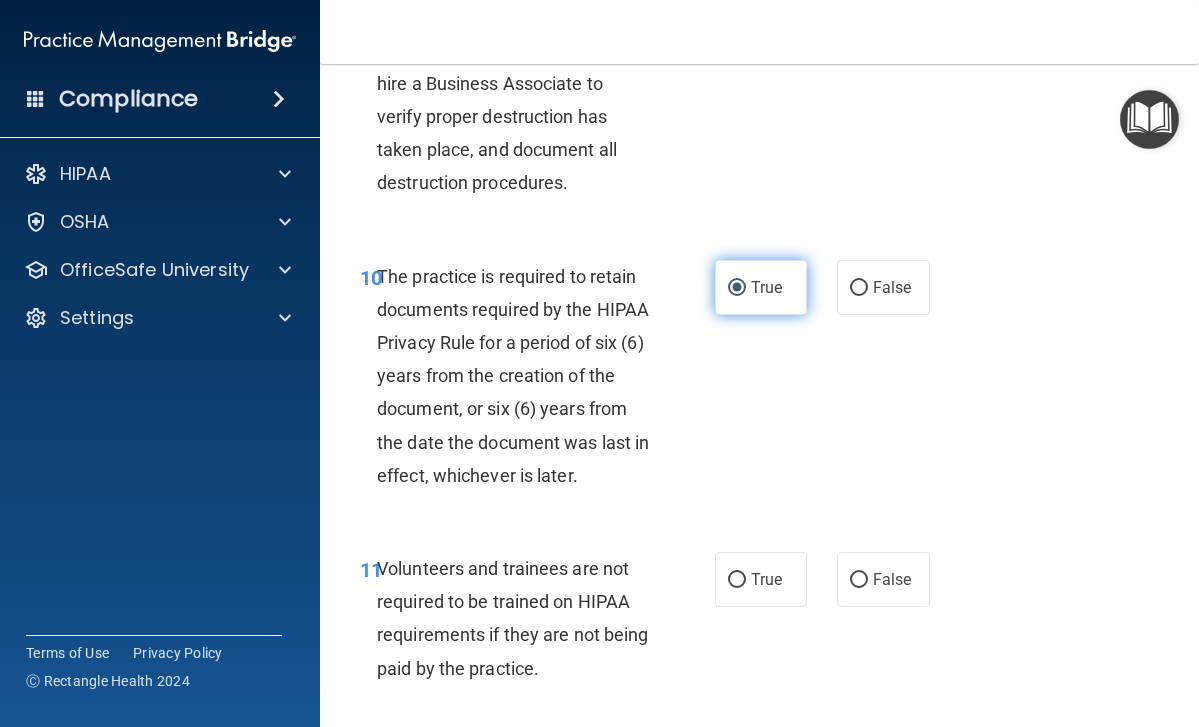 scroll, scrollTop: 2434, scrollLeft: 0, axis: vertical 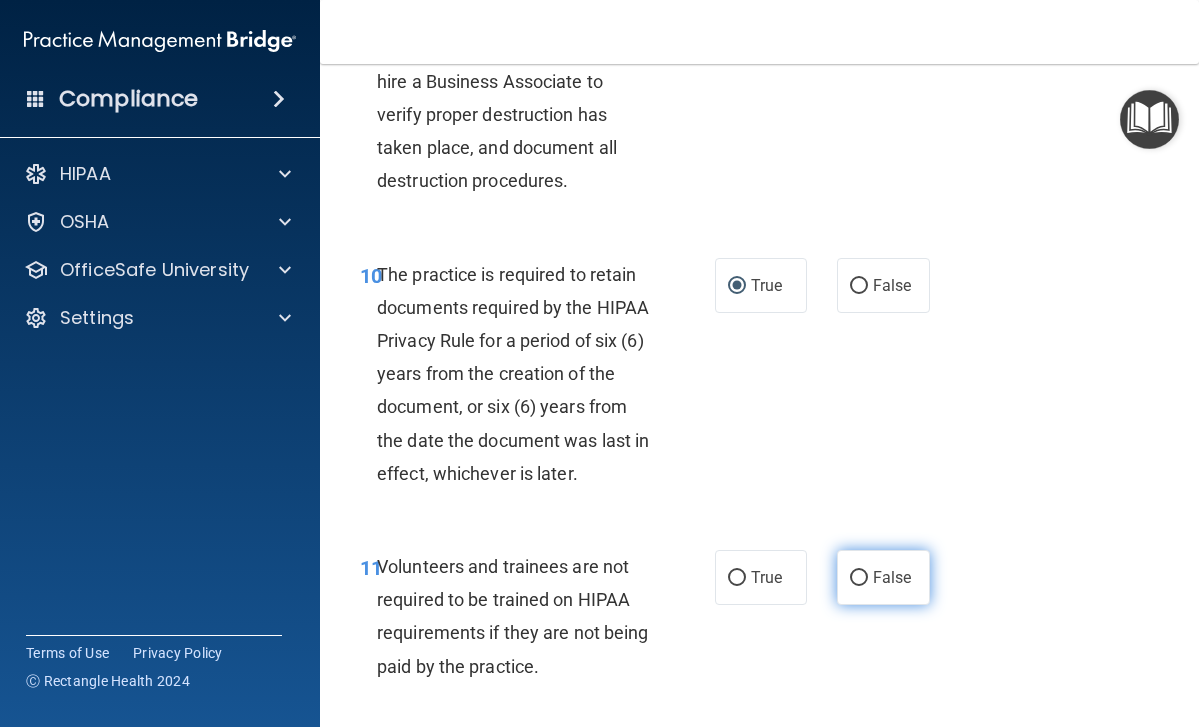 click on "False" at bounding box center (859, 578) 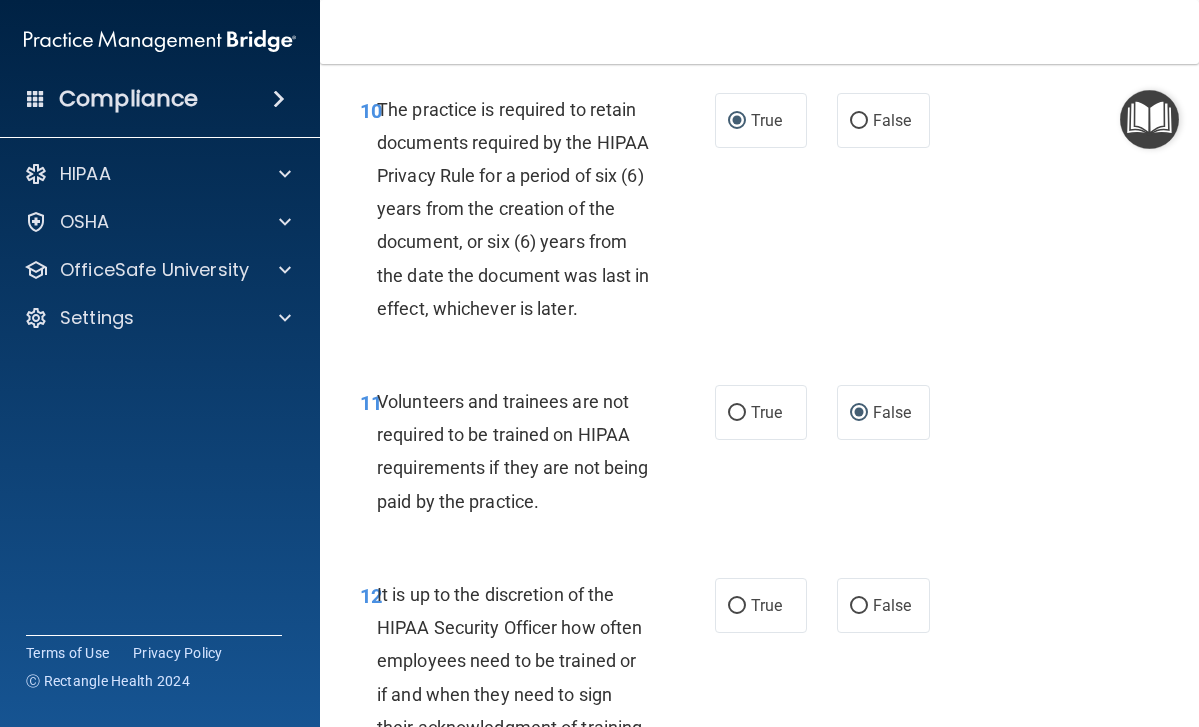 scroll, scrollTop: 2604, scrollLeft: 0, axis: vertical 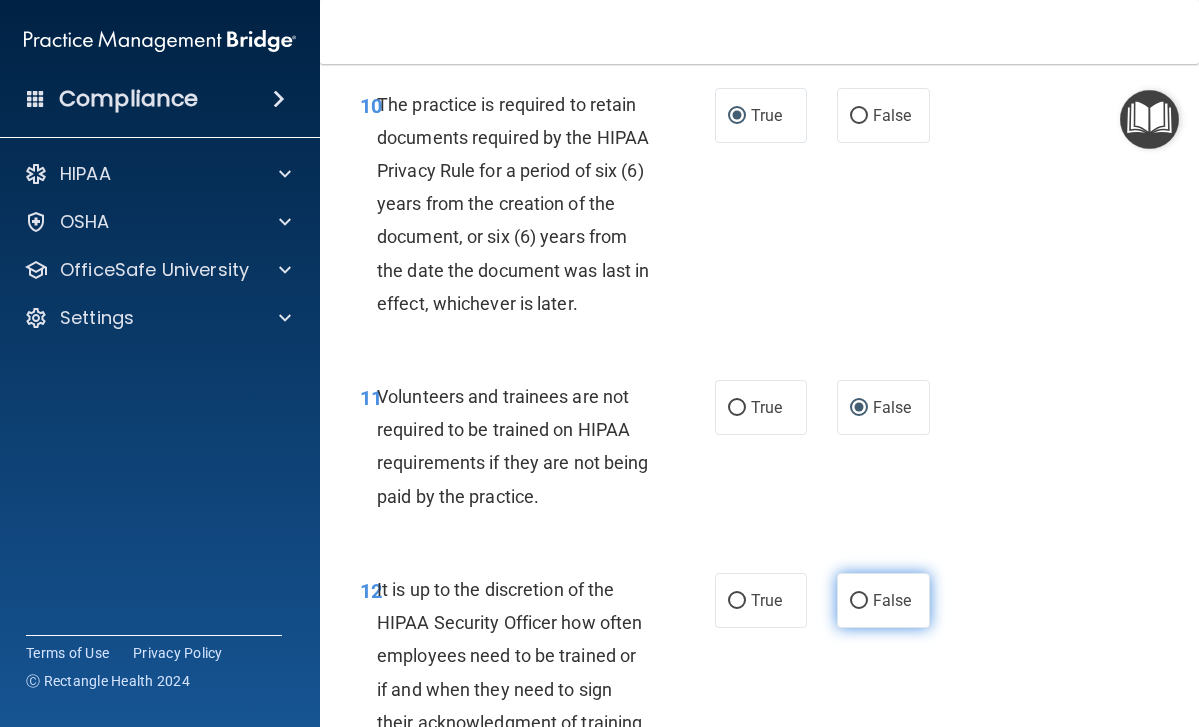 click on "False" at bounding box center [859, 601] 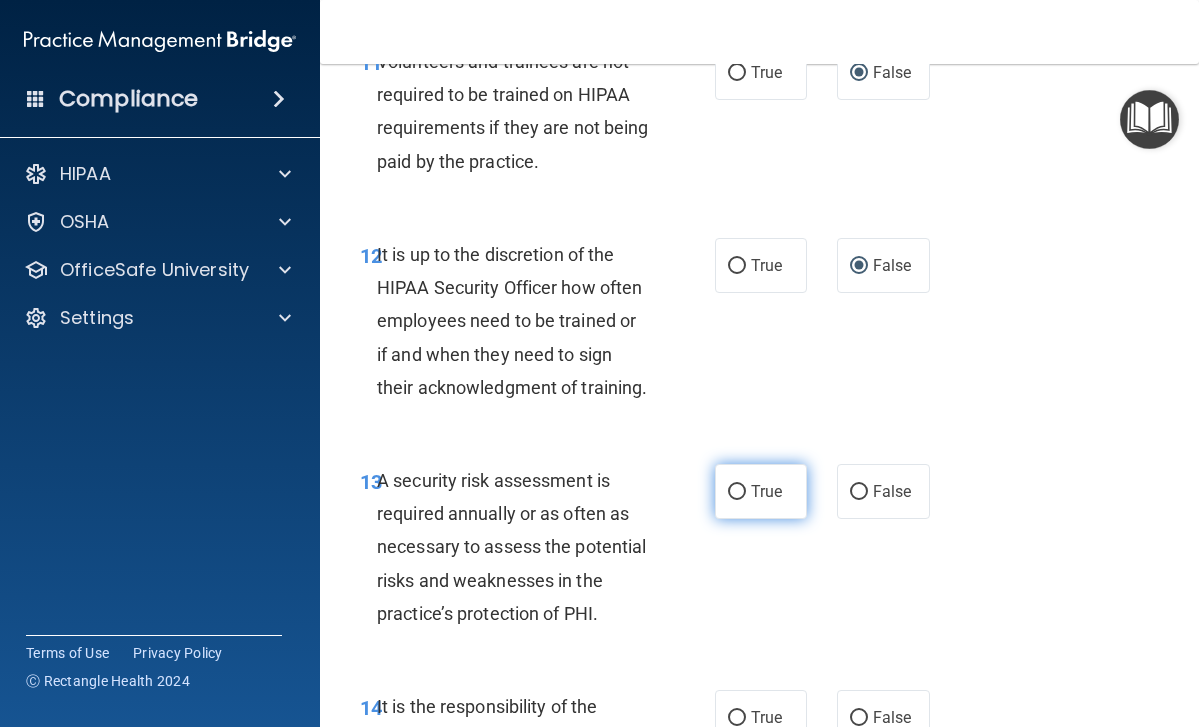 scroll, scrollTop: 2941, scrollLeft: 0, axis: vertical 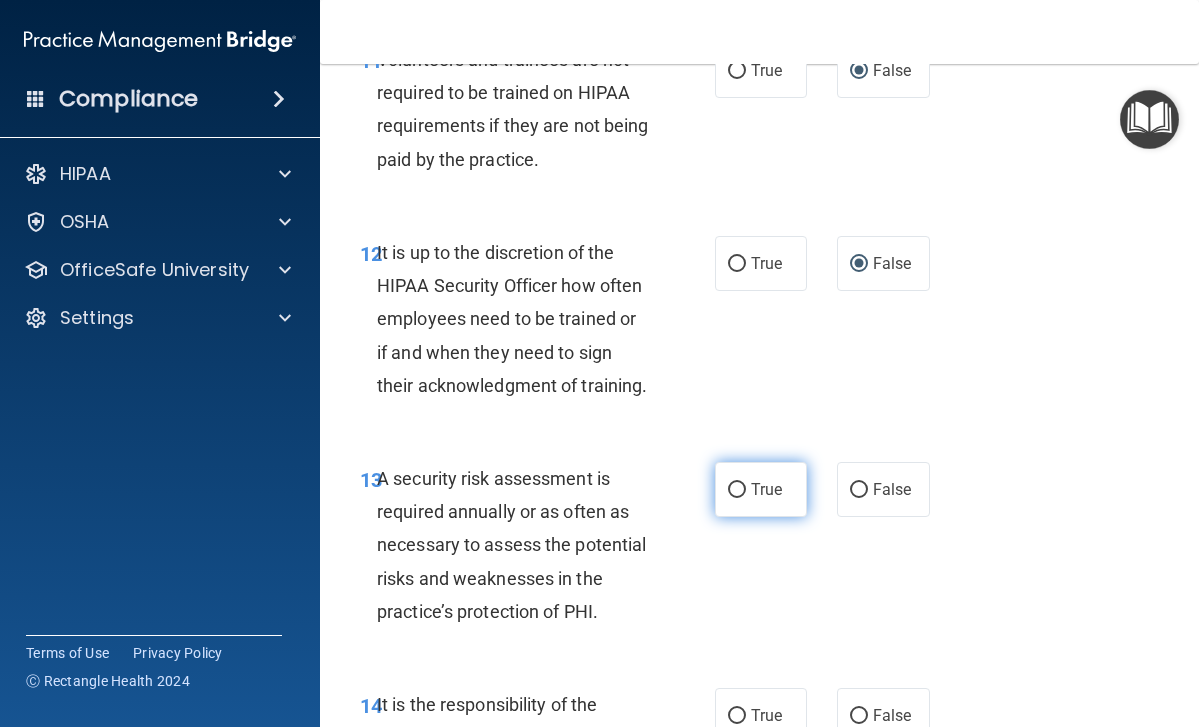 click on "True" at bounding box center [737, 490] 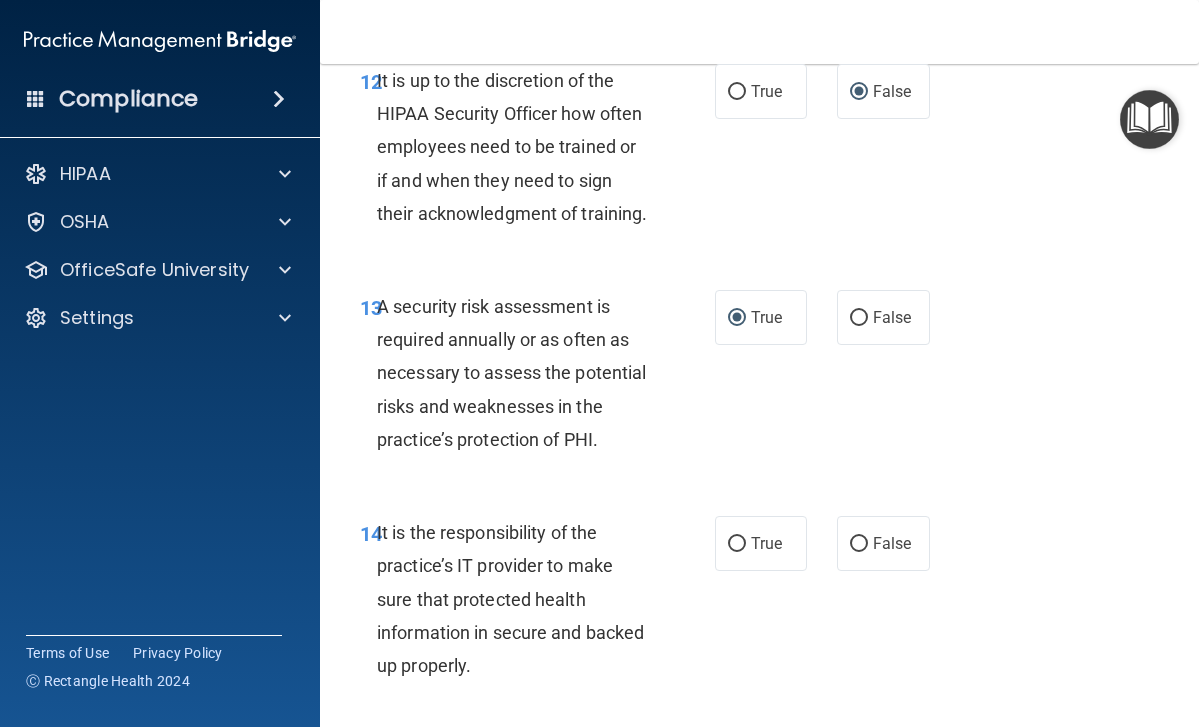 scroll, scrollTop: 3114, scrollLeft: 0, axis: vertical 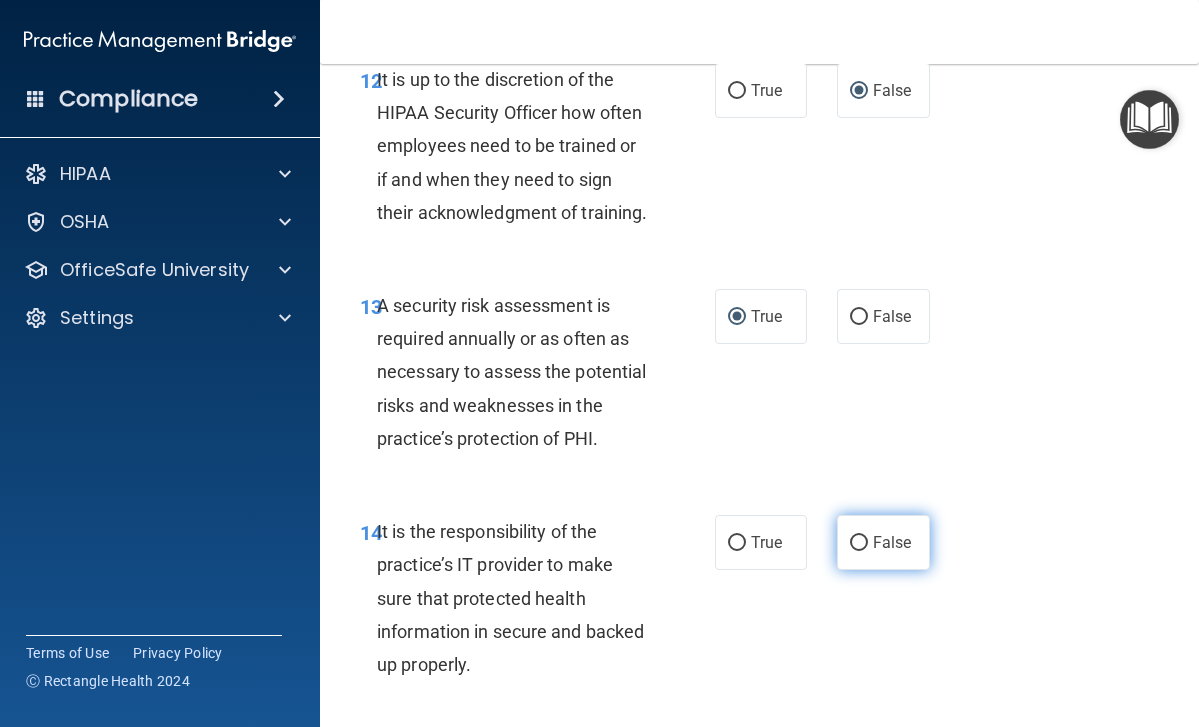 click on "False" at bounding box center [859, 543] 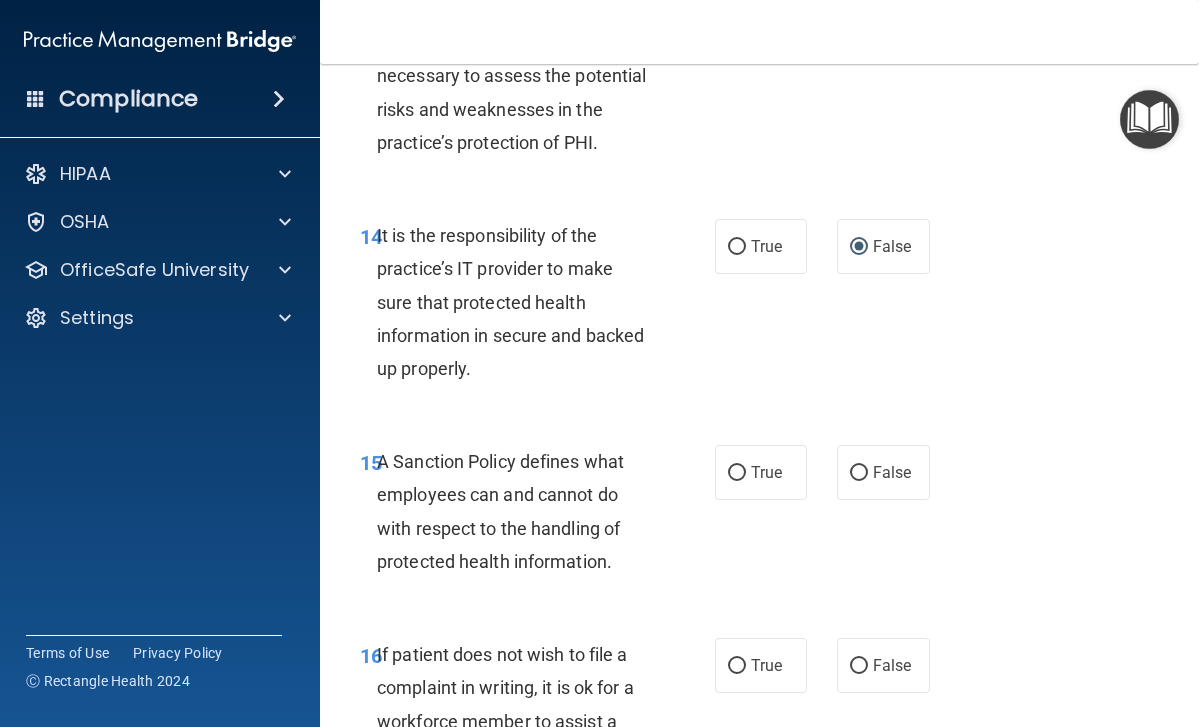 scroll, scrollTop: 3411, scrollLeft: 0, axis: vertical 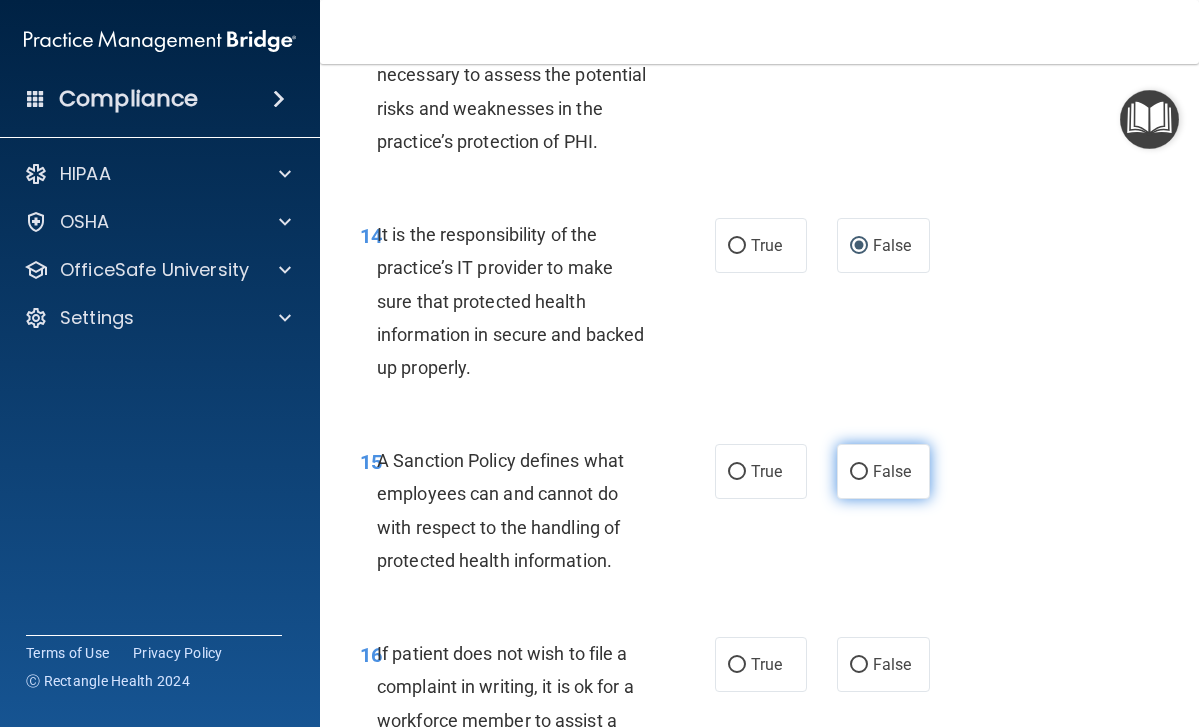 click on "False" at bounding box center (859, 472) 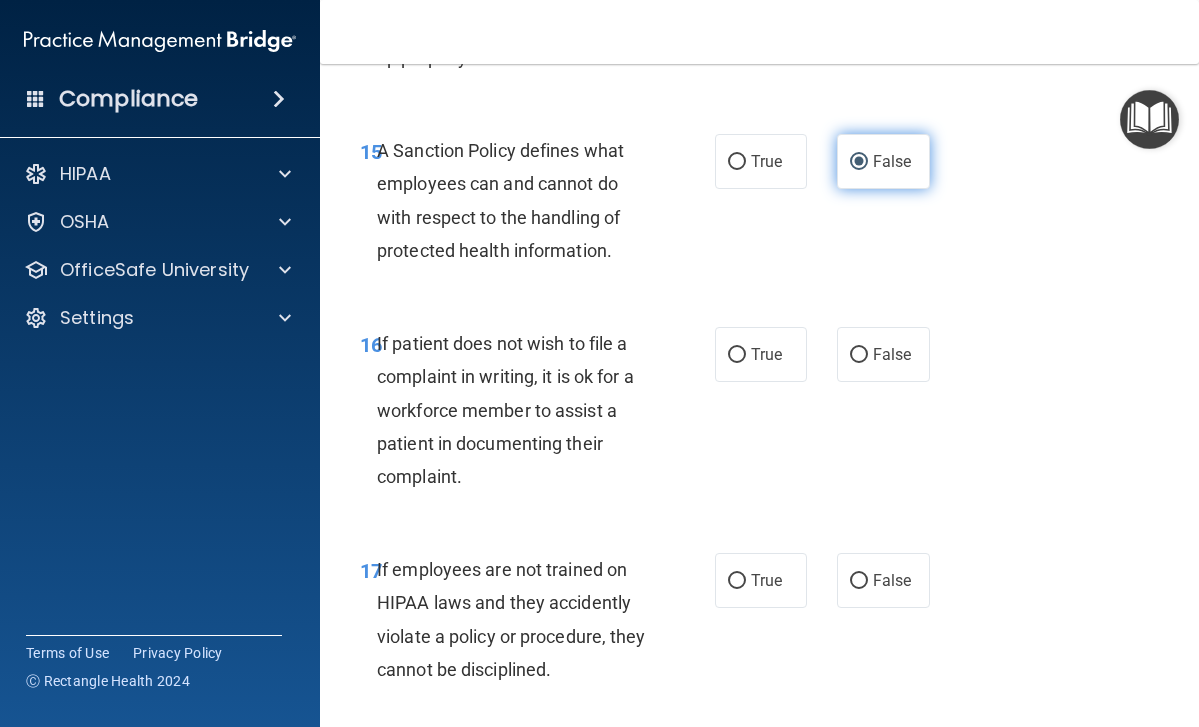 scroll, scrollTop: 3724, scrollLeft: 0, axis: vertical 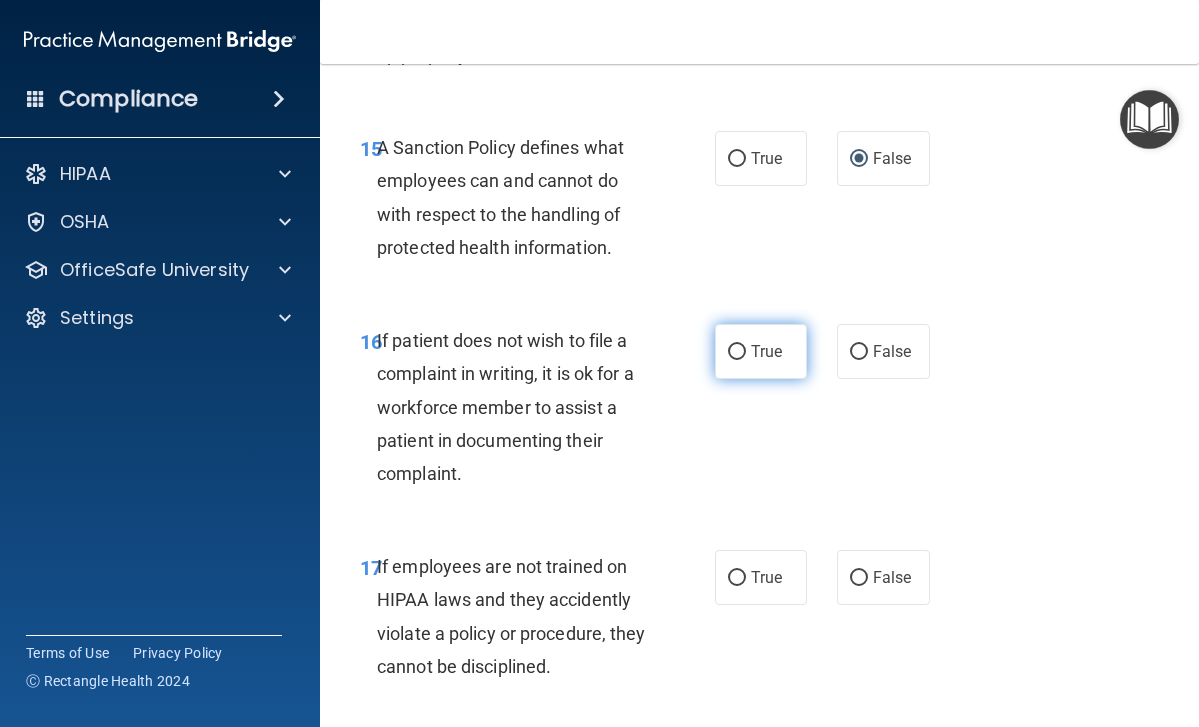click on "True" at bounding box center [737, 352] 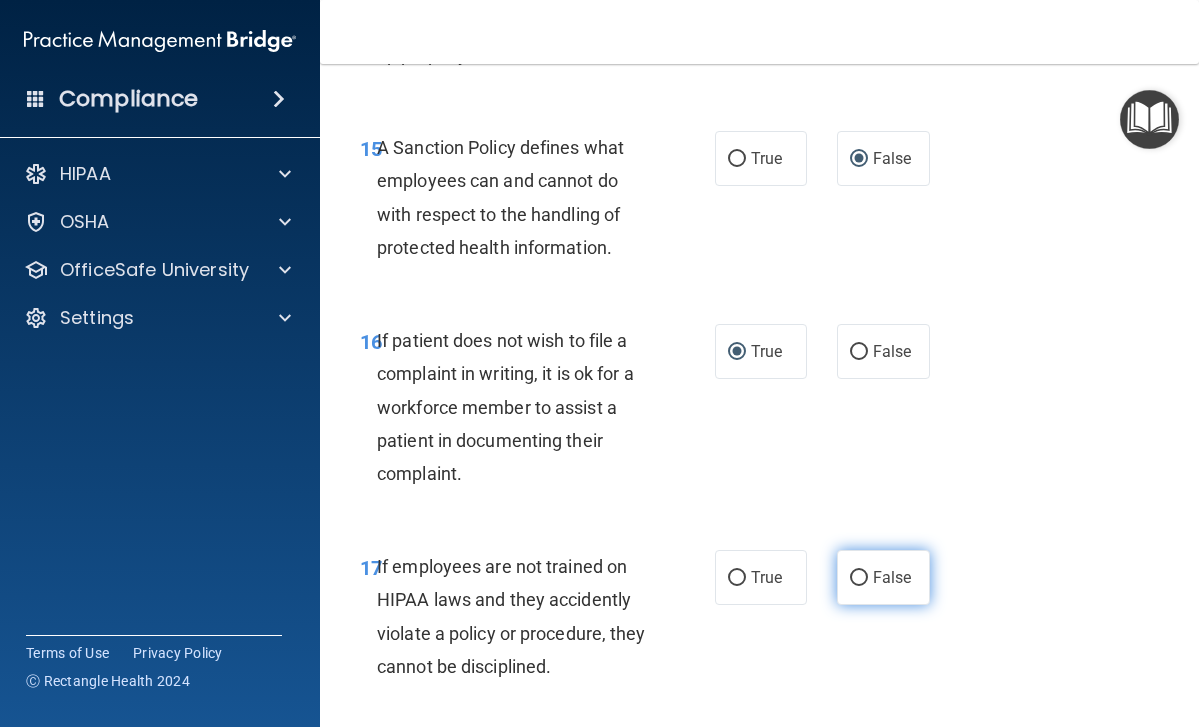 click on "False" at bounding box center [859, 578] 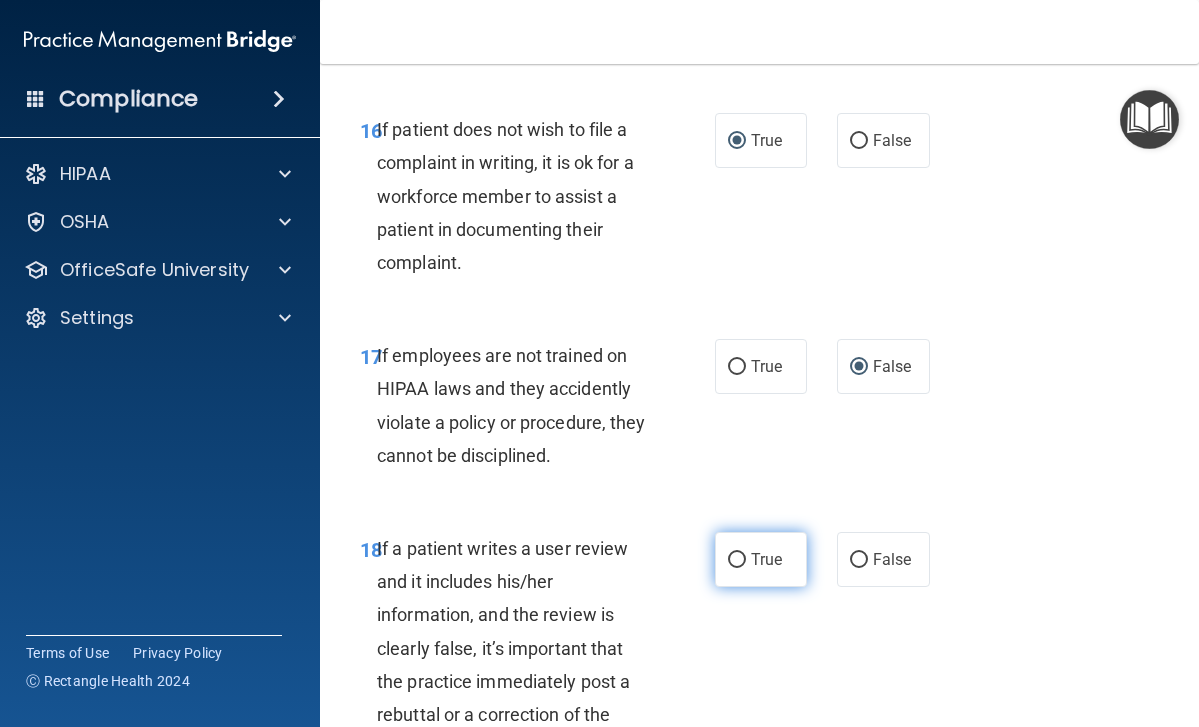 scroll, scrollTop: 3976, scrollLeft: 0, axis: vertical 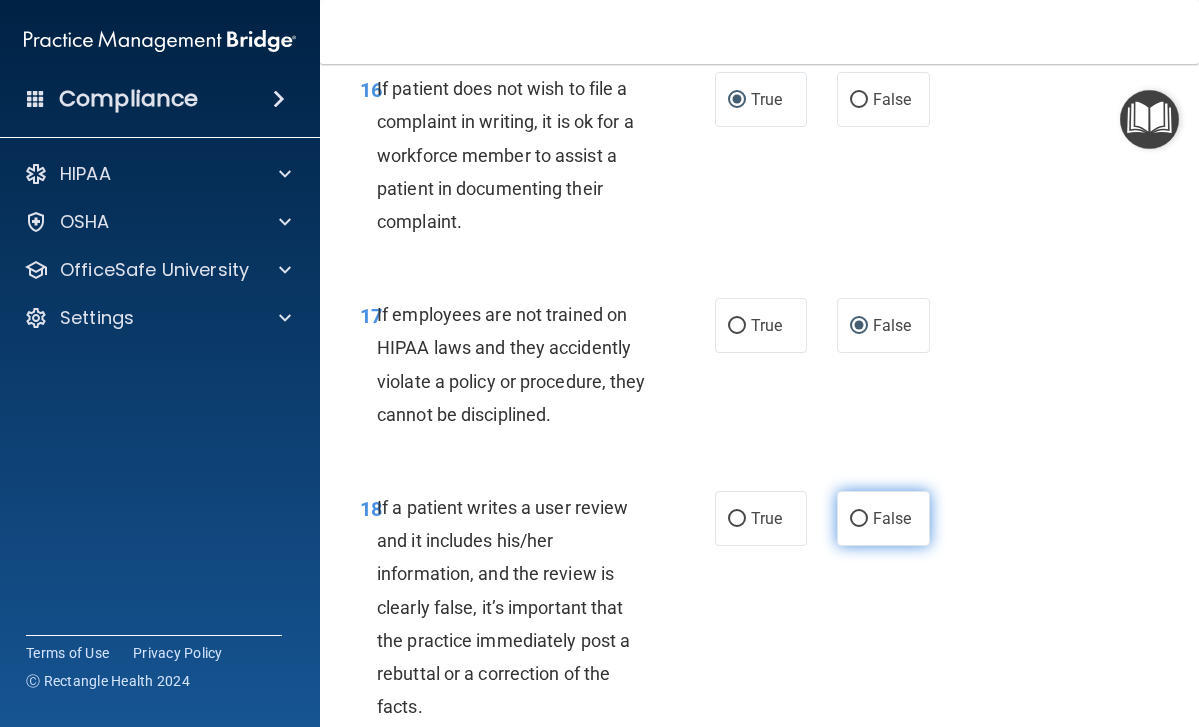 click on "False" at bounding box center [859, 519] 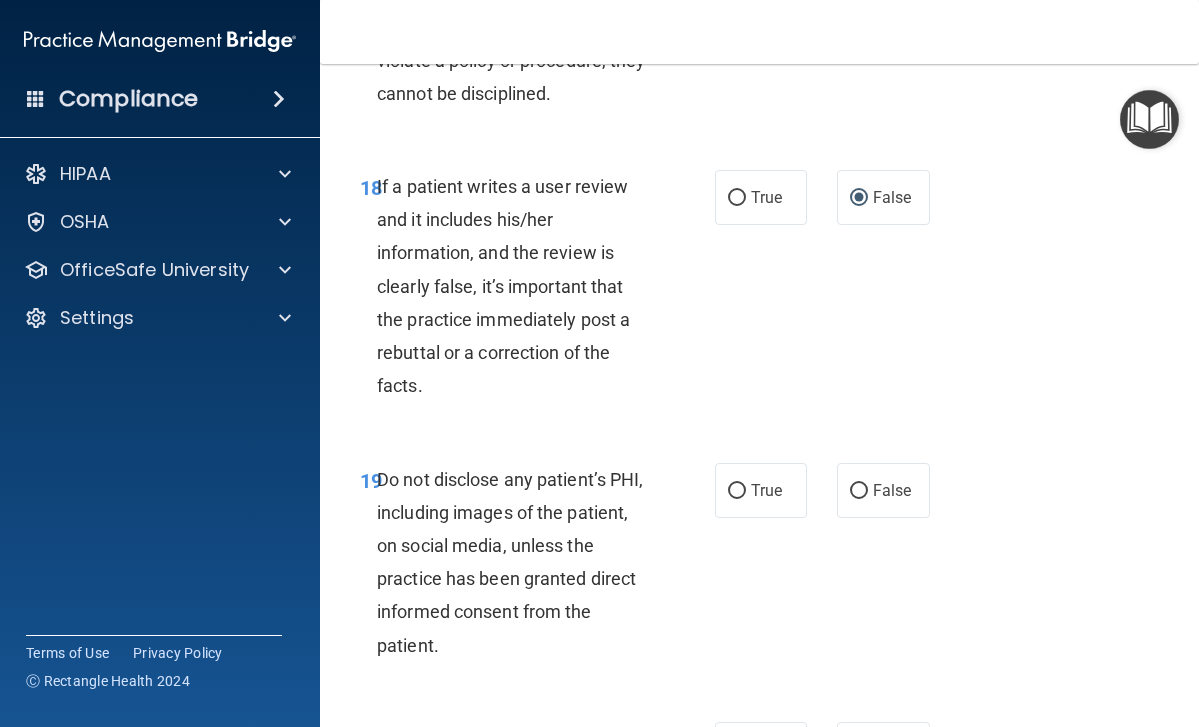 scroll, scrollTop: 4307, scrollLeft: 0, axis: vertical 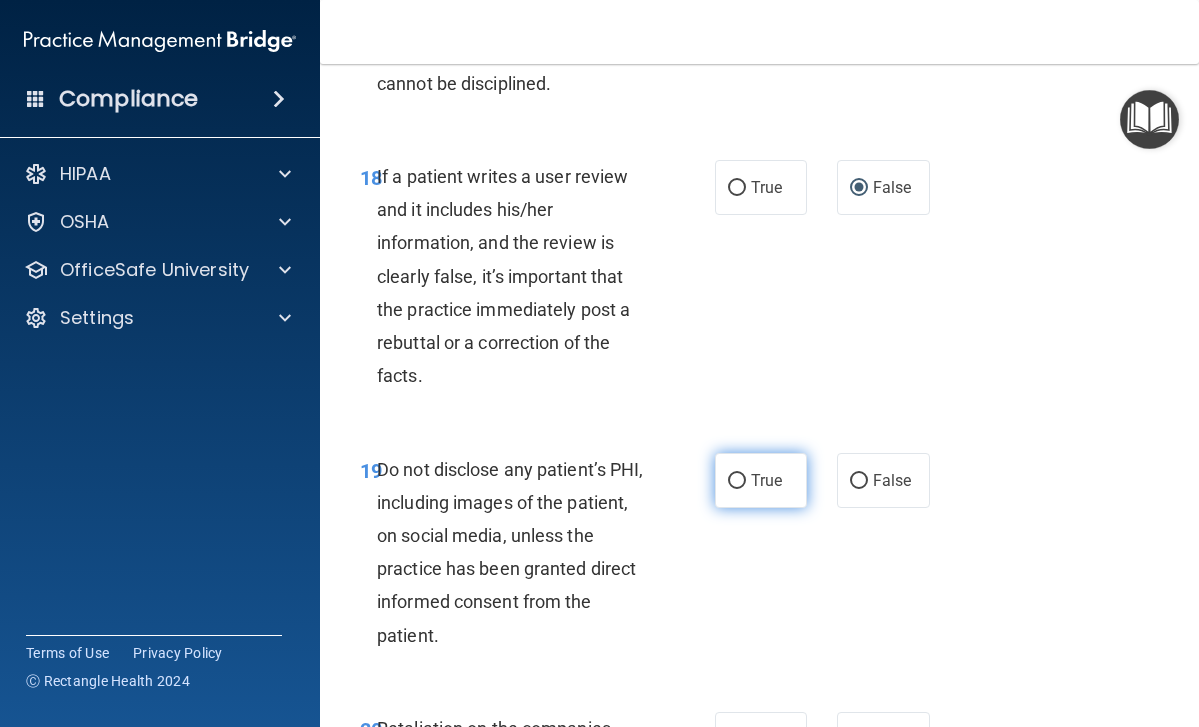click on "True" at bounding box center [761, 480] 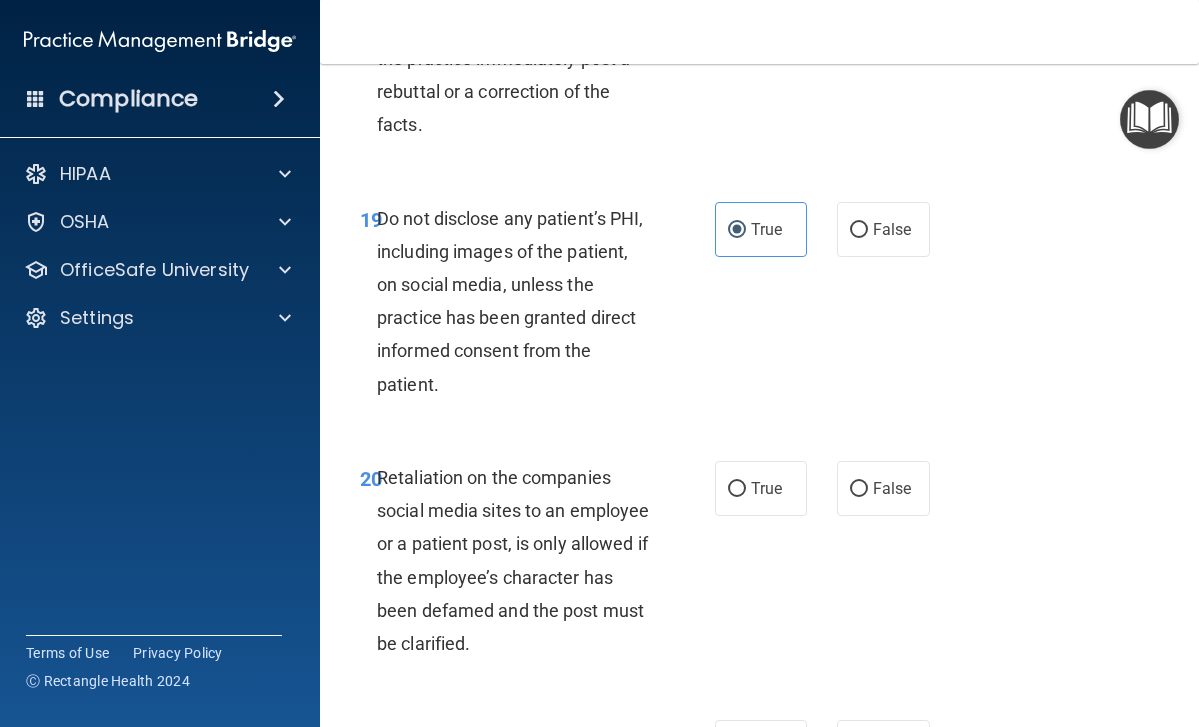 scroll, scrollTop: 4559, scrollLeft: 0, axis: vertical 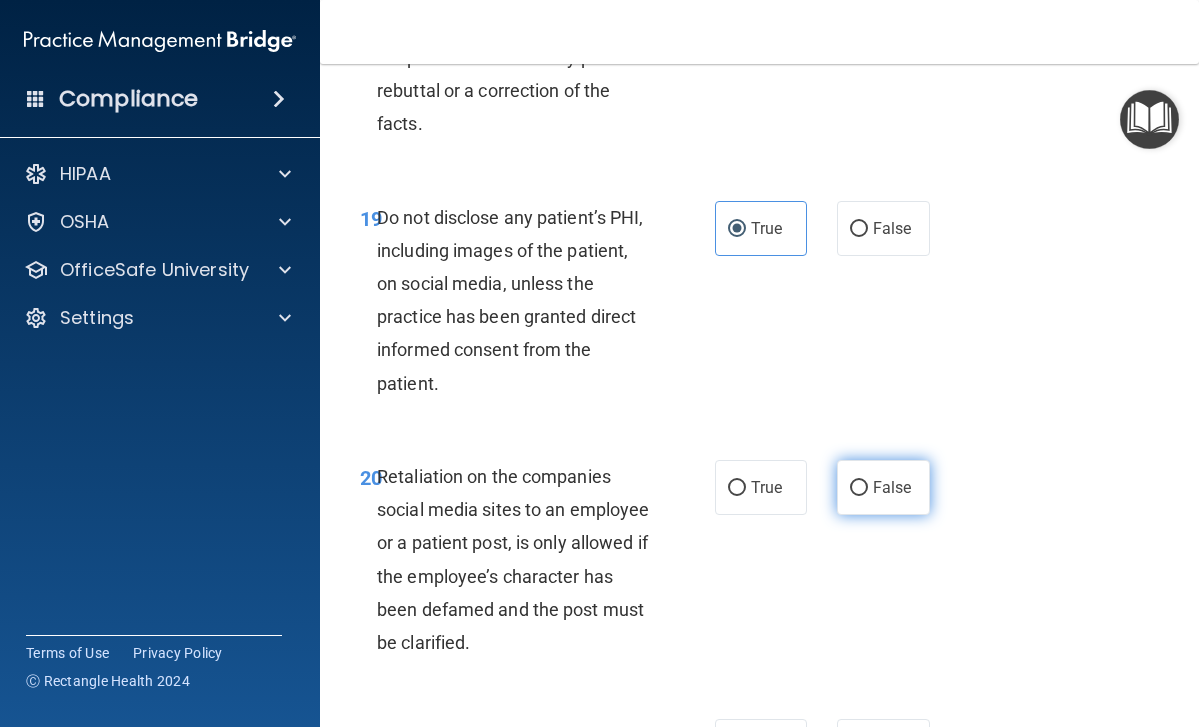 click on "False" at bounding box center [859, 488] 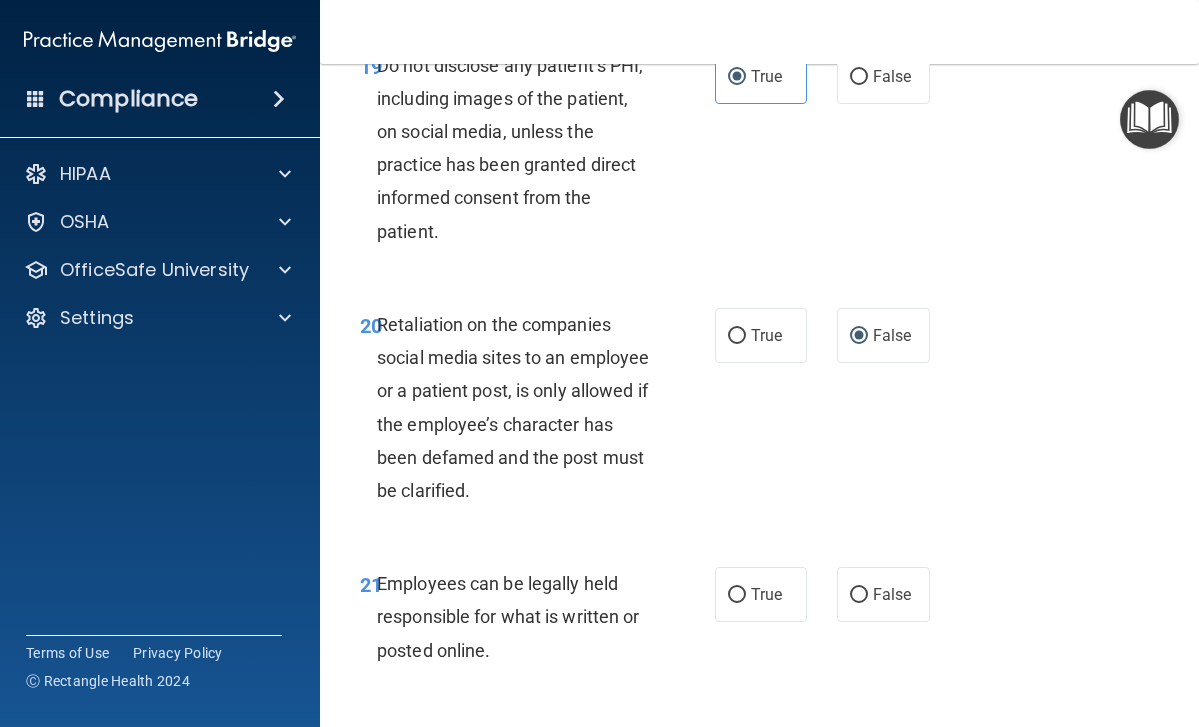 scroll, scrollTop: 4712, scrollLeft: 0, axis: vertical 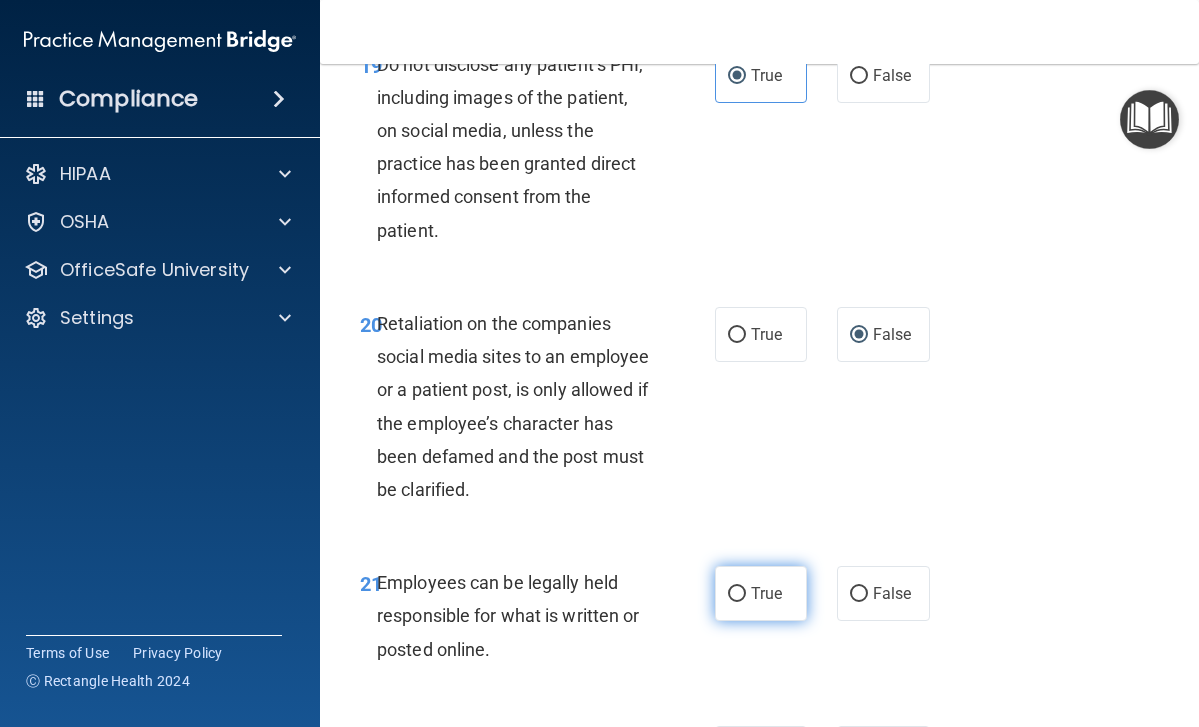 click on "True" at bounding box center [737, 594] 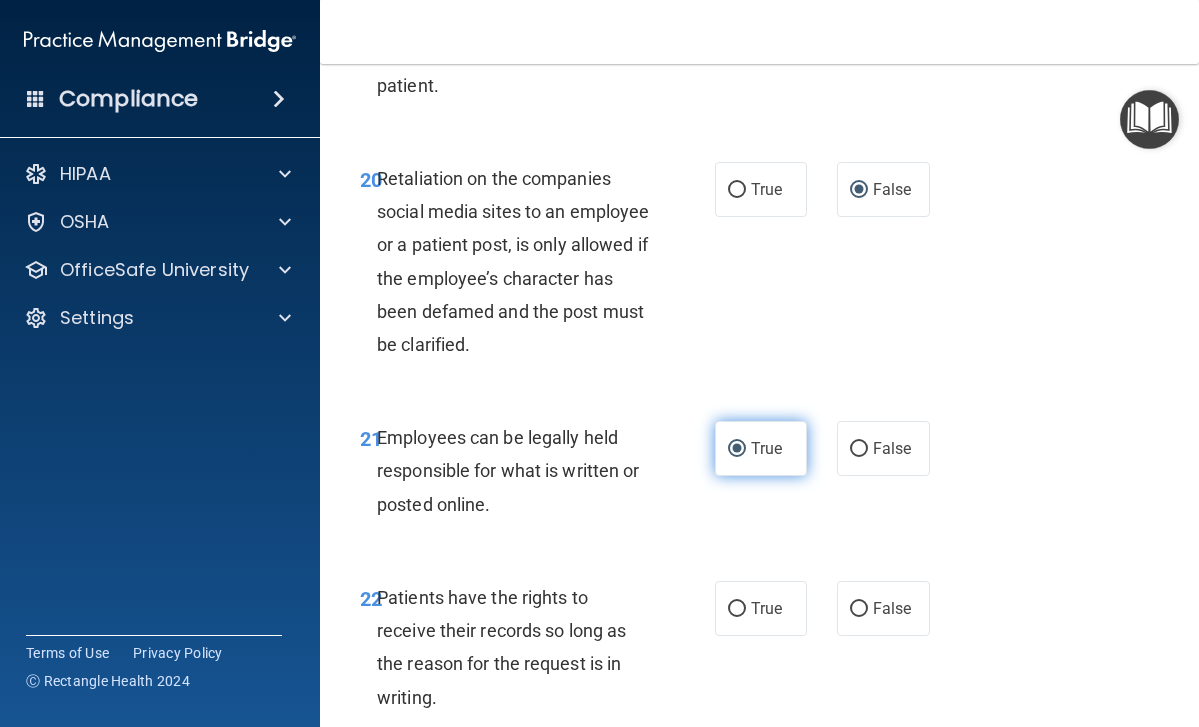 scroll, scrollTop: 4860, scrollLeft: 0, axis: vertical 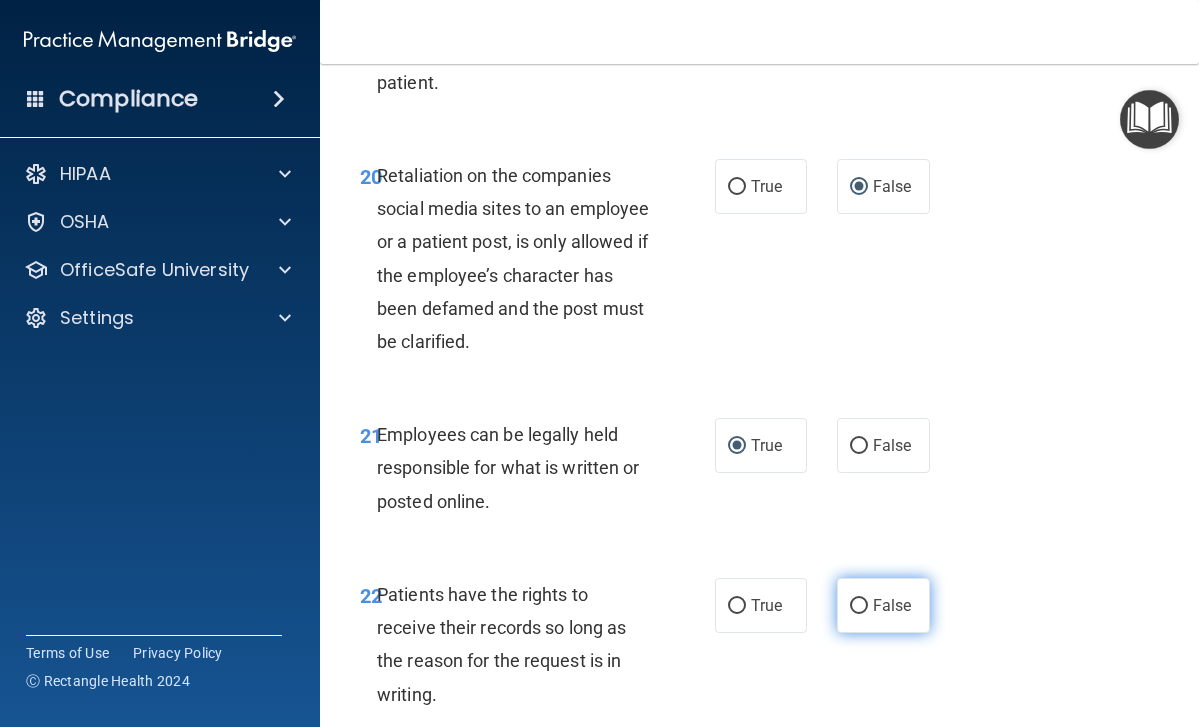 click on "False" at bounding box center (859, 606) 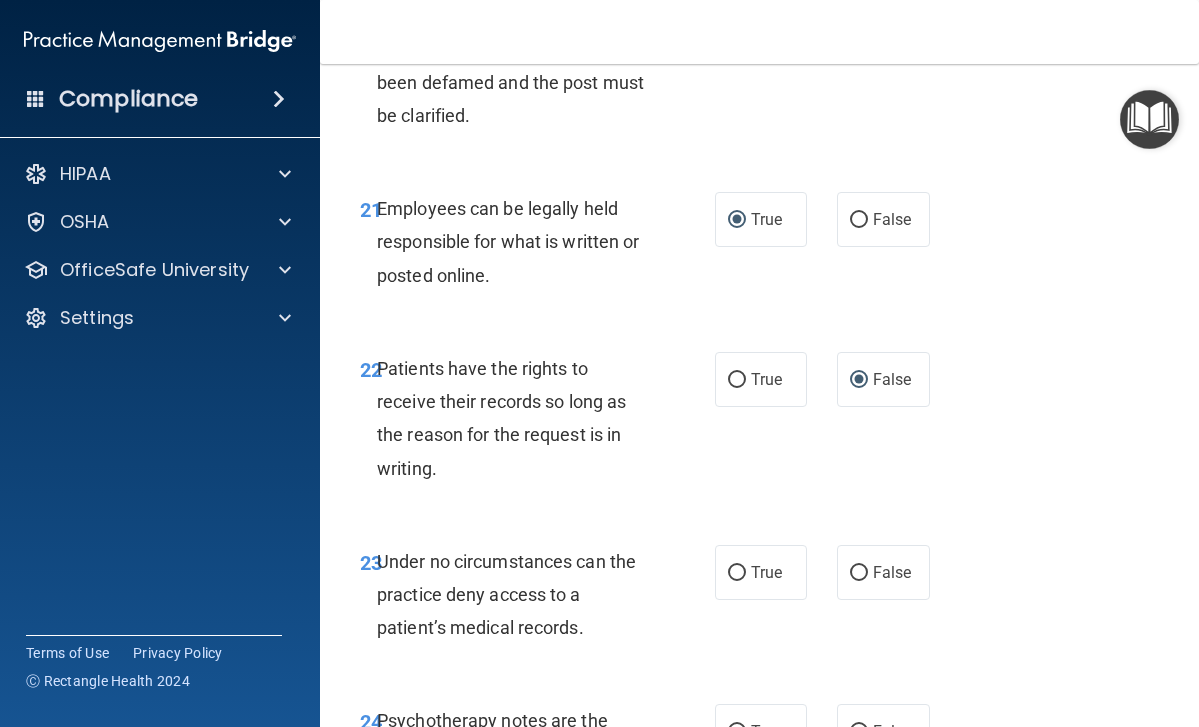 scroll, scrollTop: 5089, scrollLeft: 0, axis: vertical 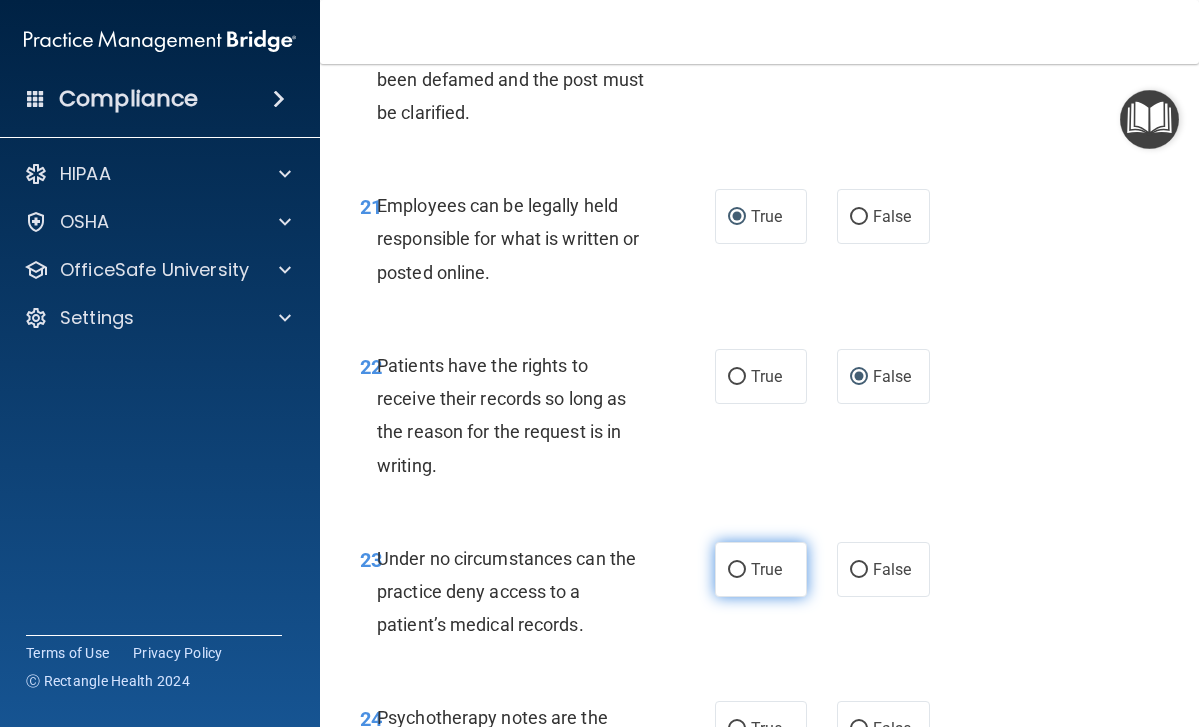 click on "True" at bounding box center [737, 570] 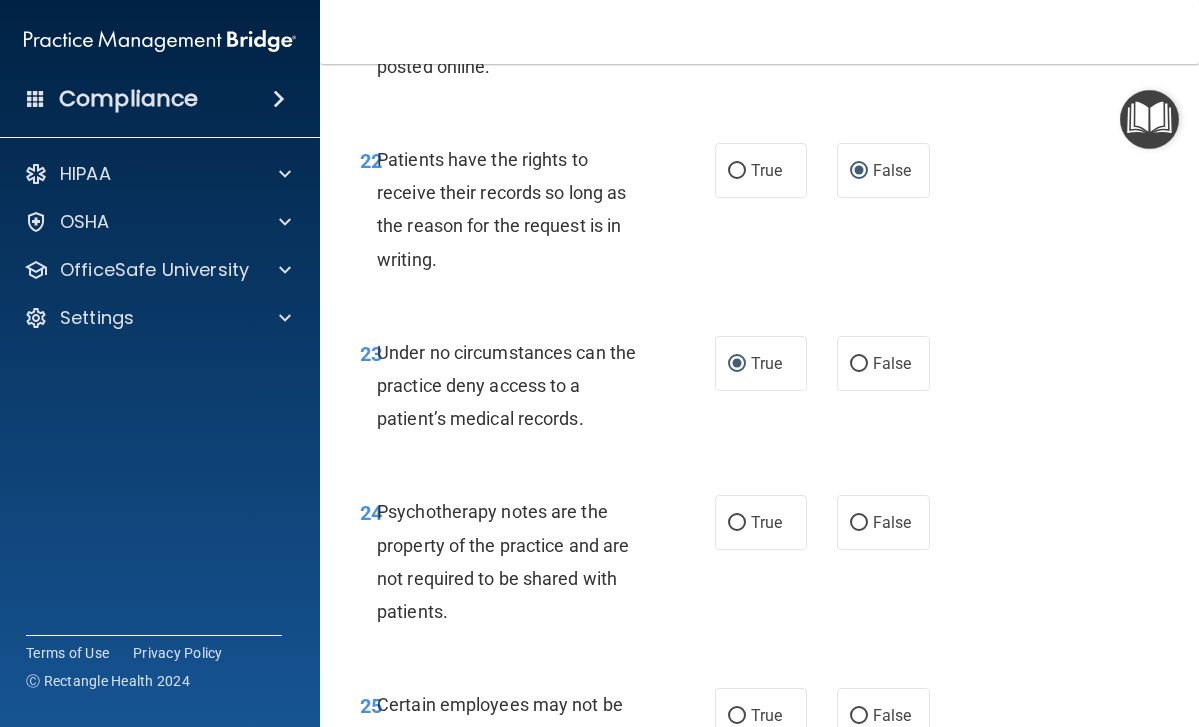 scroll, scrollTop: 5300, scrollLeft: 0, axis: vertical 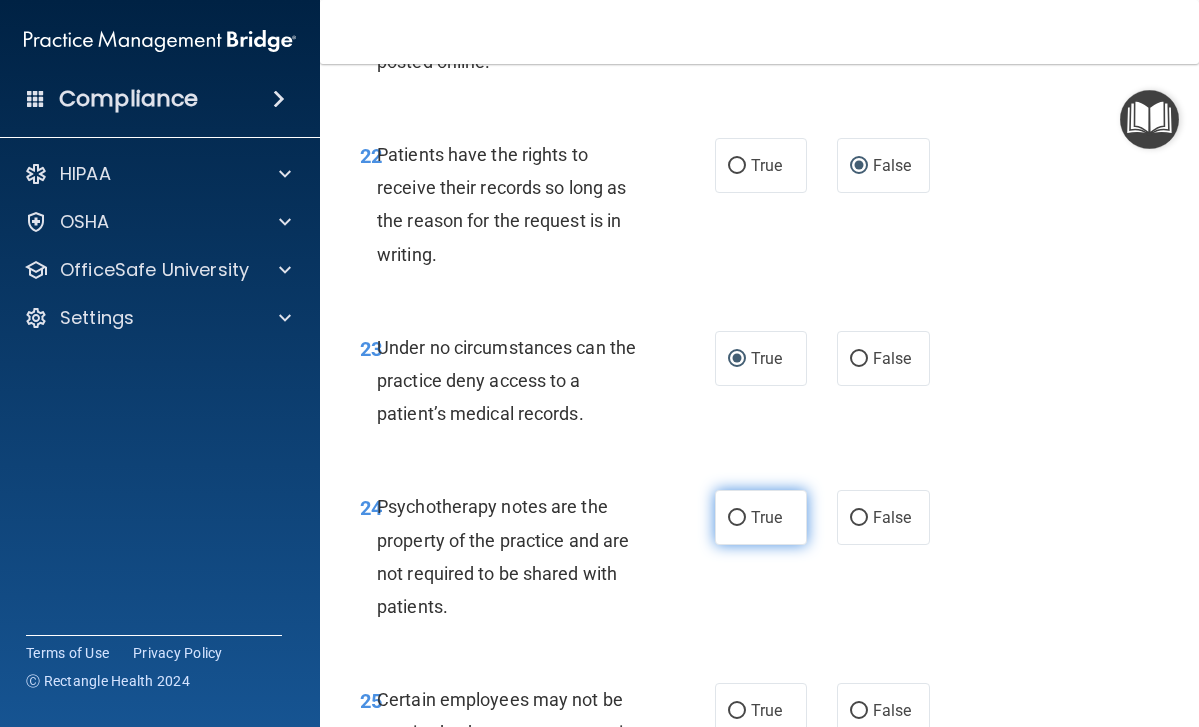 click on "True" at bounding box center (761, 517) 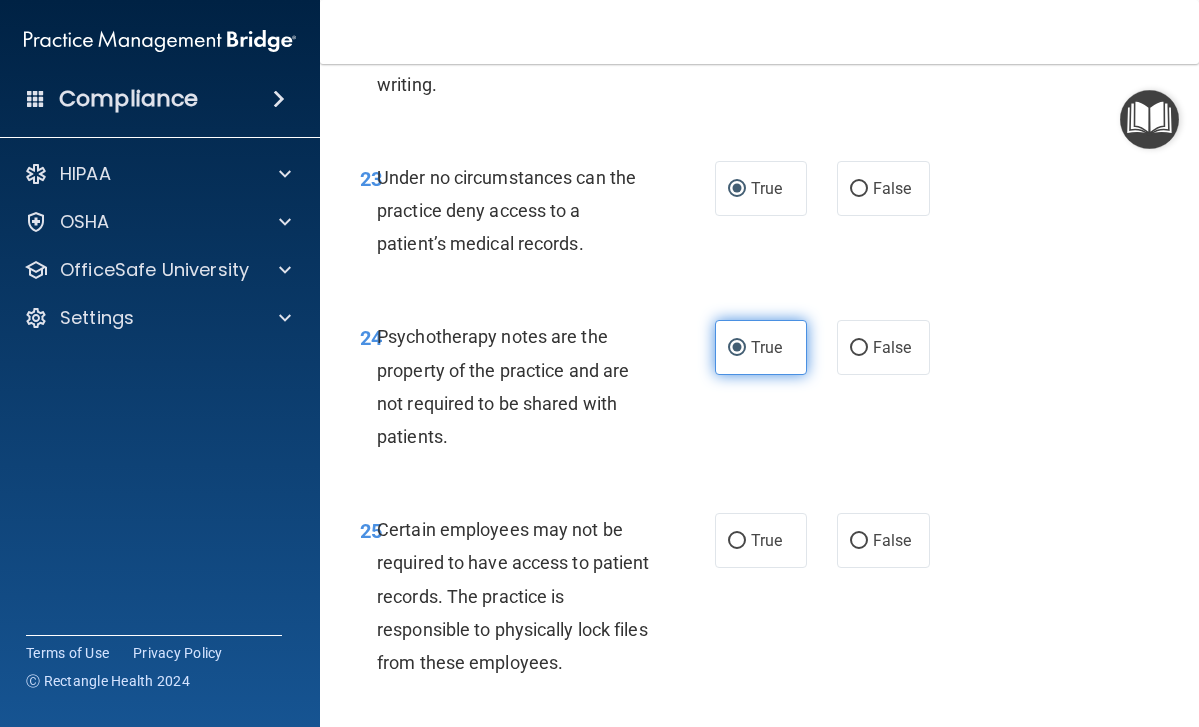 scroll, scrollTop: 5471, scrollLeft: 0, axis: vertical 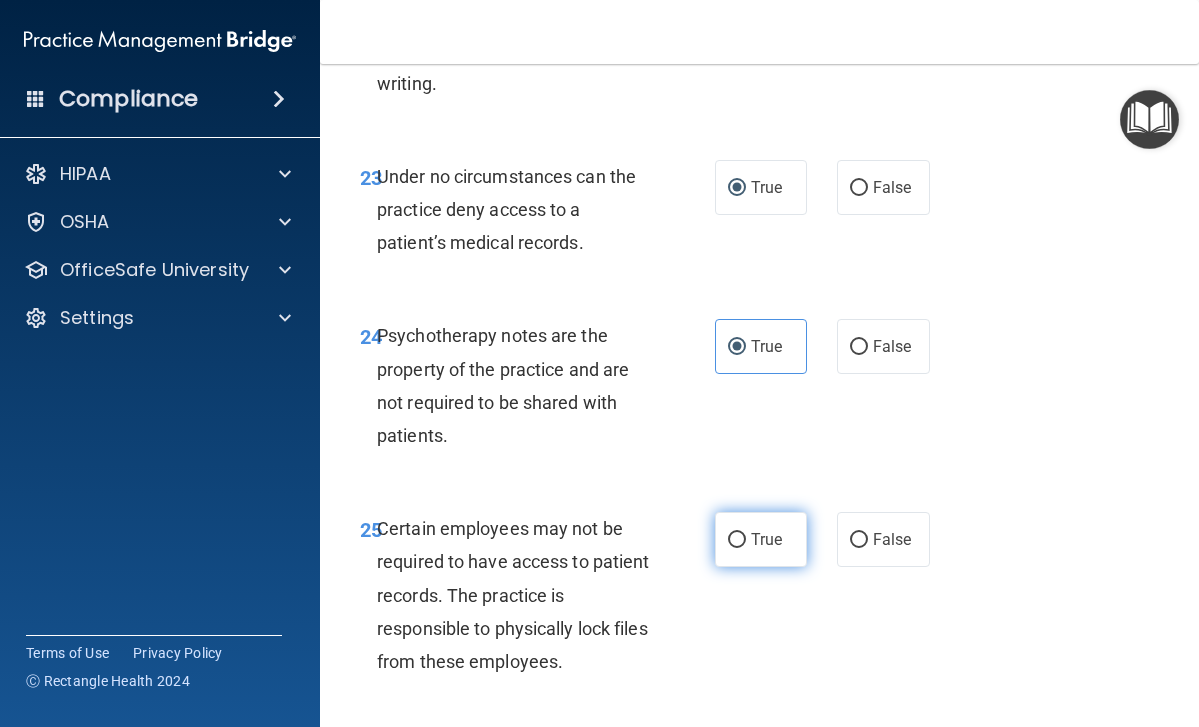 click on "True" at bounding box center [737, 540] 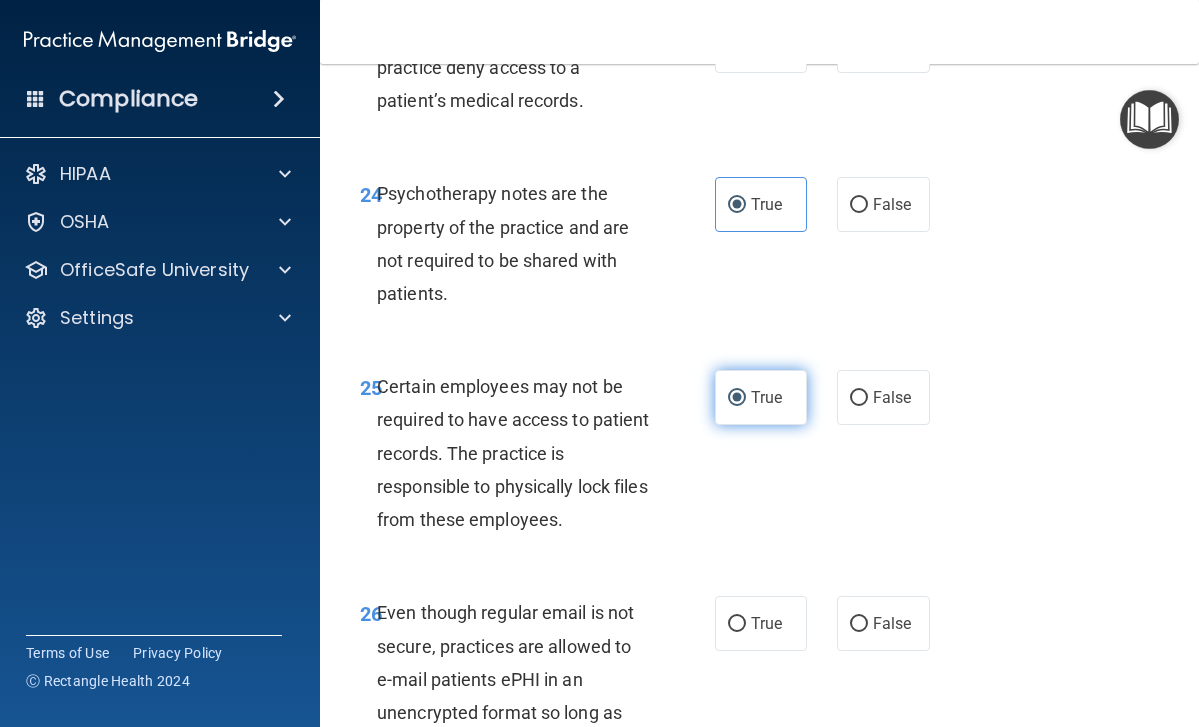scroll, scrollTop: 5617, scrollLeft: 0, axis: vertical 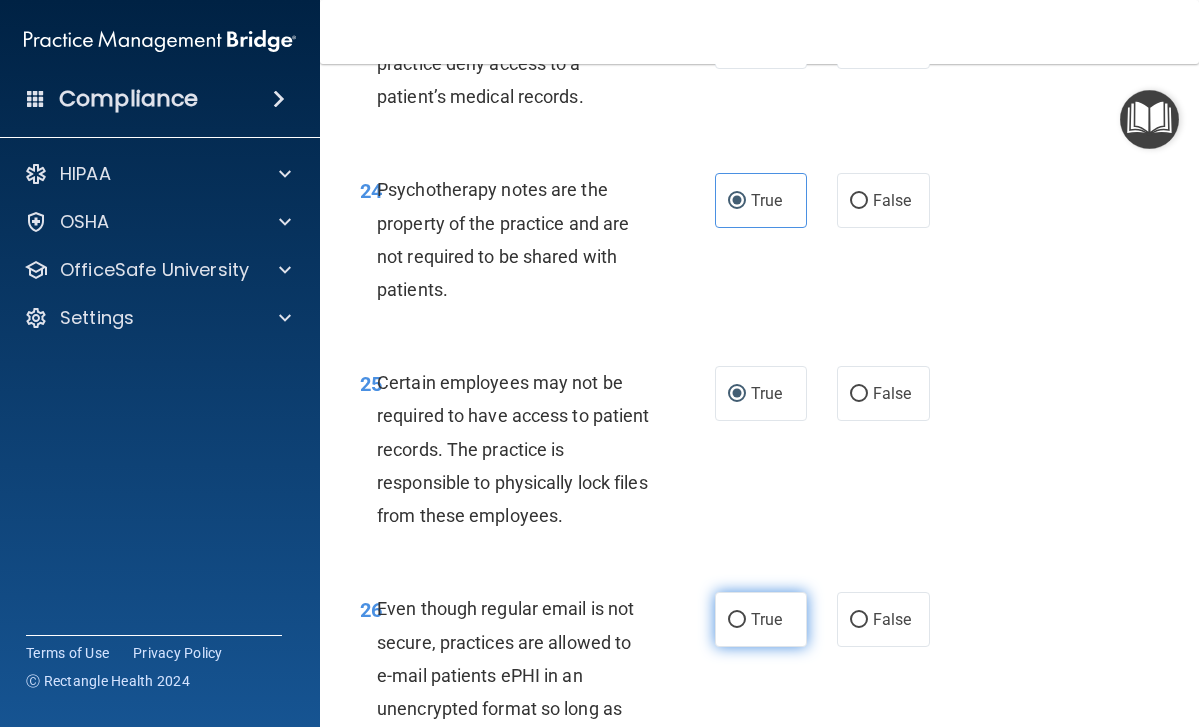click on "True" at bounding box center [737, 620] 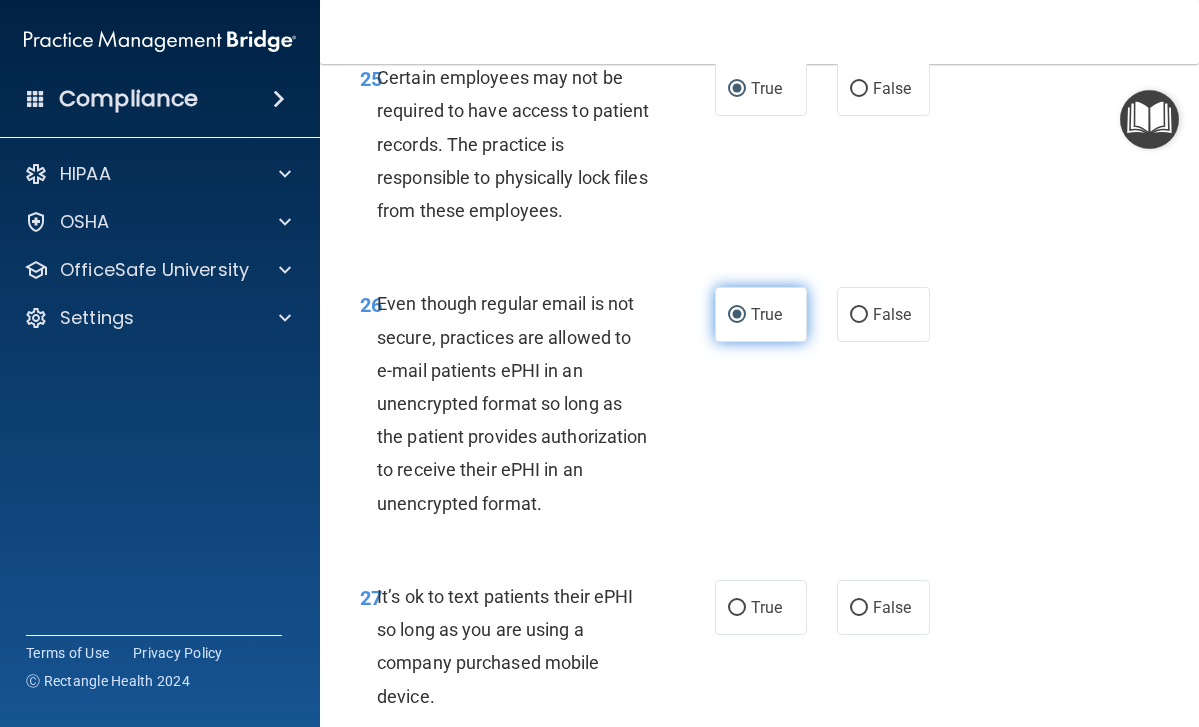 scroll, scrollTop: 5925, scrollLeft: 0, axis: vertical 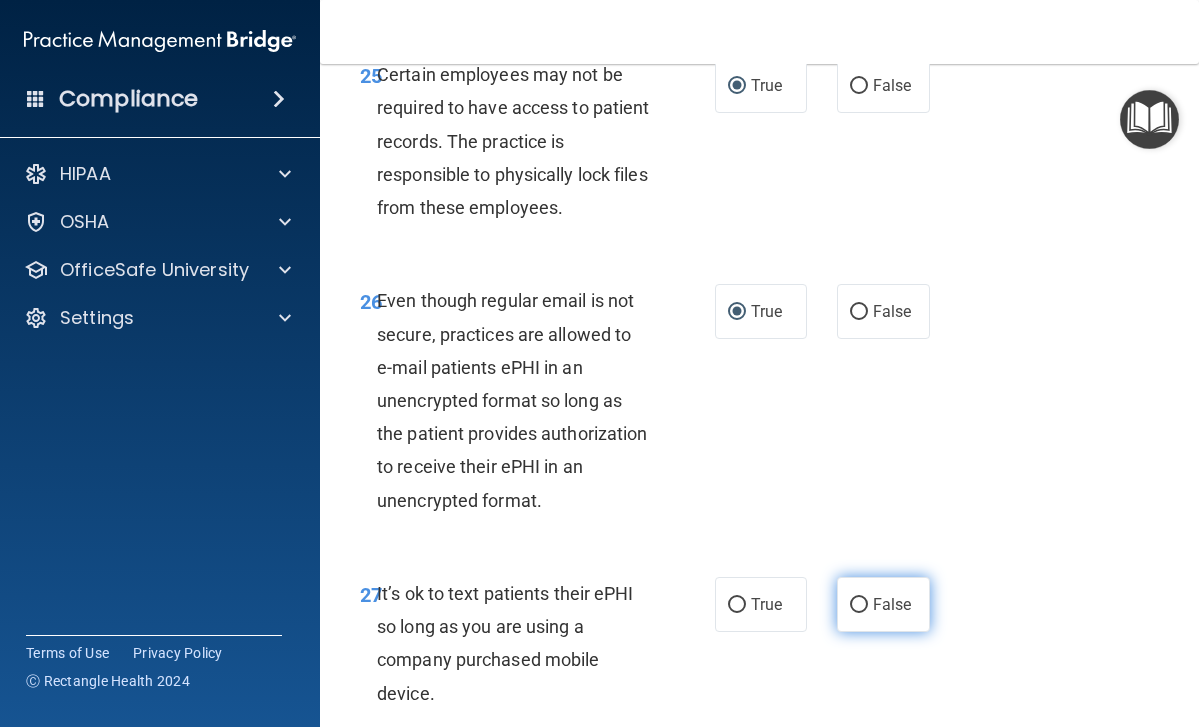 click on "False" at bounding box center [859, 605] 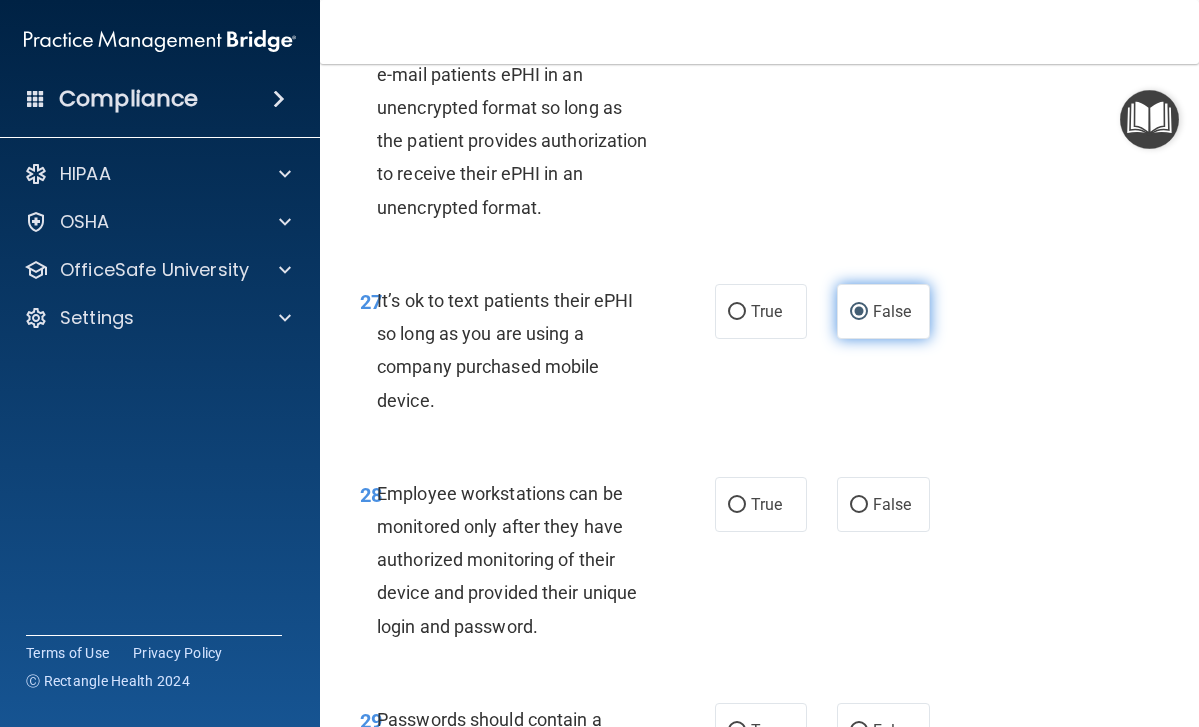 scroll, scrollTop: 6221, scrollLeft: 0, axis: vertical 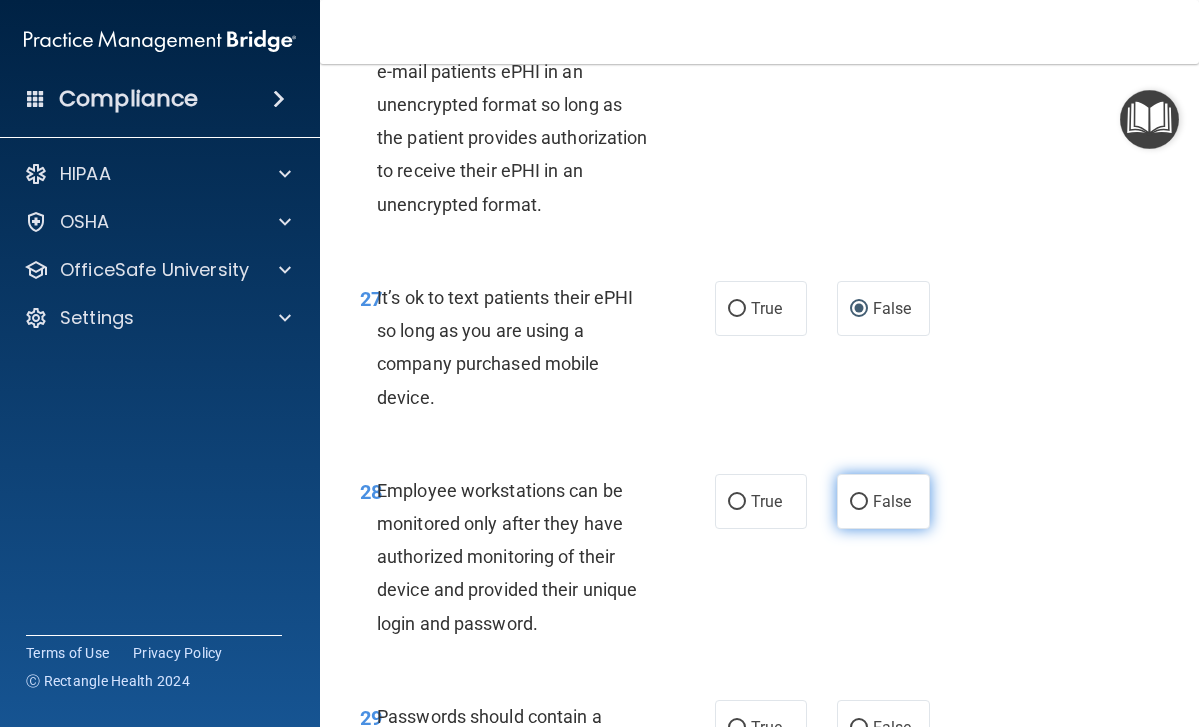 click on "False" at bounding box center [883, 501] 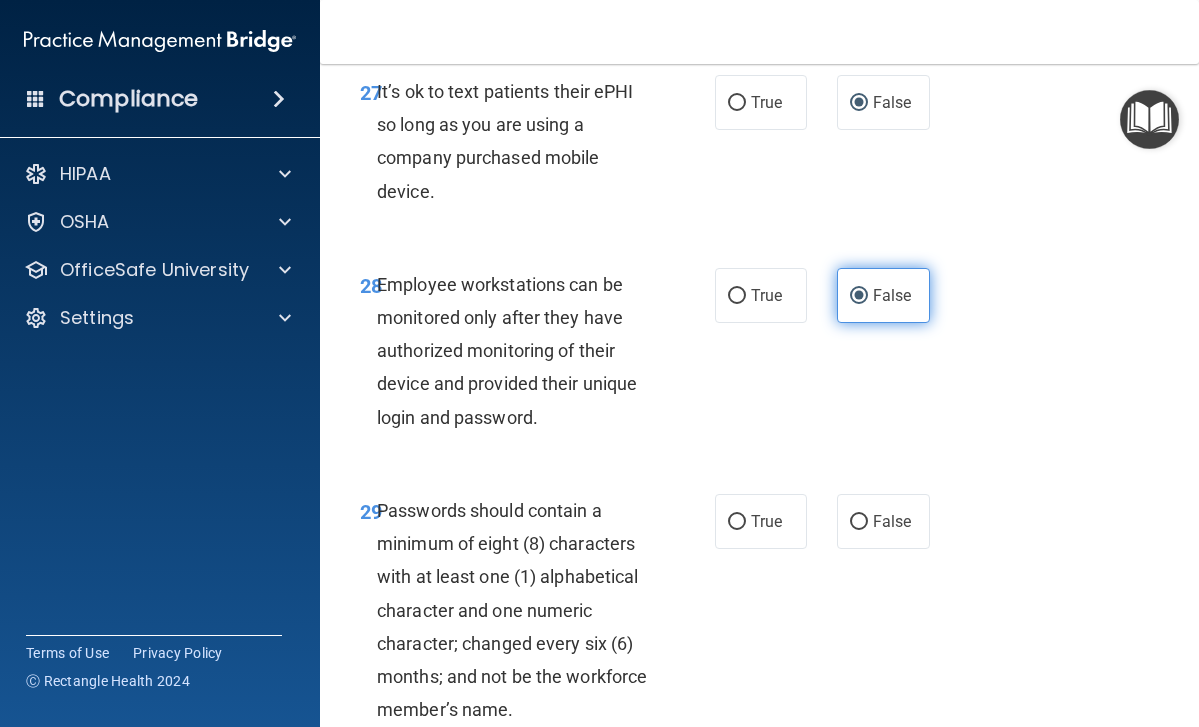 scroll, scrollTop: 6430, scrollLeft: 0, axis: vertical 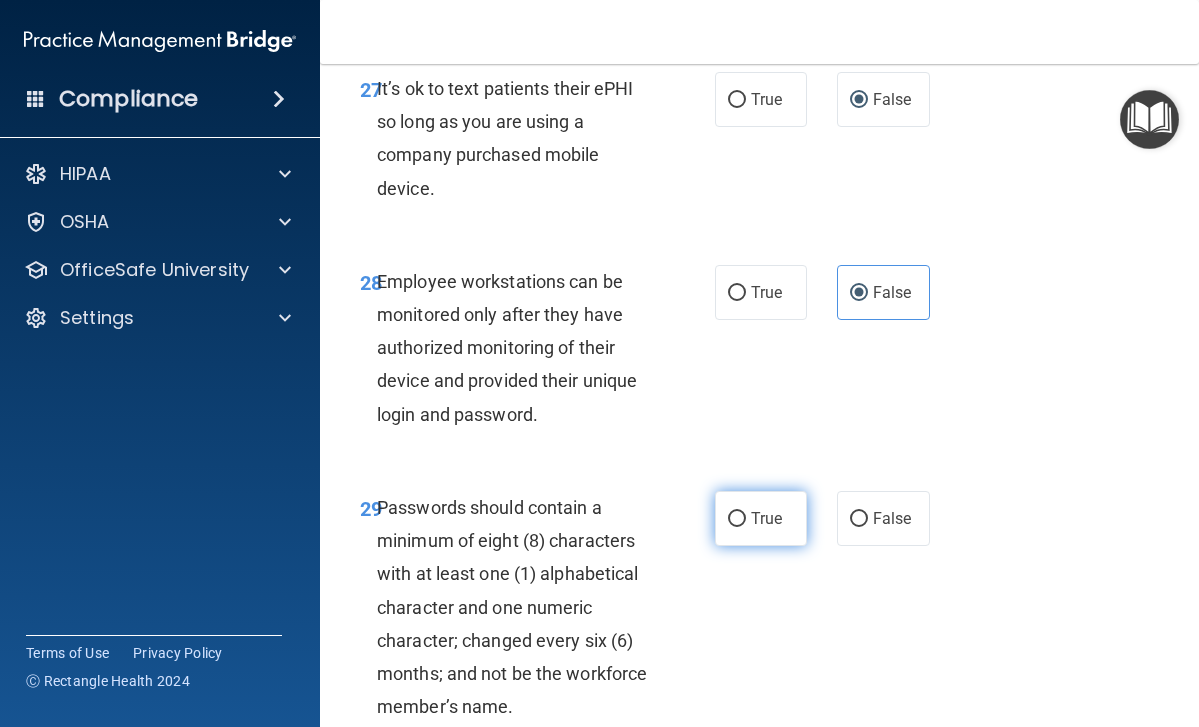 click on "True" at bounding box center (737, 519) 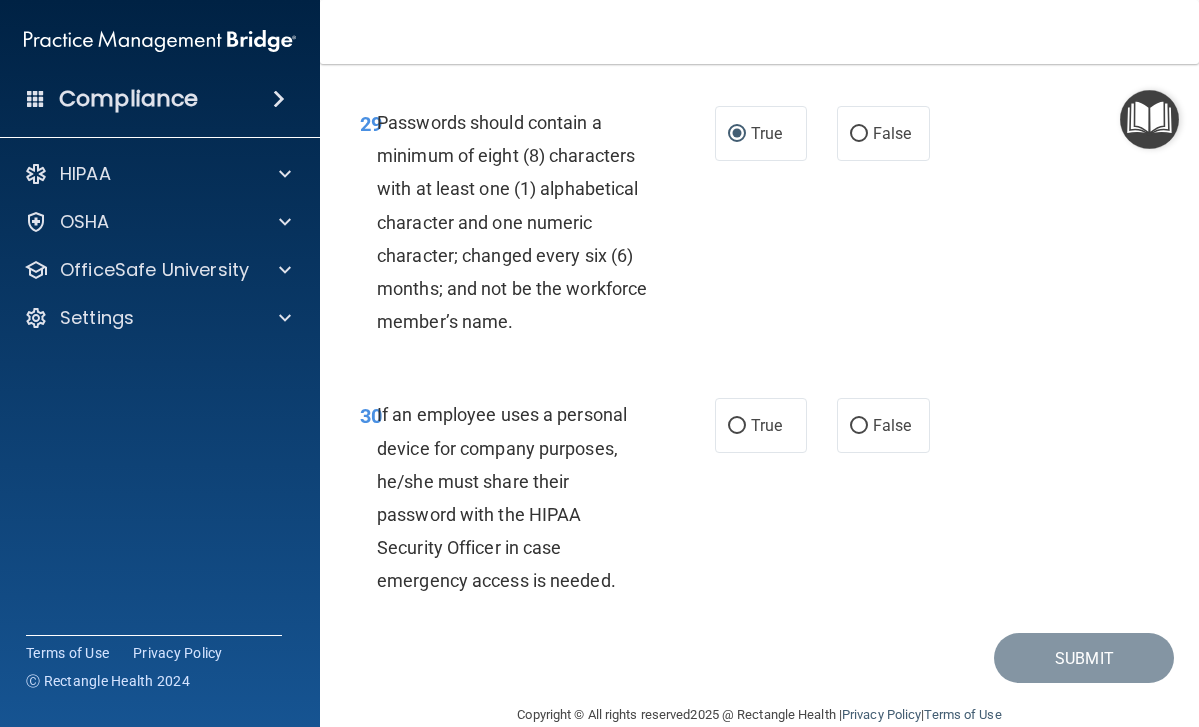 scroll, scrollTop: 6814, scrollLeft: 0, axis: vertical 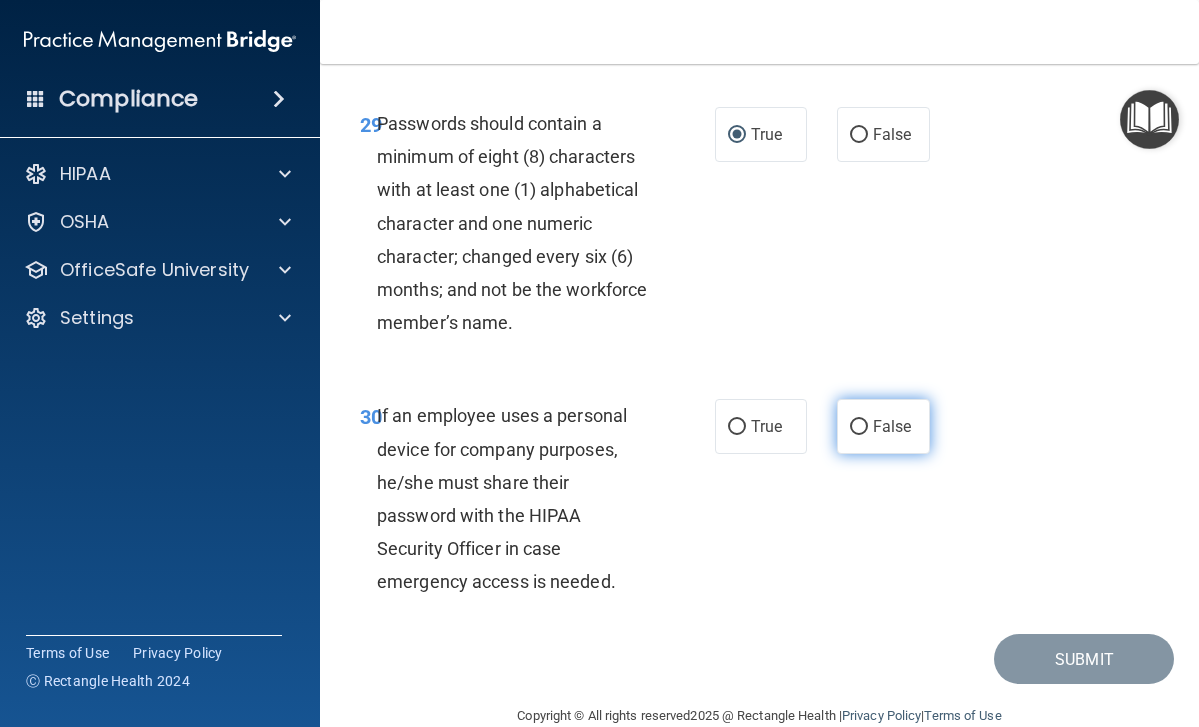 click on "False" at bounding box center [859, 427] 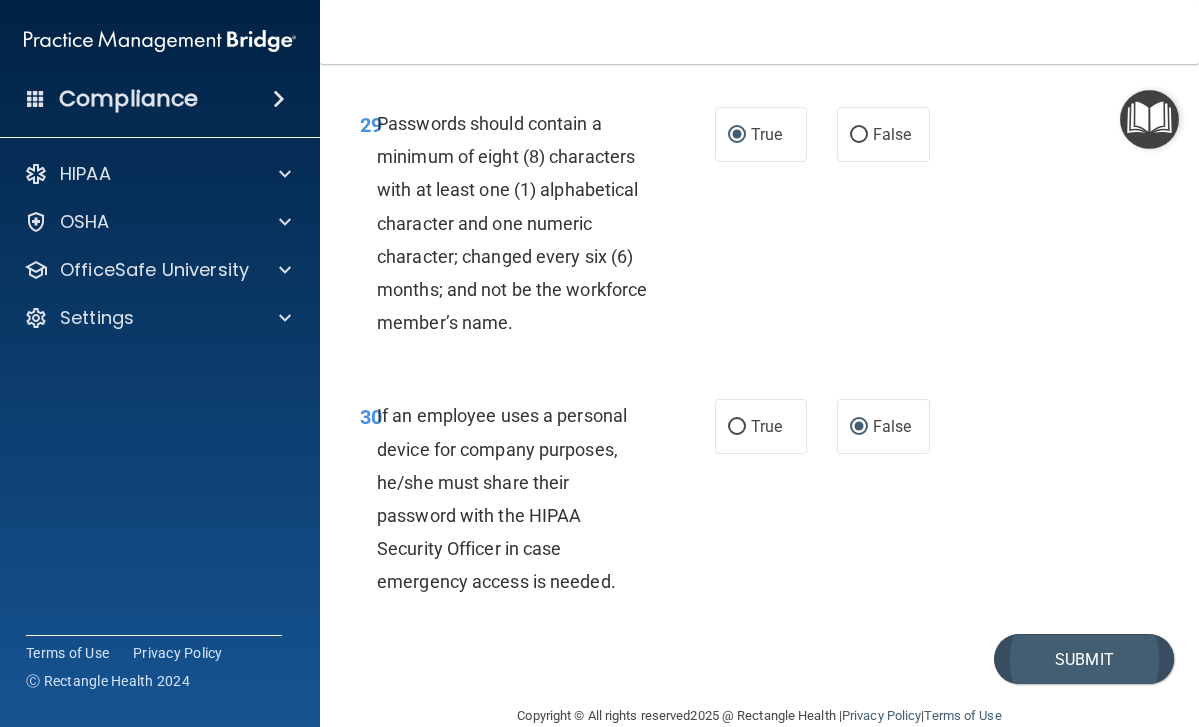 click on "Submit" at bounding box center [1084, 659] 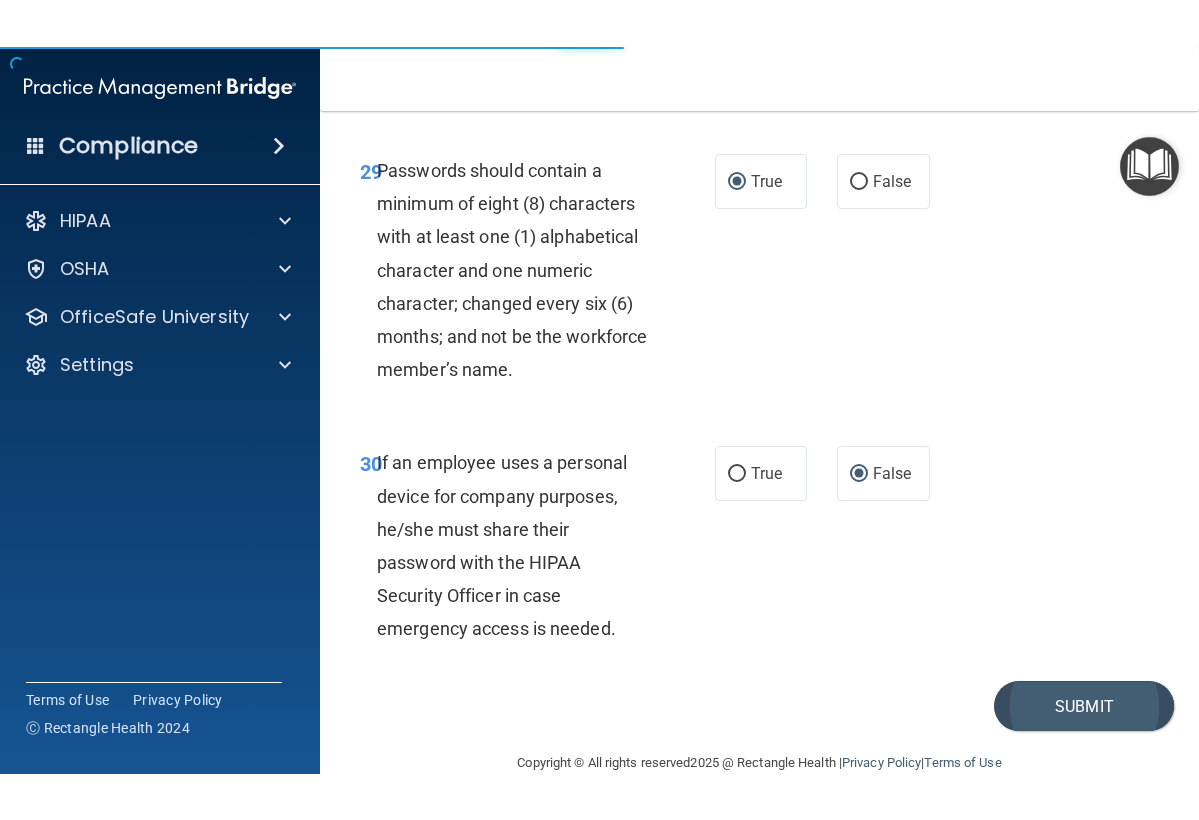 scroll, scrollTop: 0, scrollLeft: 0, axis: both 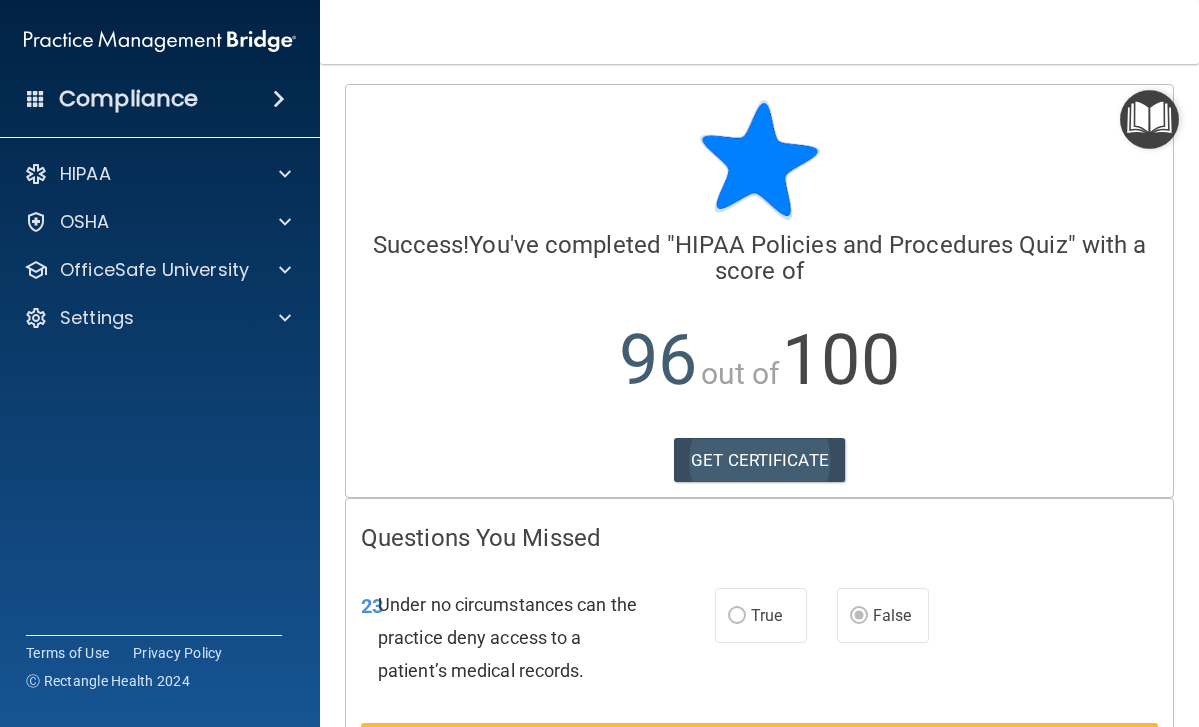 click on "GET CERTIFICATE" at bounding box center (759, 460) 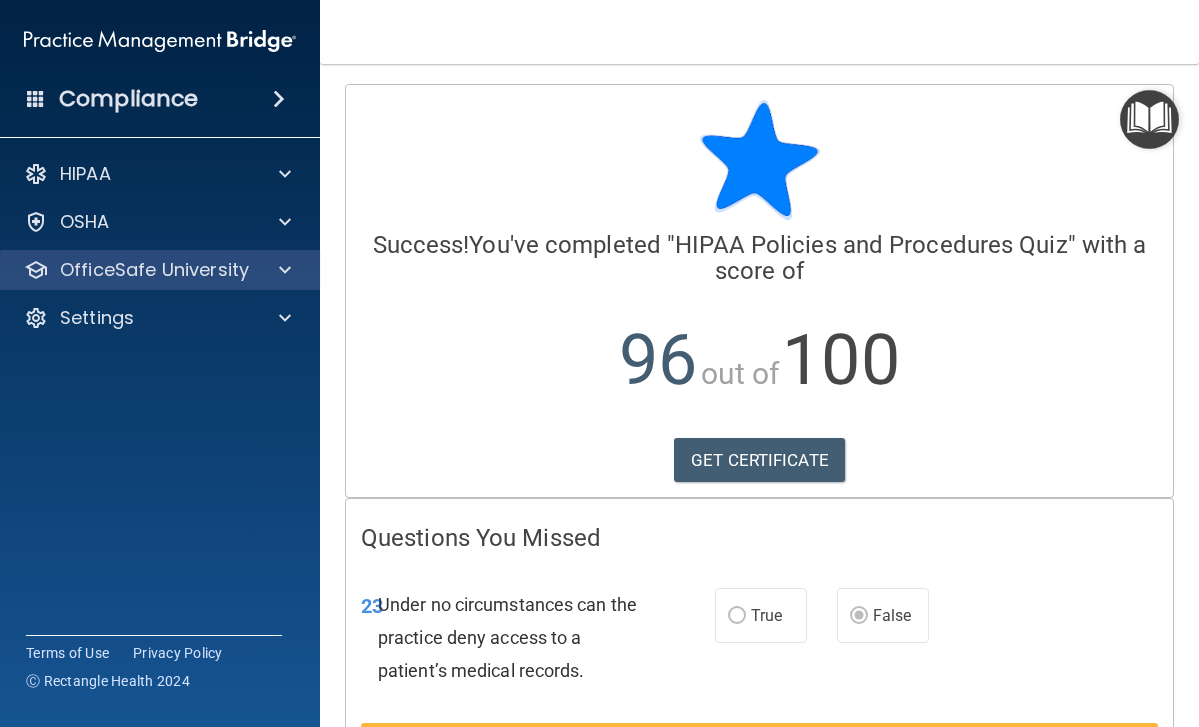 click on "OfficeSafe University" at bounding box center (154, 270) 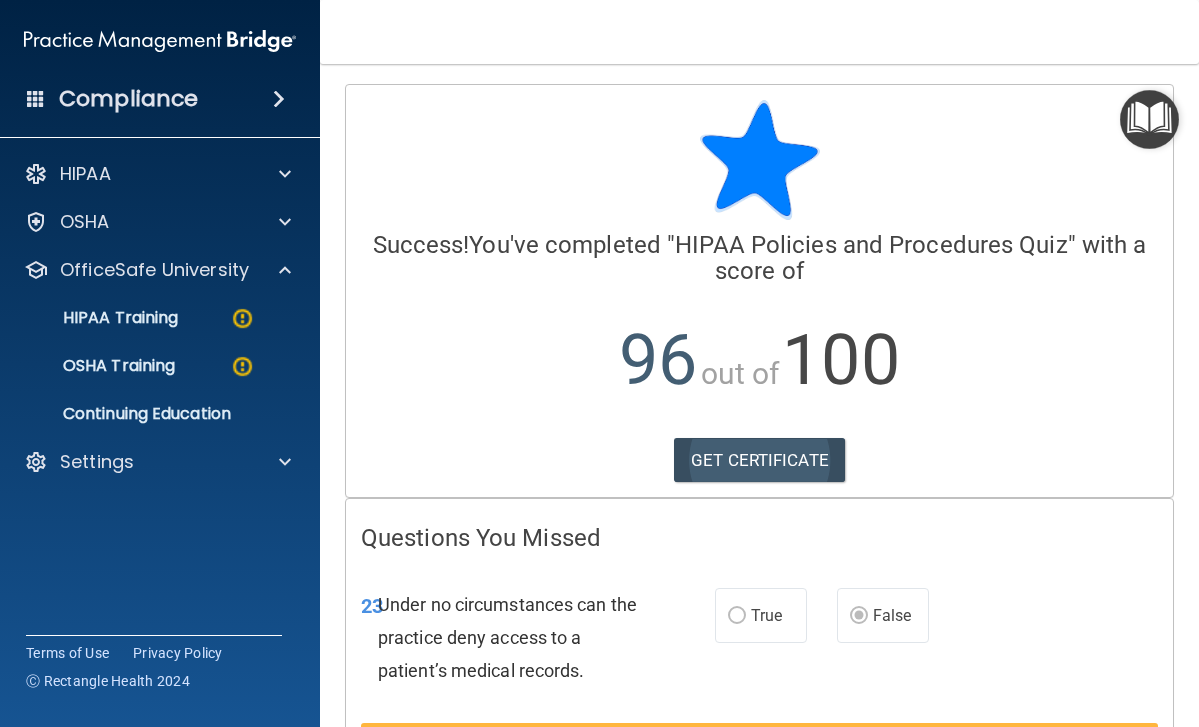 click on "GET CERTIFICATE" at bounding box center (759, 460) 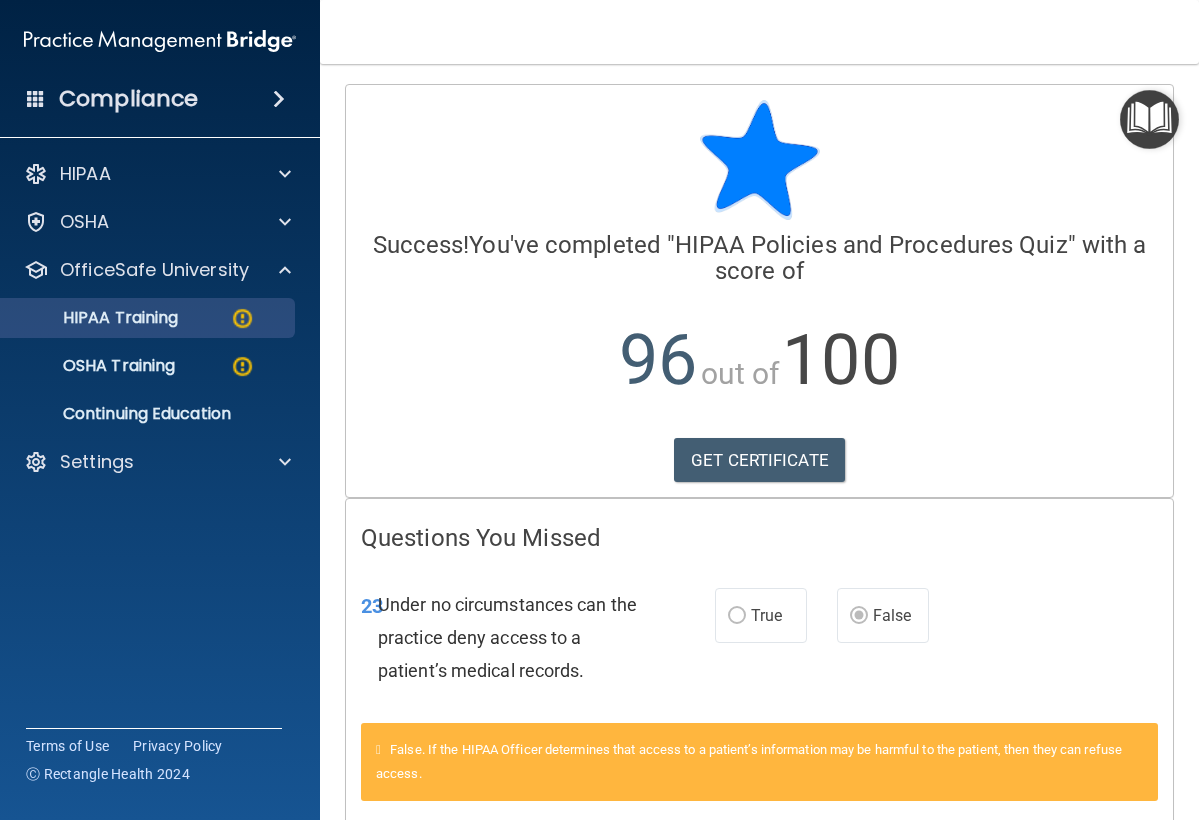 click on "HIPAA Training" at bounding box center [95, 318] 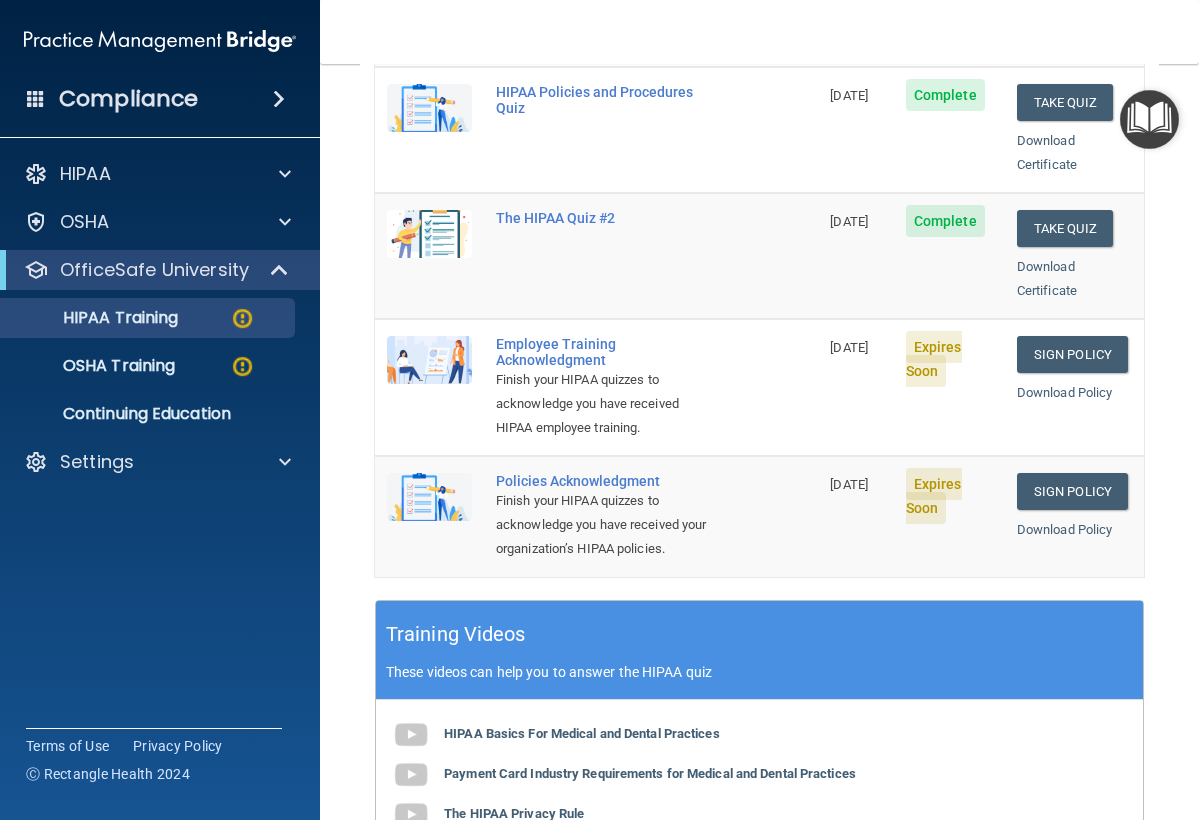 scroll, scrollTop: 439, scrollLeft: 0, axis: vertical 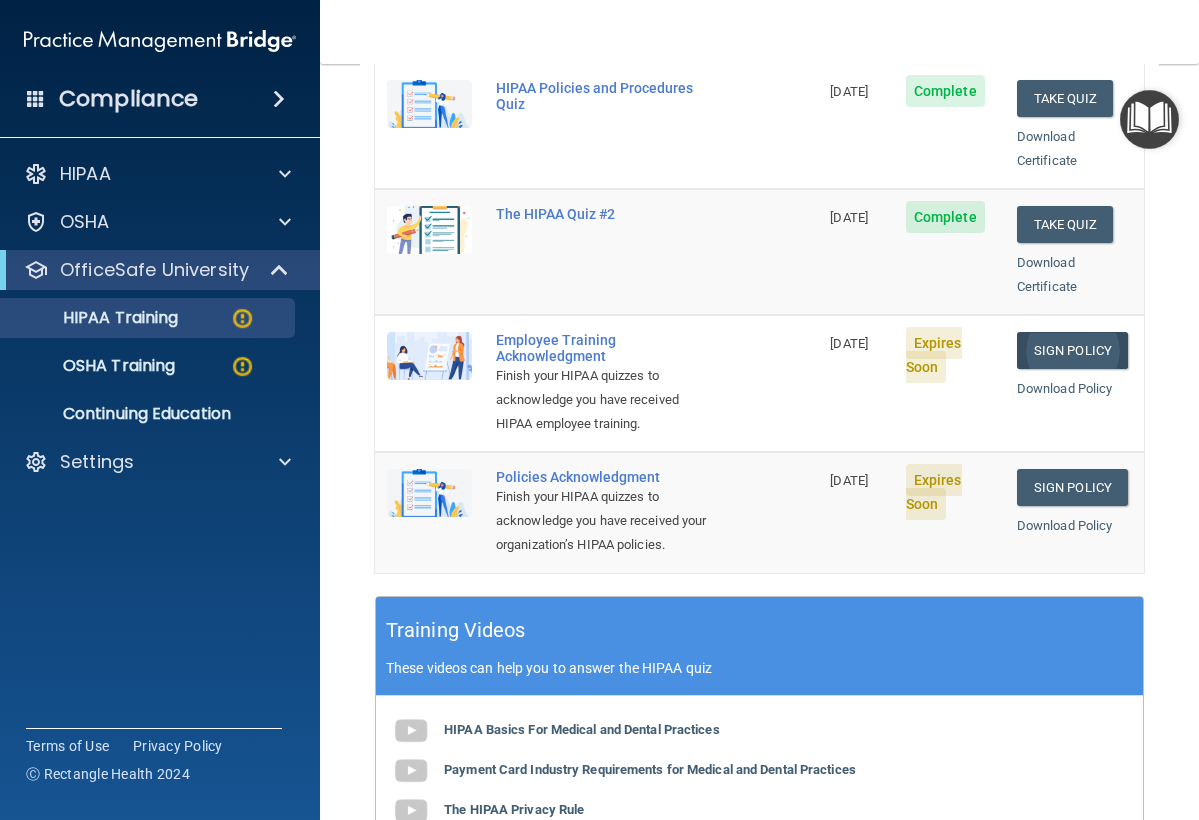 click on "Sign Policy" at bounding box center (1072, 350) 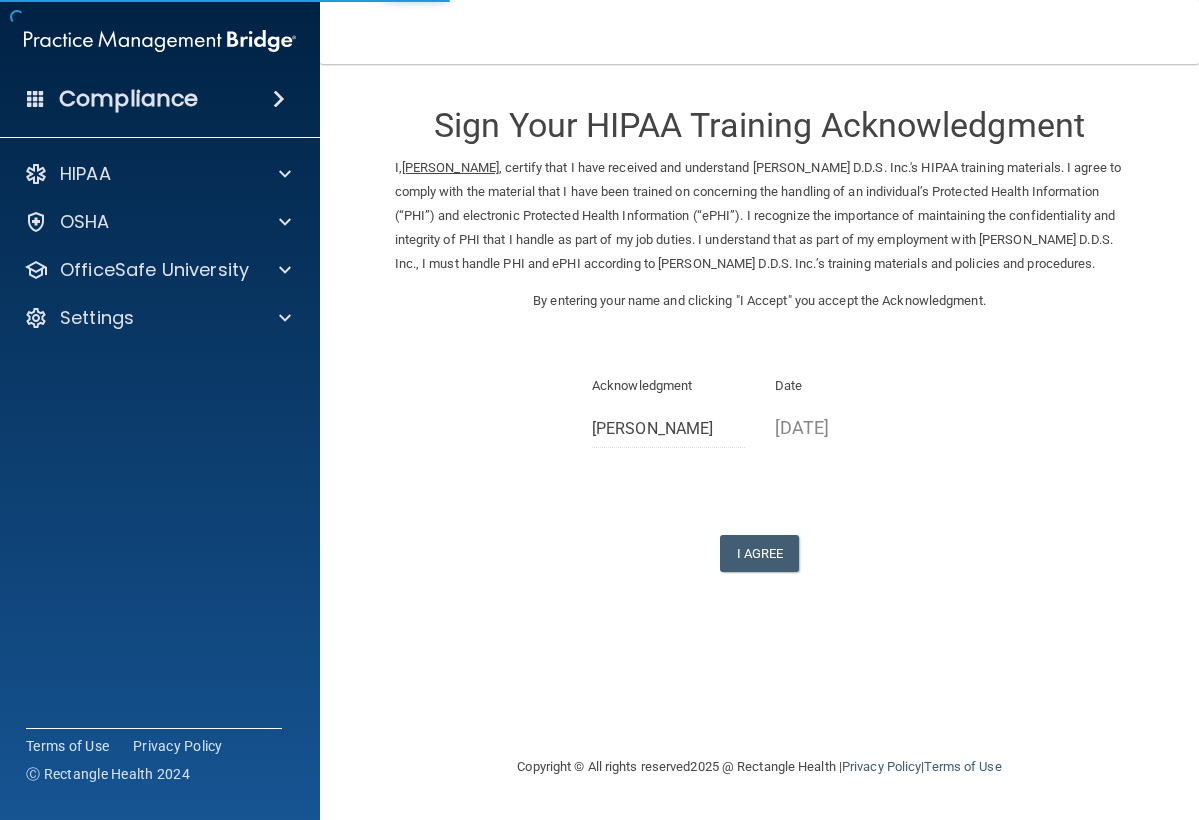 scroll, scrollTop: 0, scrollLeft: 0, axis: both 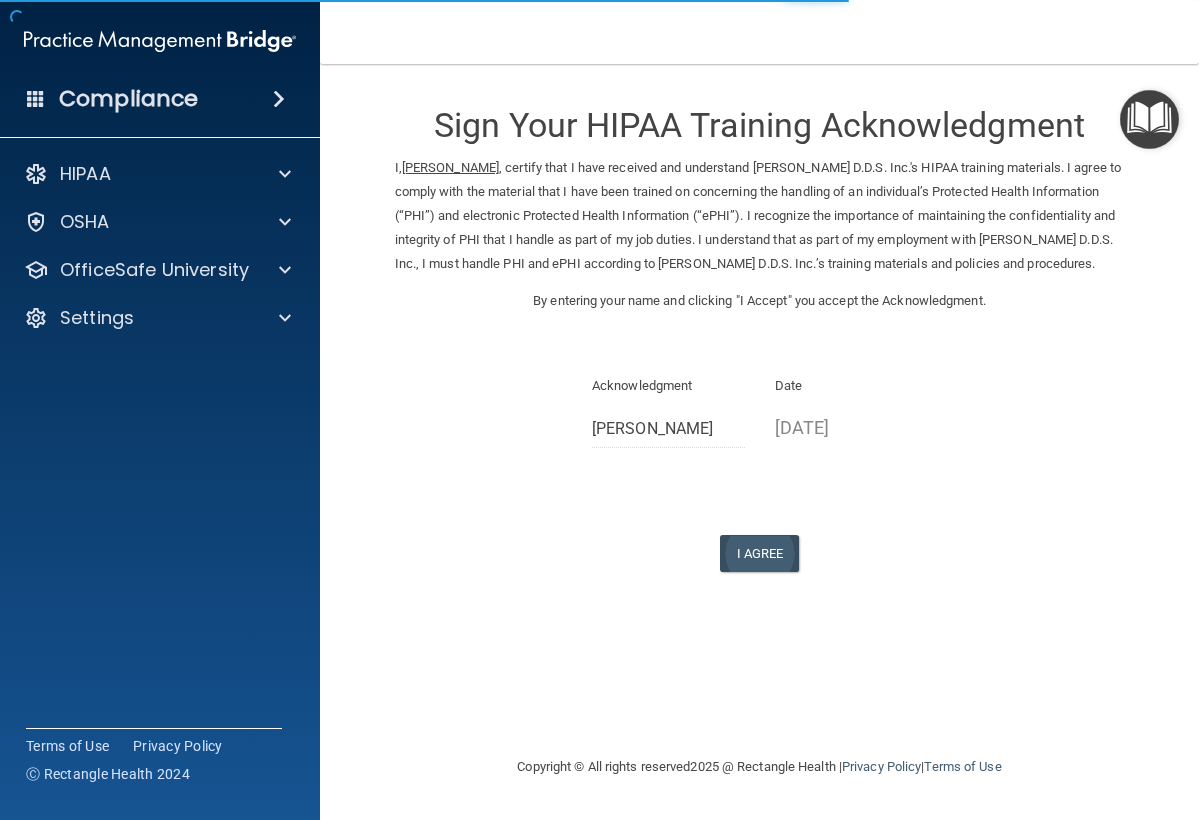 click on "I Agree" at bounding box center (760, 553) 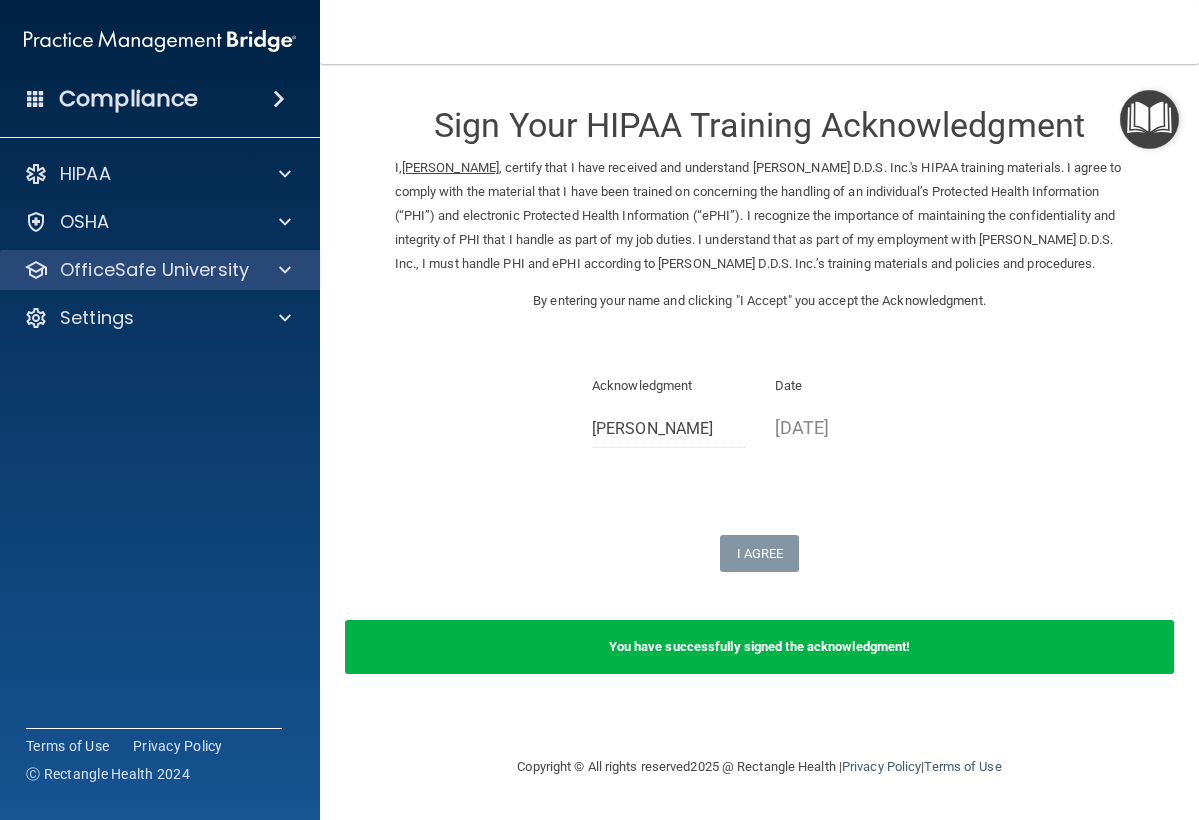 click on "OfficeSafe University" at bounding box center (154, 270) 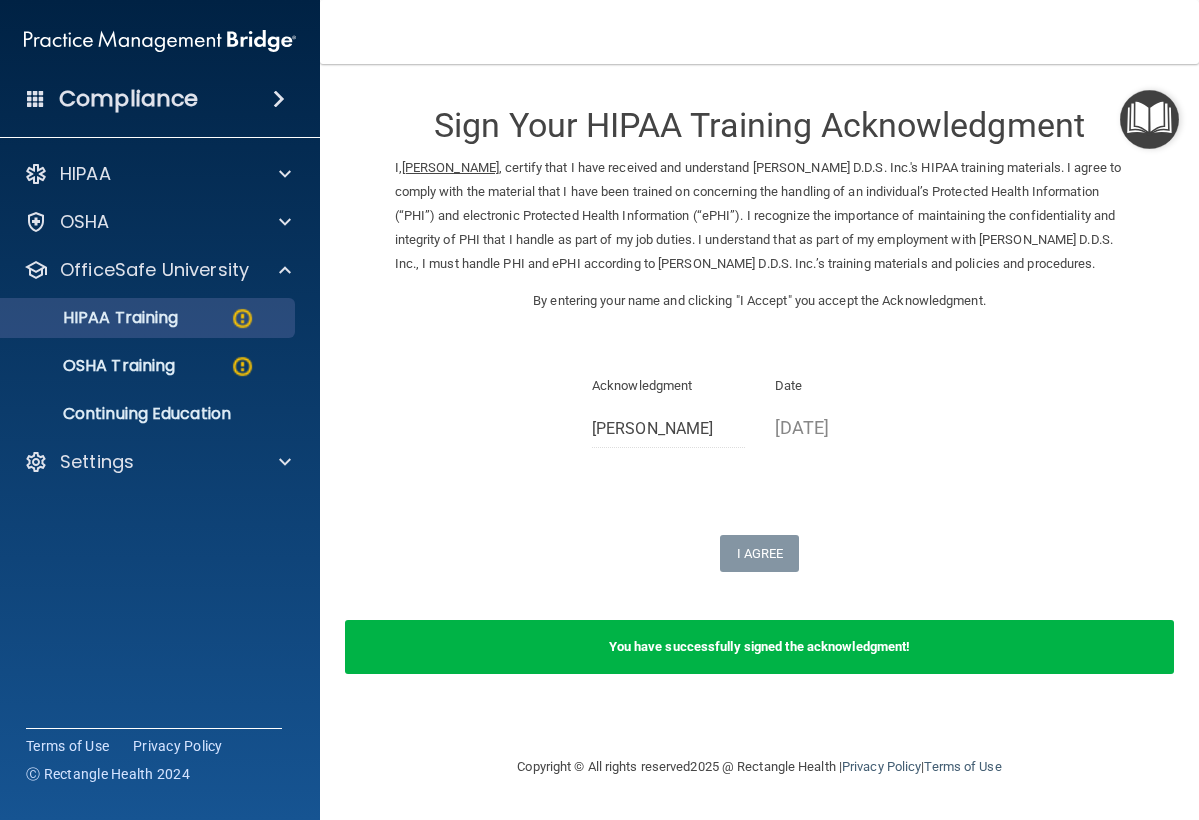 click at bounding box center (242, 318) 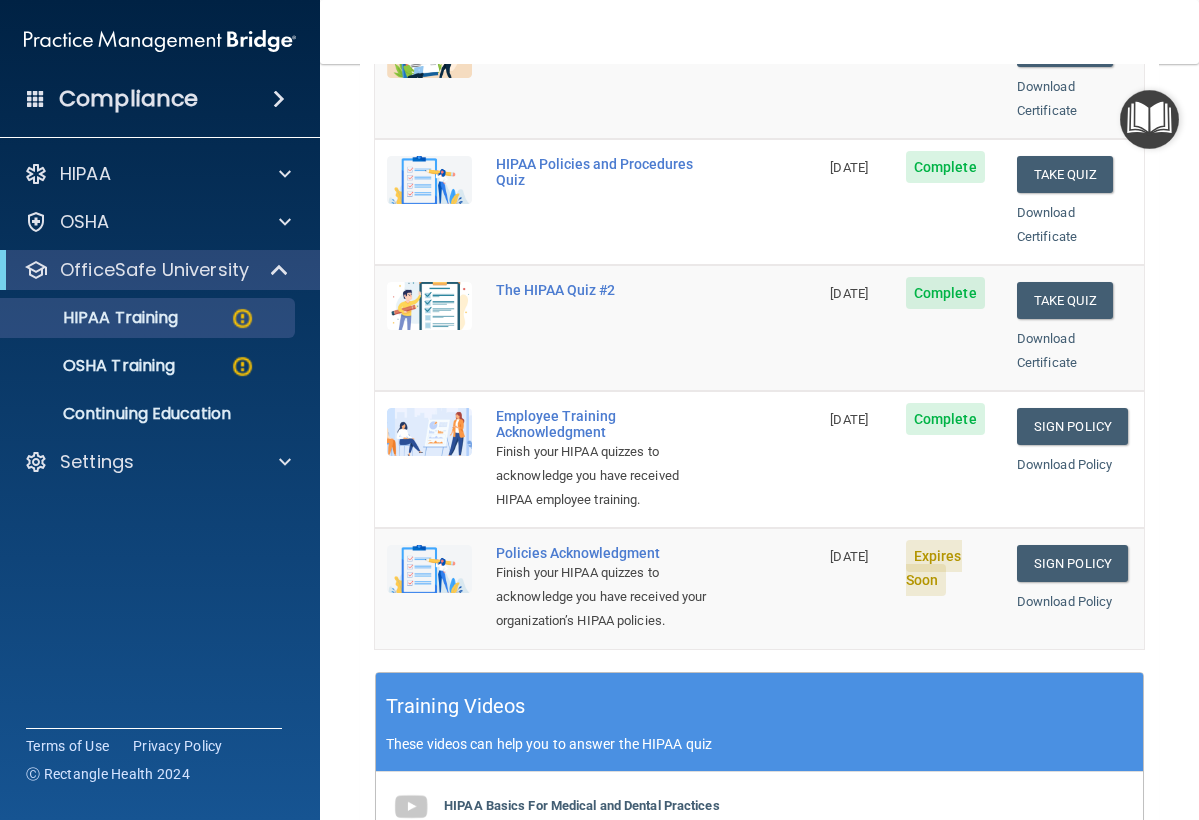 scroll, scrollTop: 369, scrollLeft: 0, axis: vertical 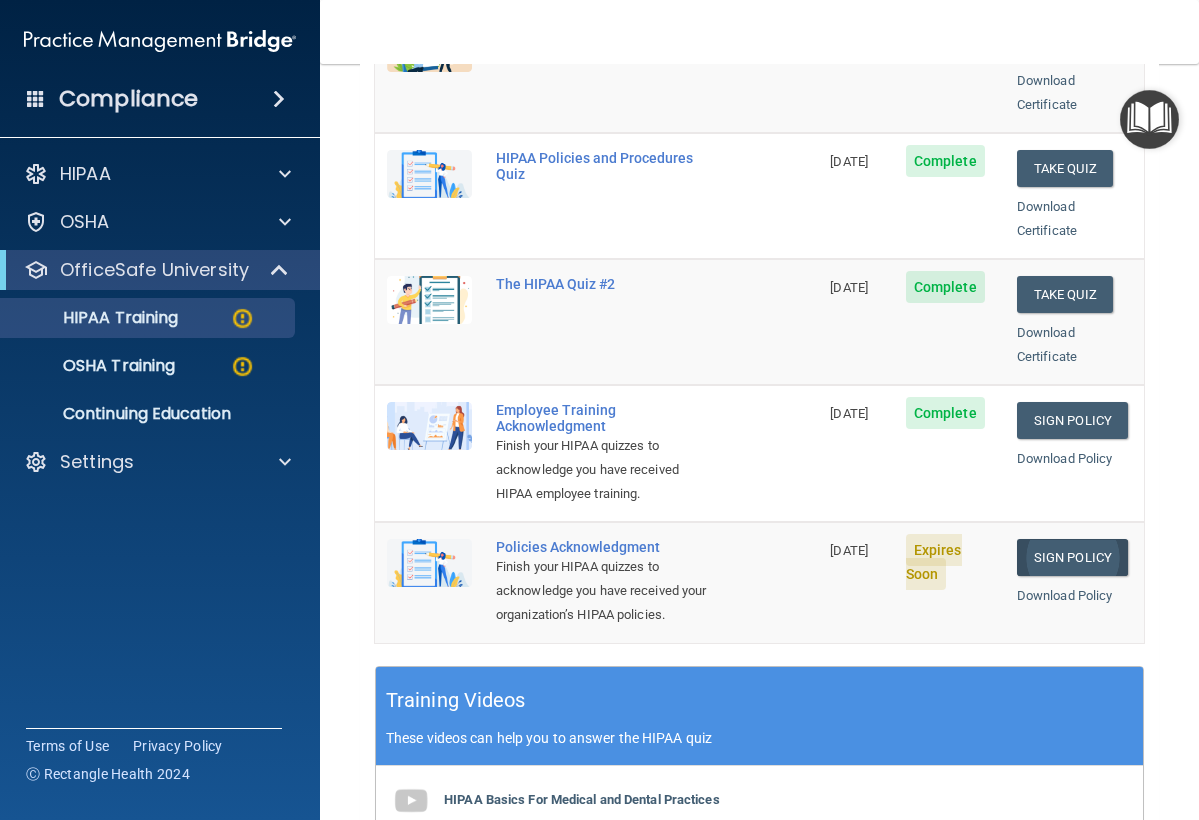 click on "Sign Policy" at bounding box center (1072, 557) 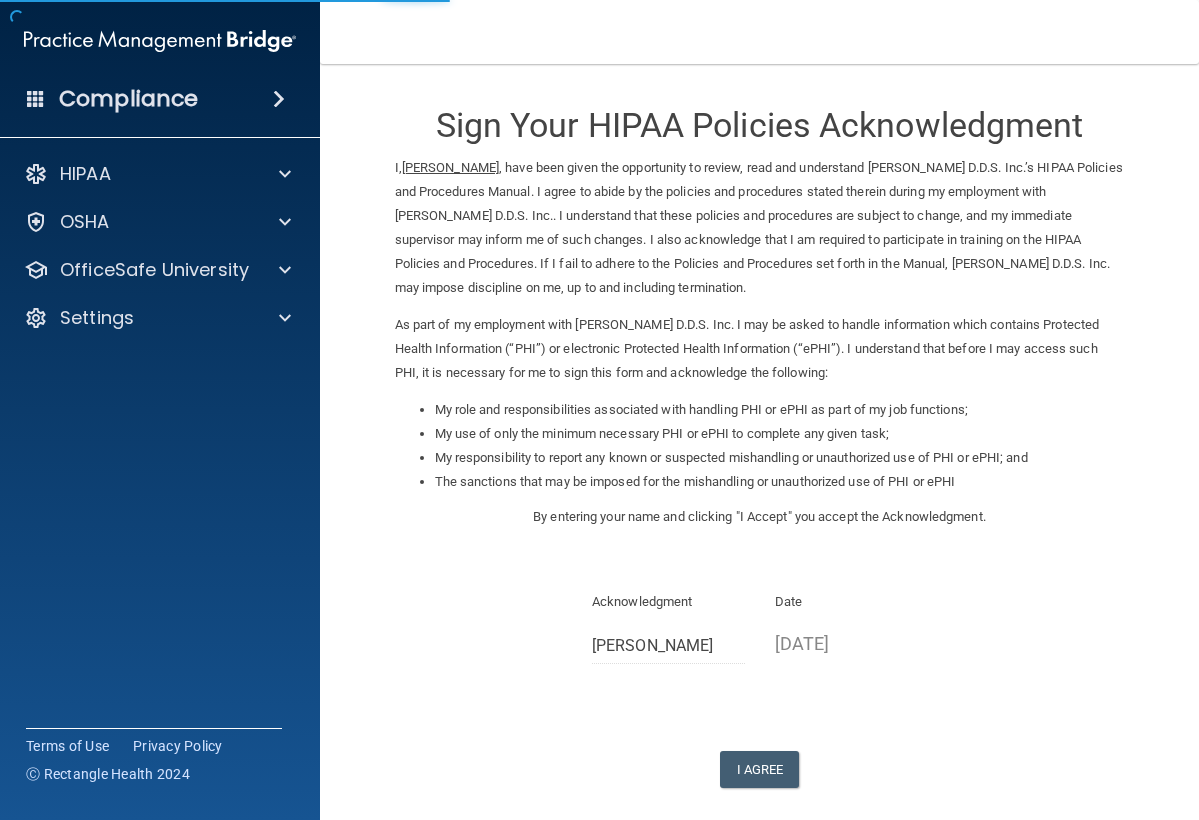 scroll, scrollTop: 0, scrollLeft: 0, axis: both 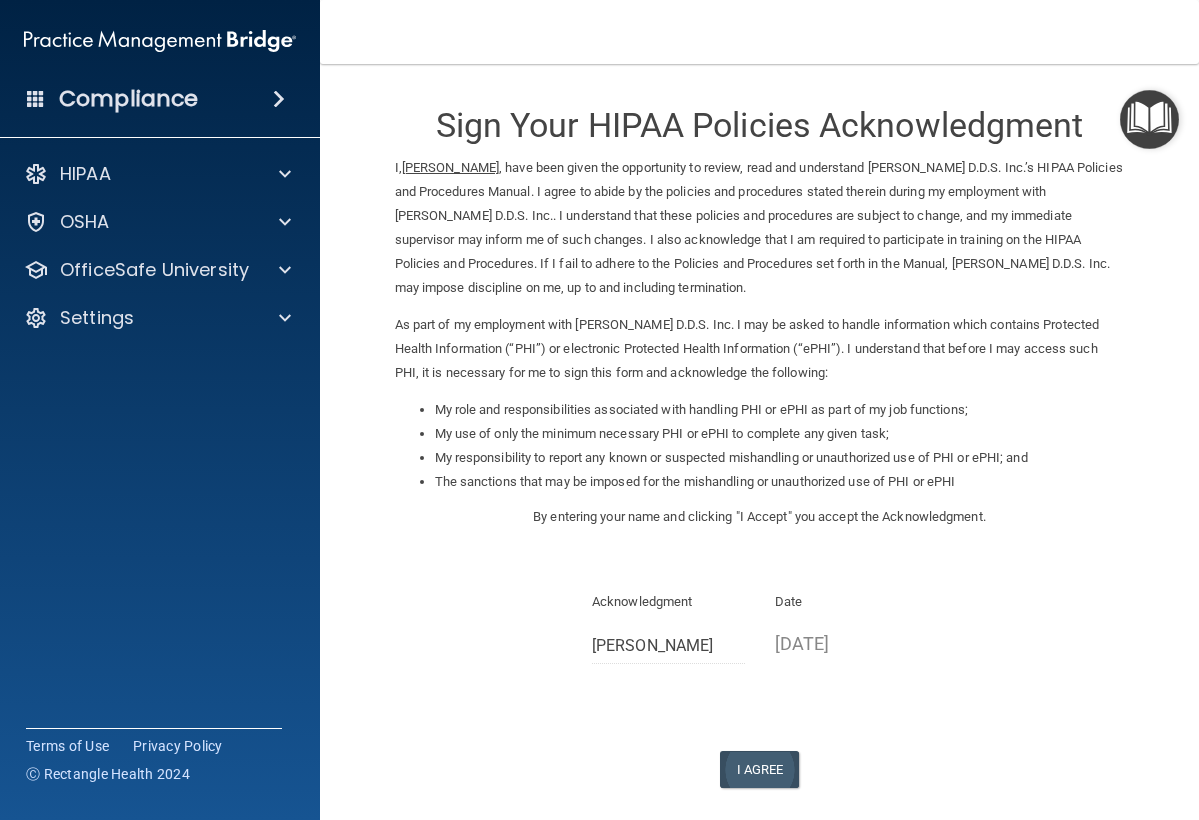click on "I Agree" at bounding box center [760, 769] 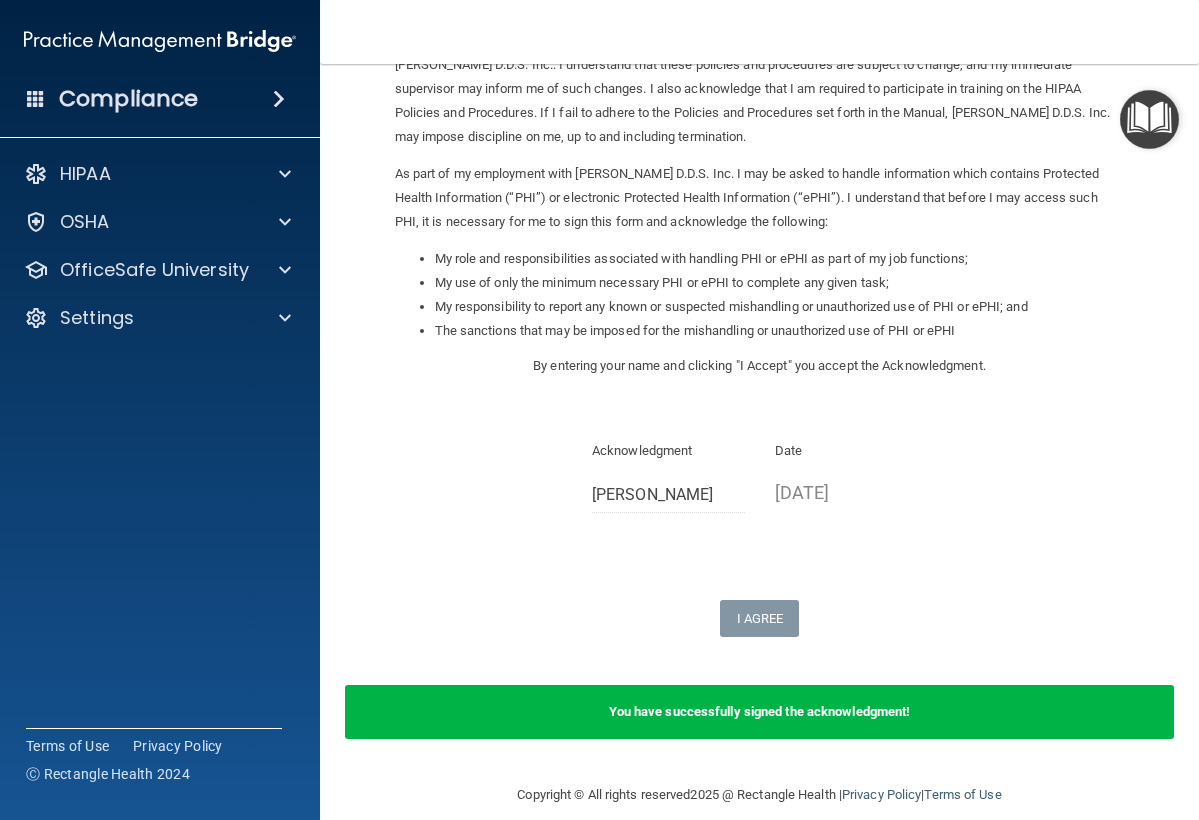 scroll, scrollTop: 150, scrollLeft: 0, axis: vertical 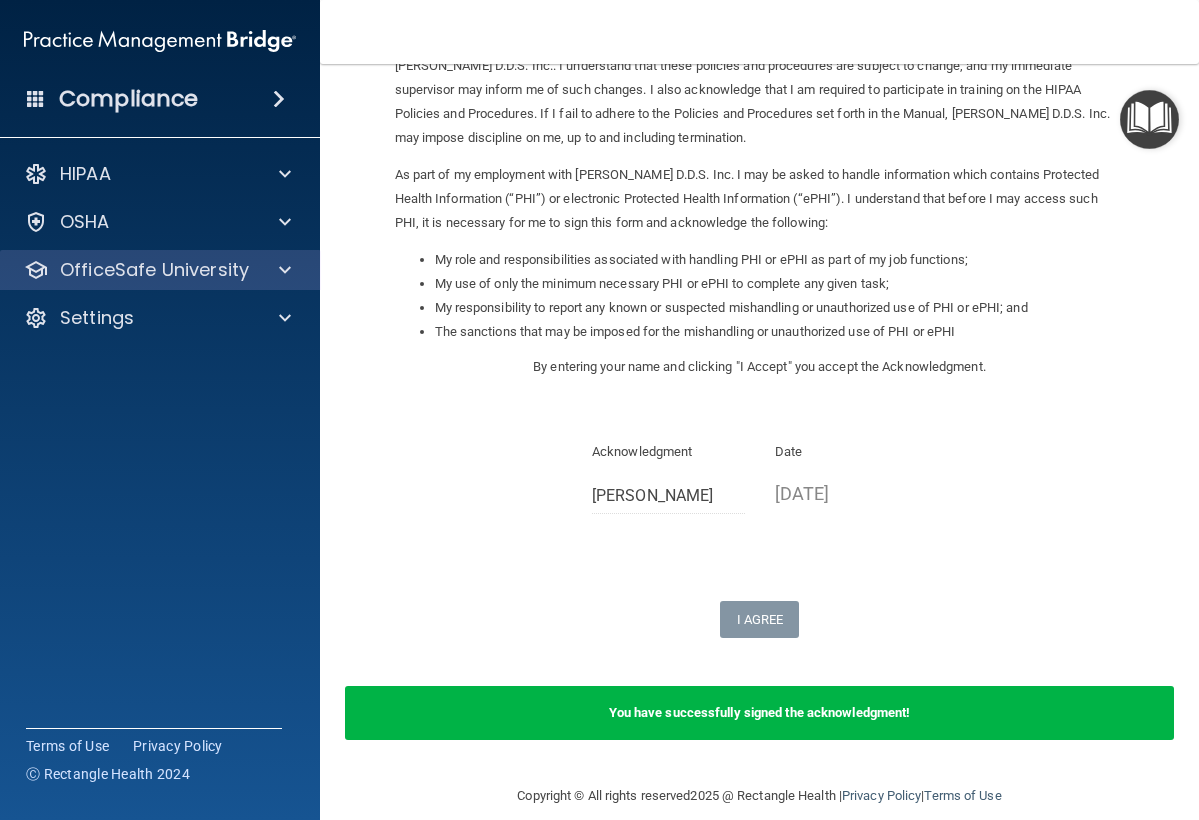 click on "OfficeSafe University" at bounding box center [154, 270] 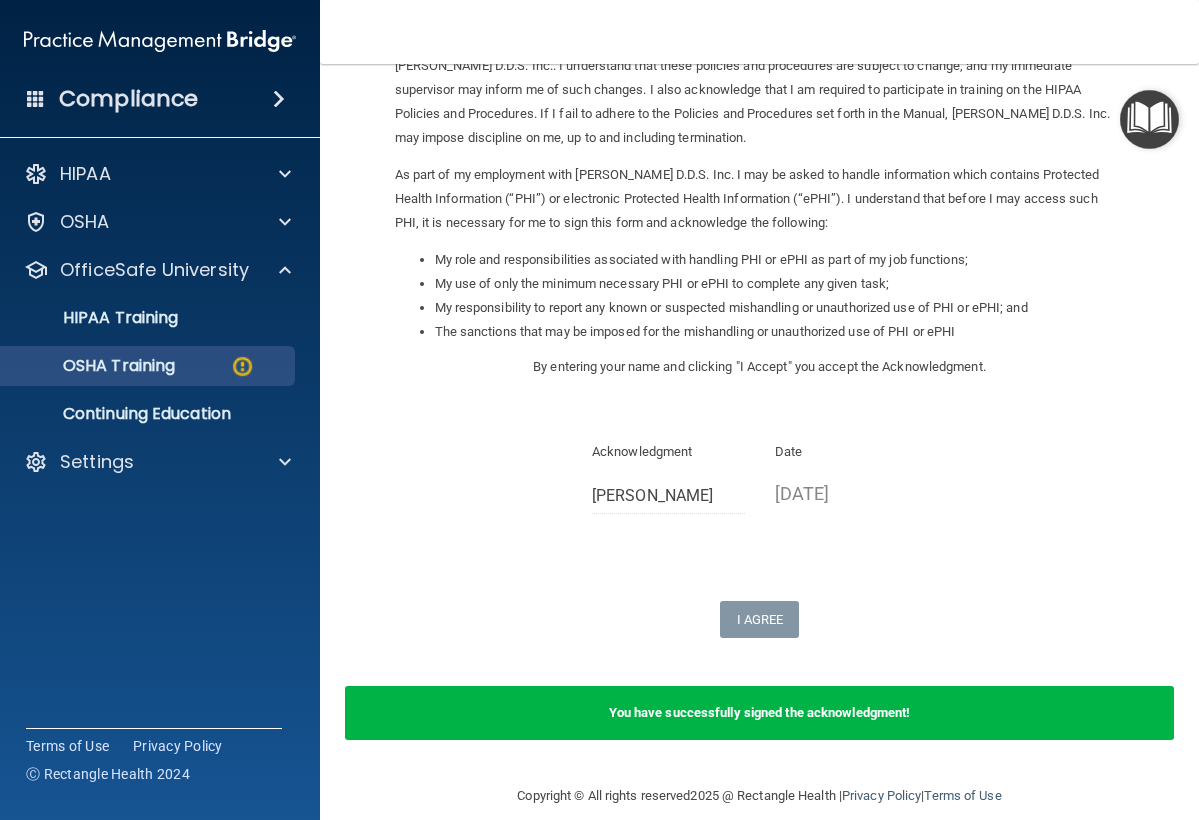 click at bounding box center (242, 366) 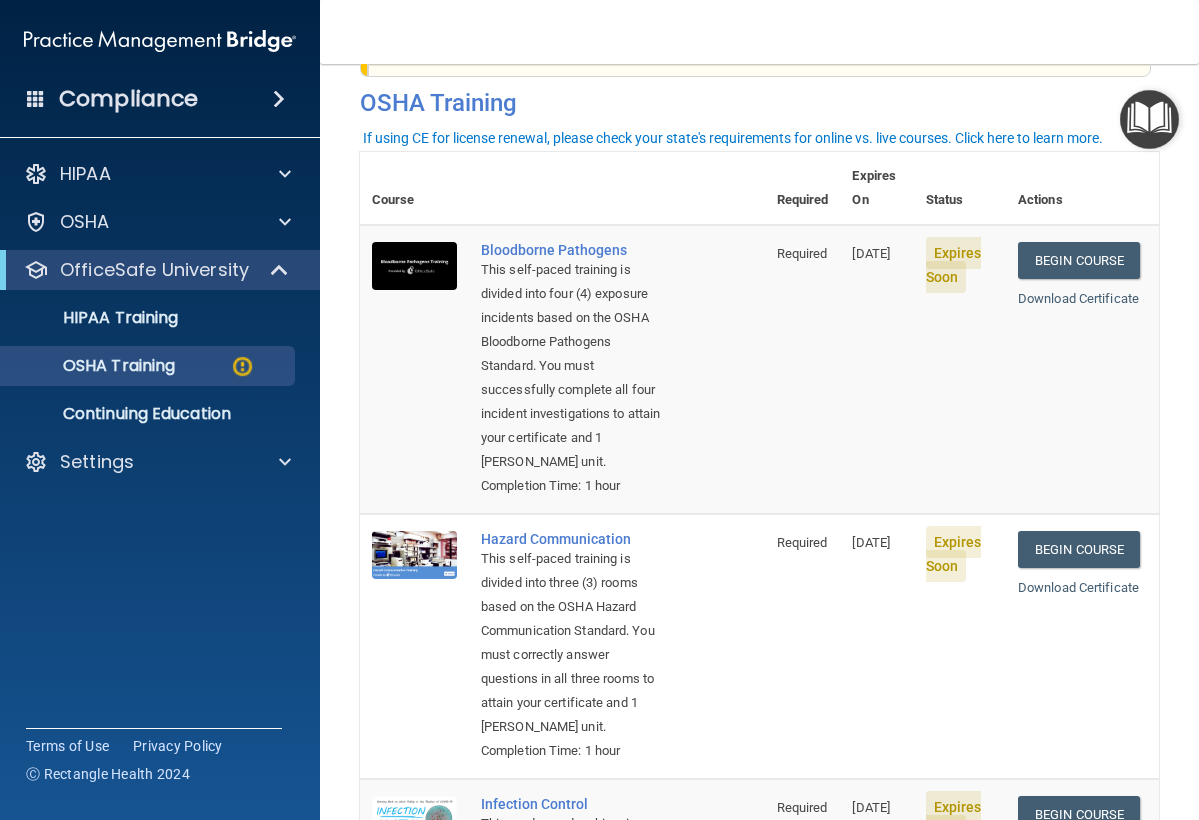 scroll, scrollTop: 77, scrollLeft: 0, axis: vertical 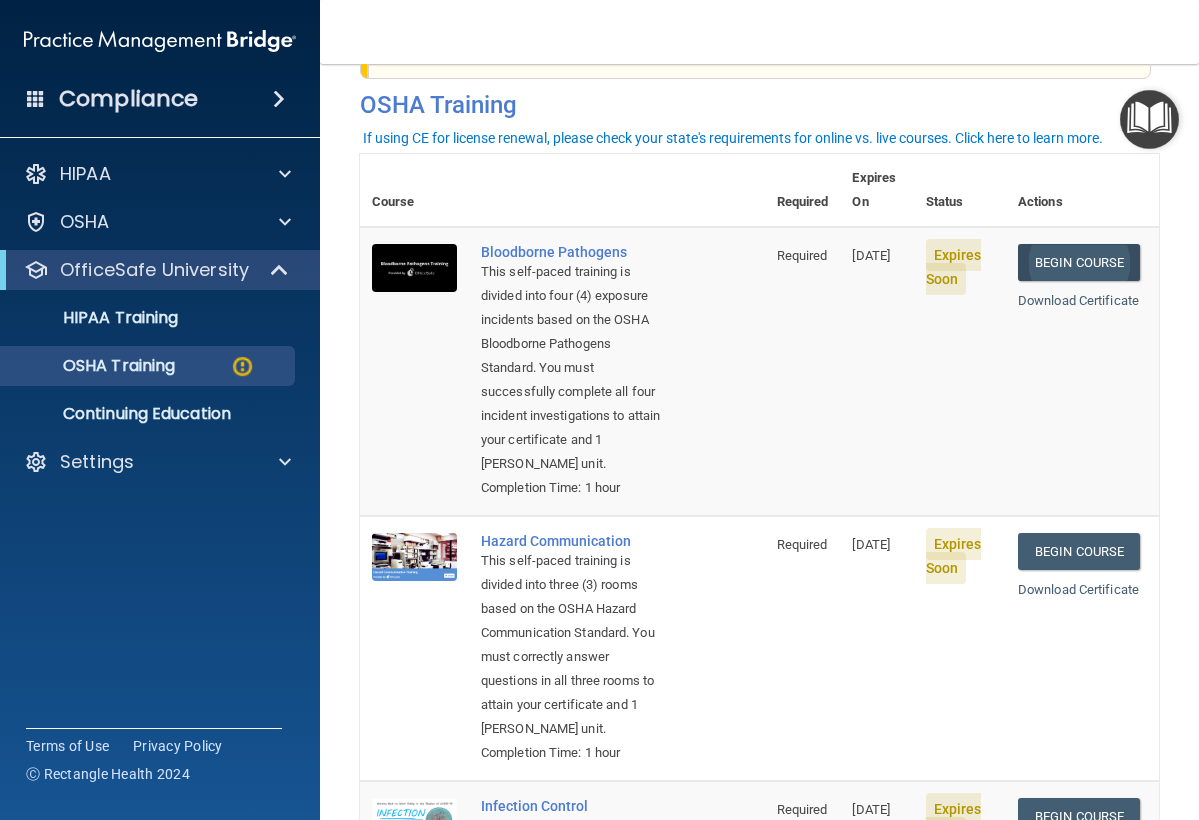 click on "Begin Course" at bounding box center (1079, 262) 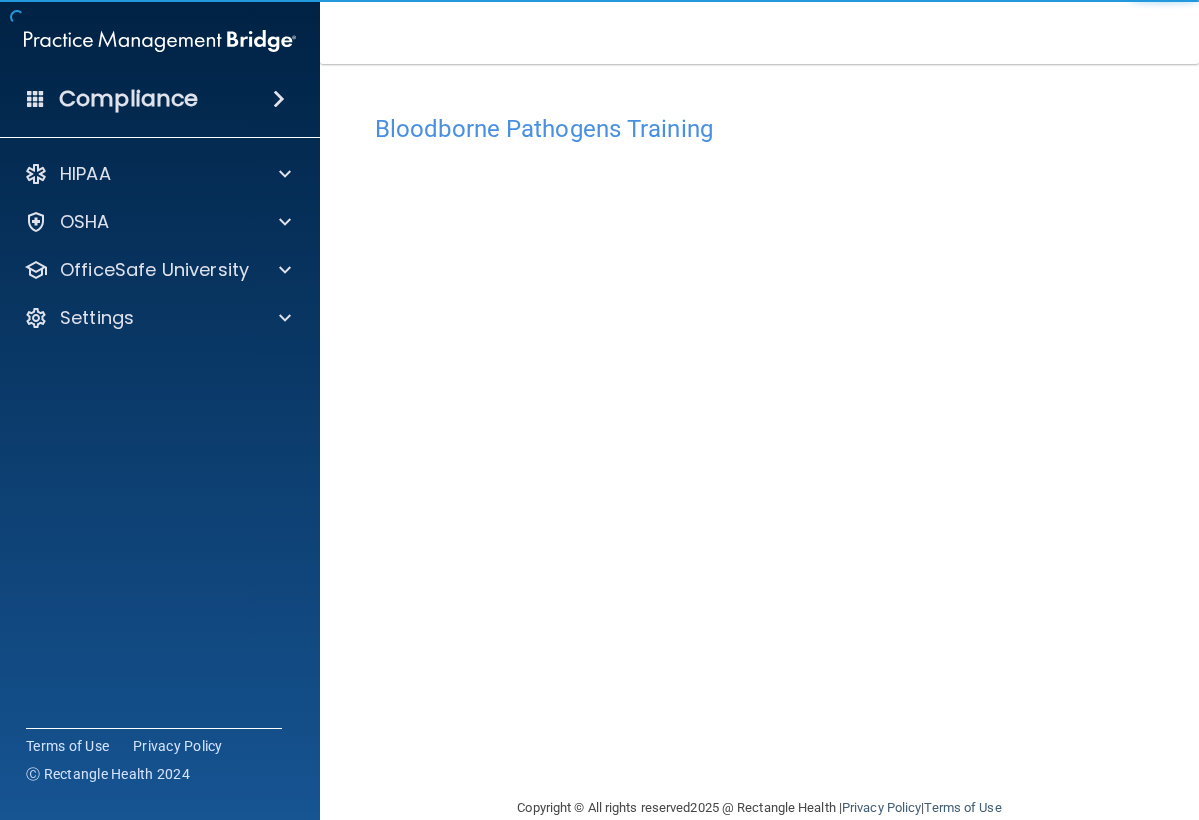 scroll, scrollTop: 0, scrollLeft: 0, axis: both 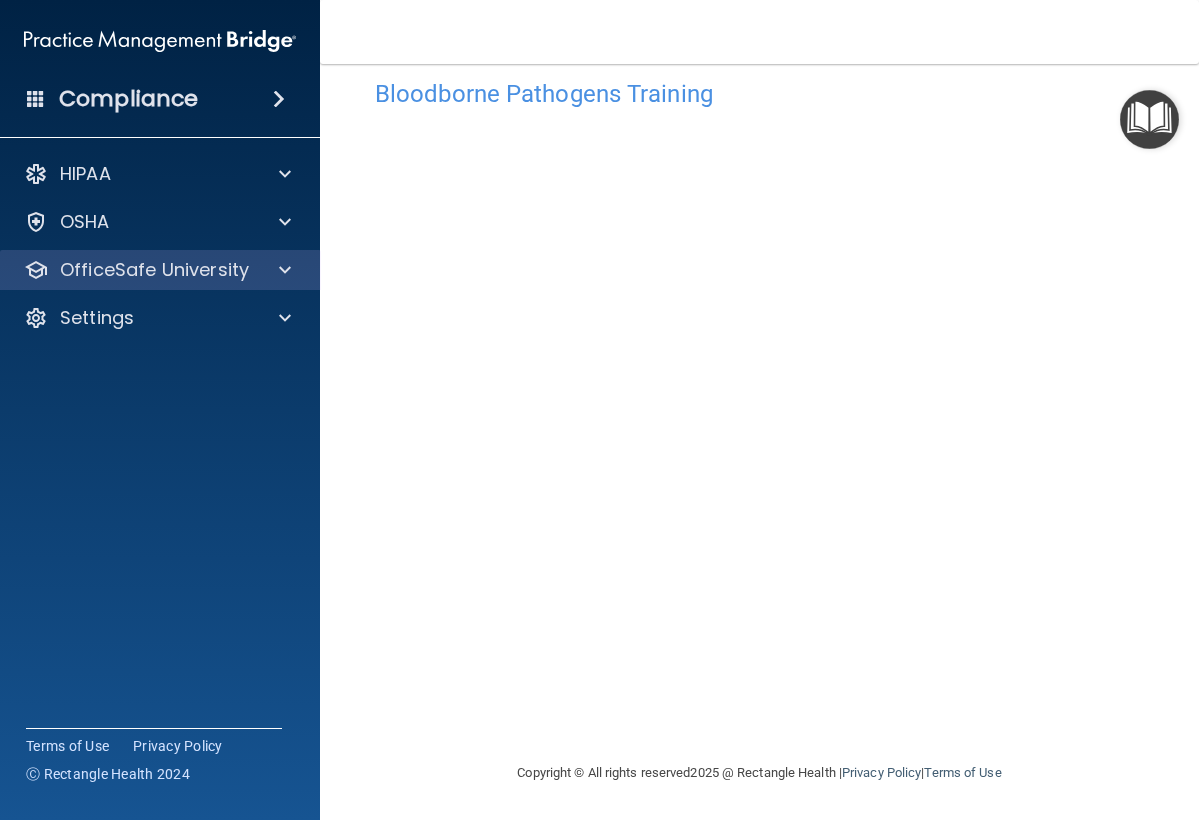 click on "OfficeSafe University" at bounding box center [154, 270] 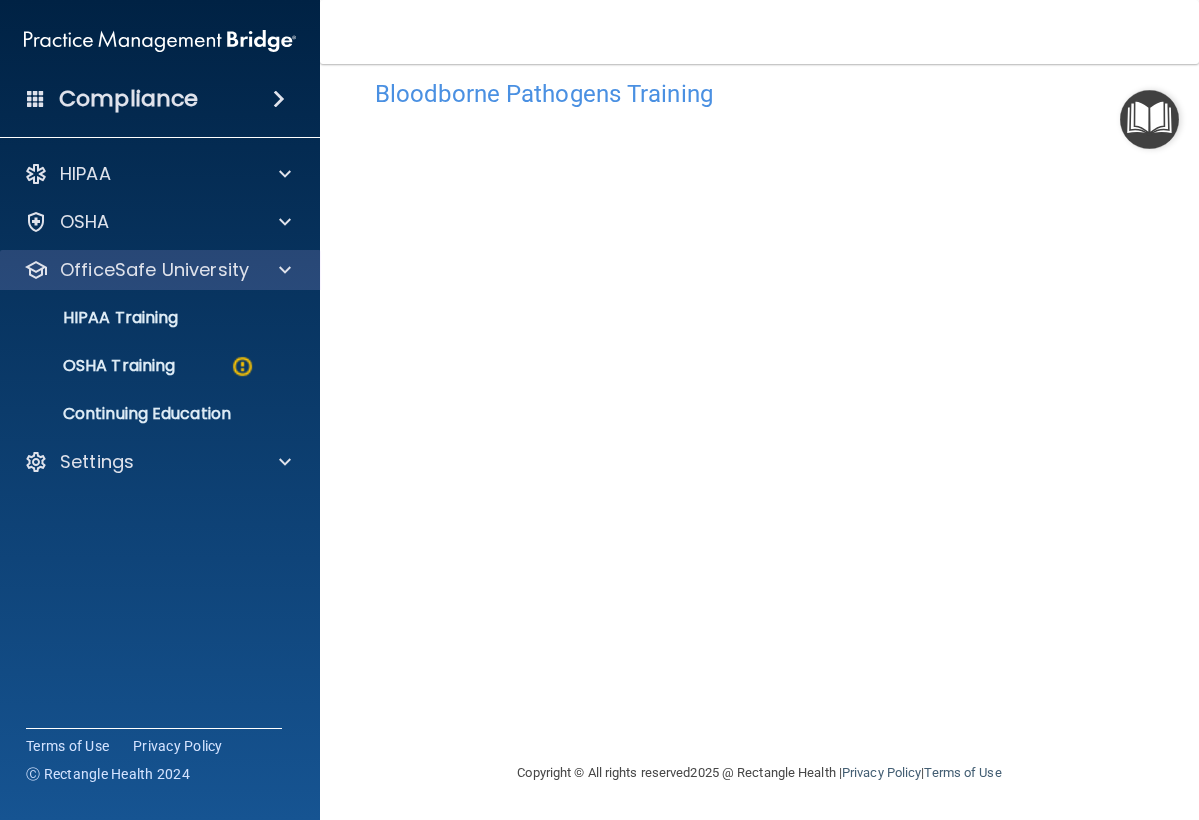 click on "OfficeSafe University" at bounding box center (154, 270) 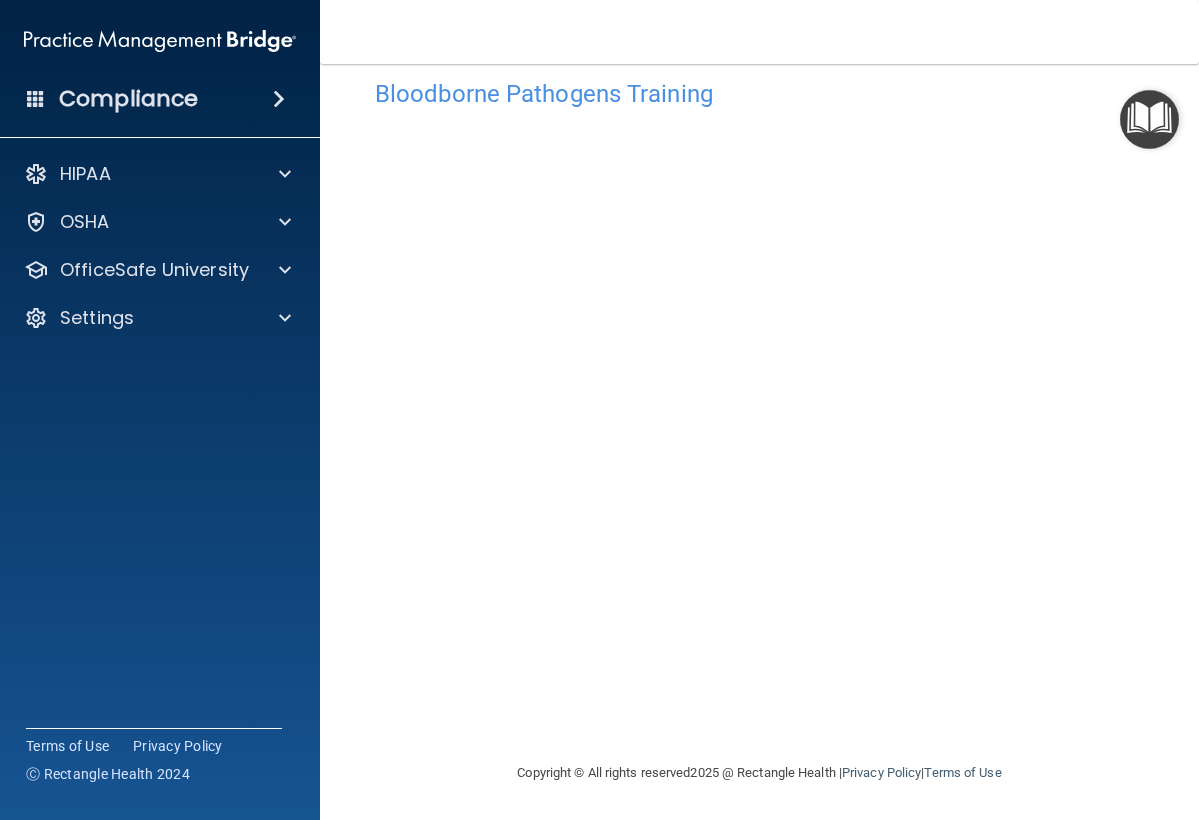click at bounding box center [279, 99] 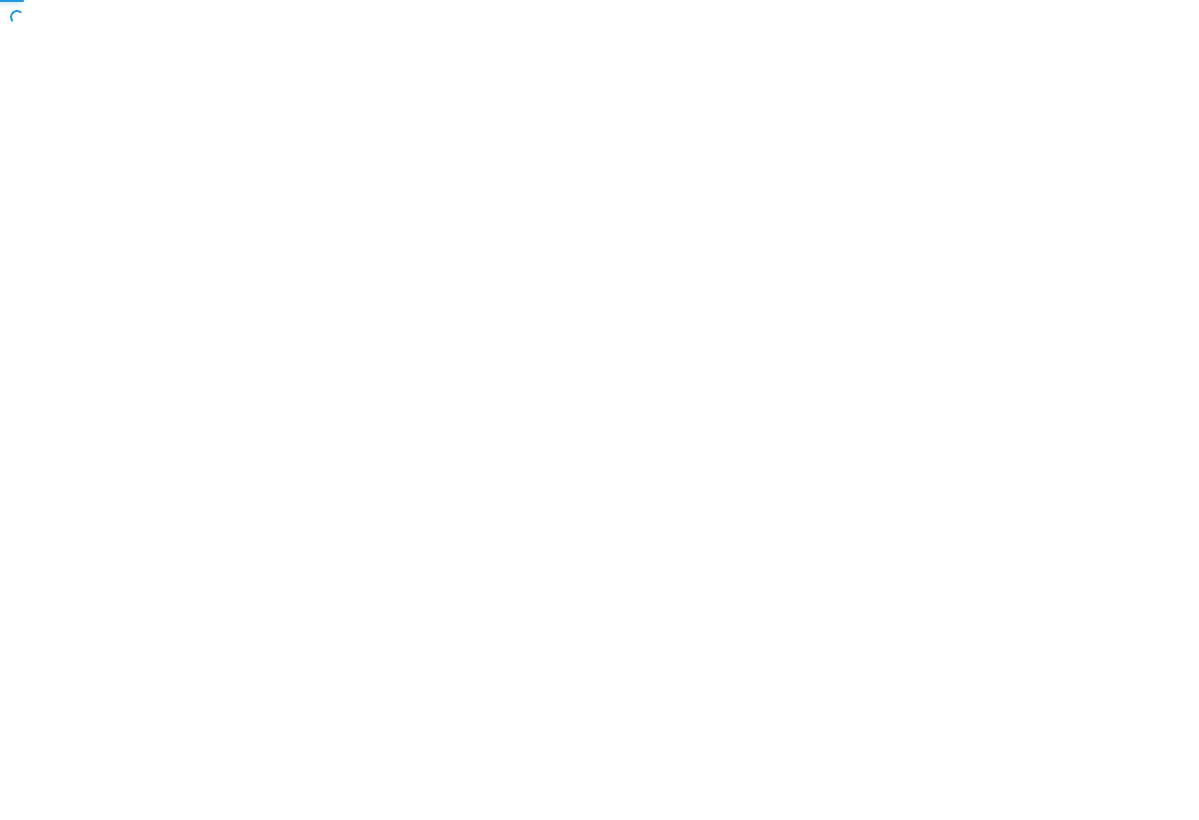 scroll, scrollTop: 0, scrollLeft: 0, axis: both 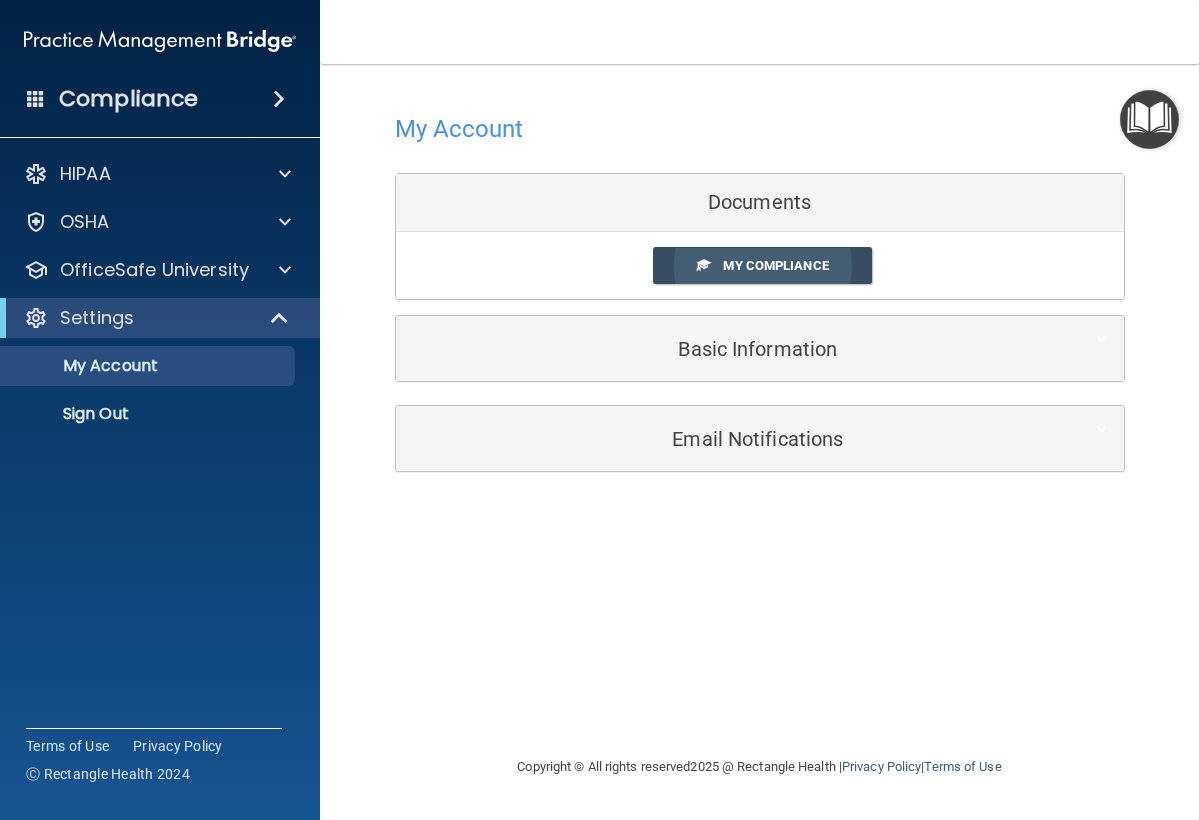 click on "My Compliance" at bounding box center (775, 265) 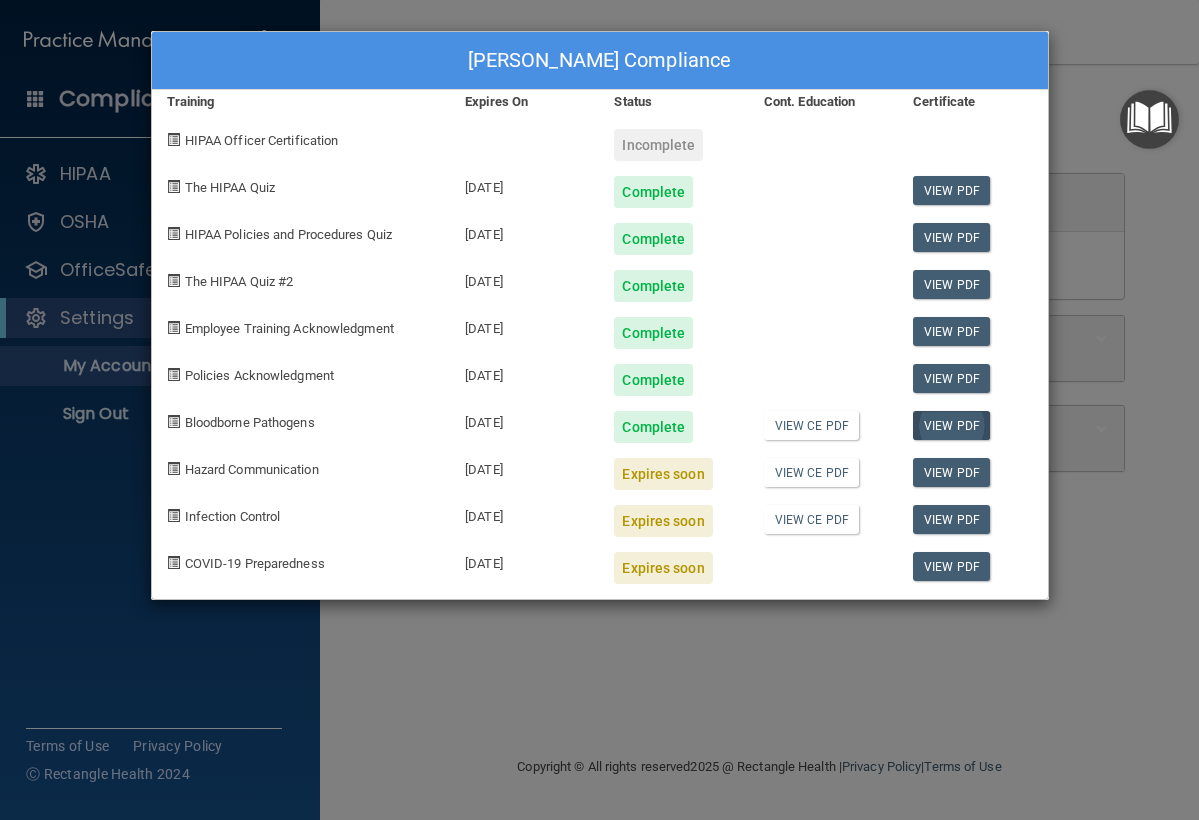 click on "View PDF" at bounding box center (951, 425) 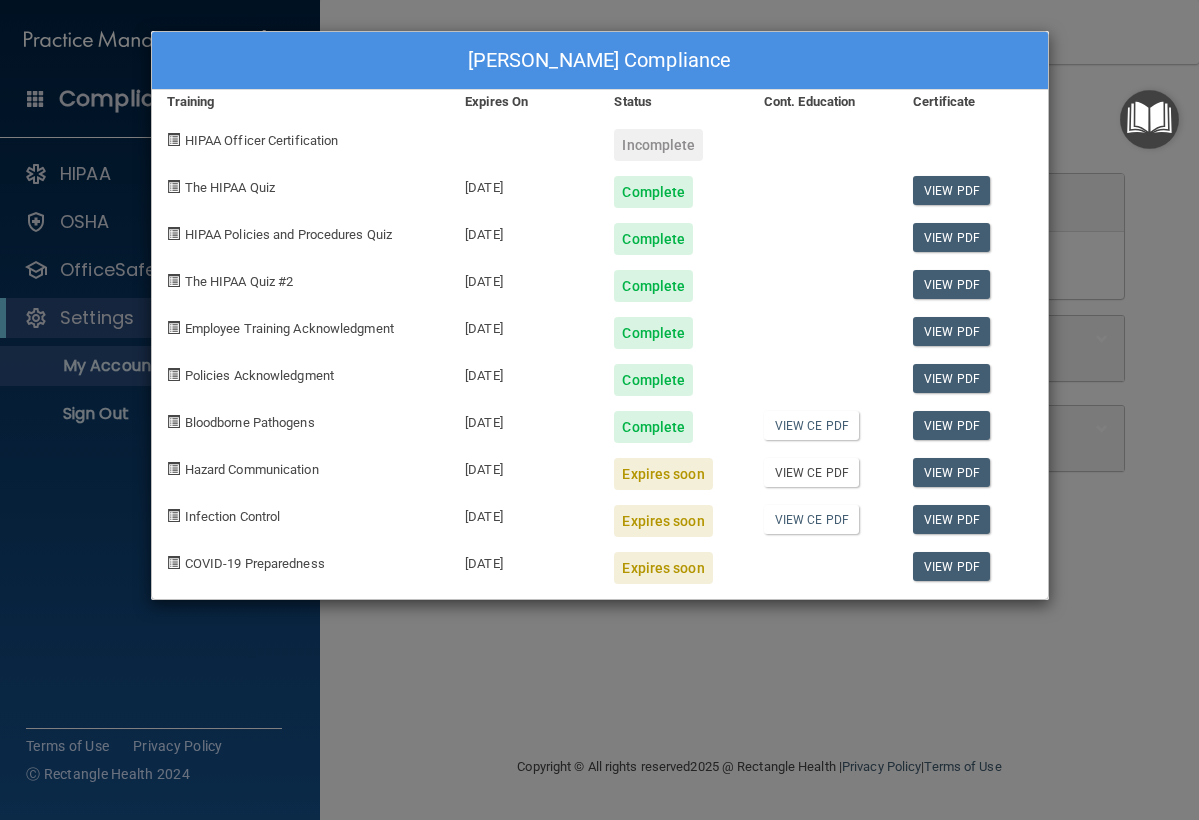 click on "View CE PDF" at bounding box center [811, 472] 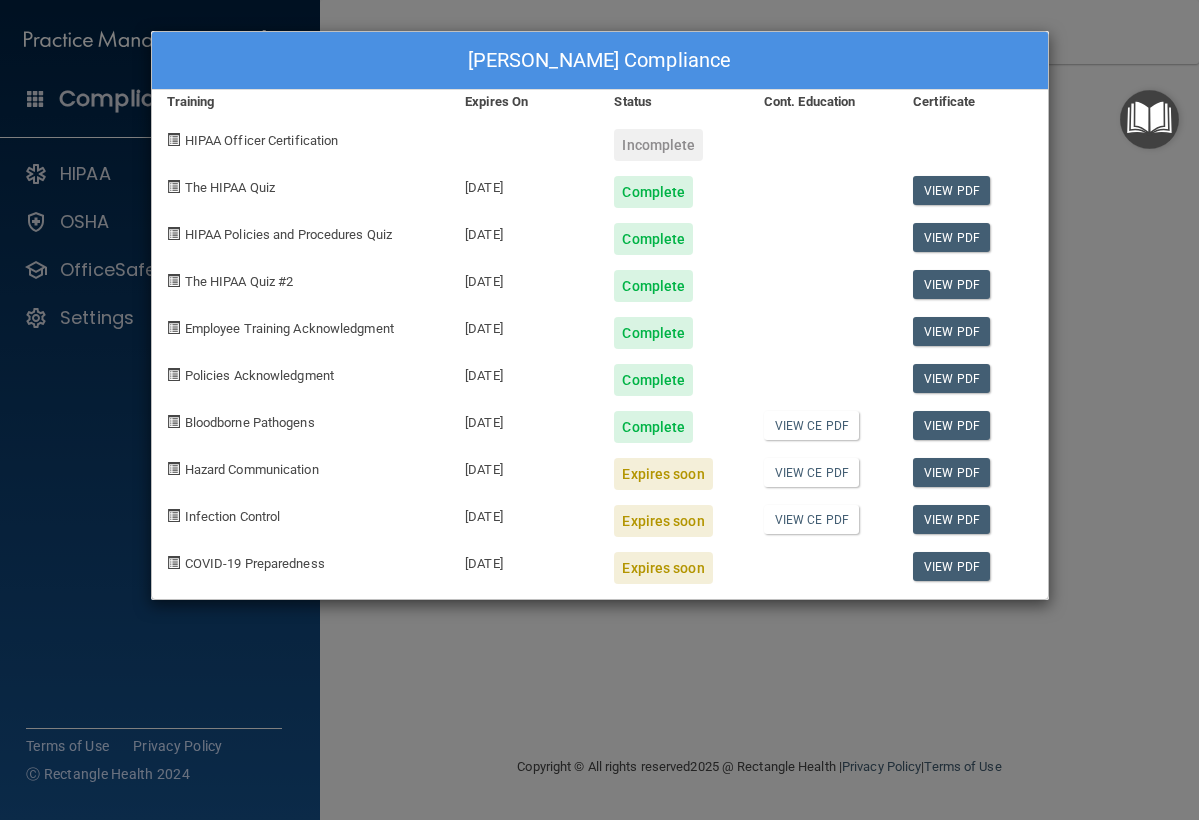 click on "Catherine Stevens's Compliance      Training   Expires On   Status   Cont. Education   Certificate         HIPAA Officer Certification             Incomplete                      The HIPAA Quiz      07/29/2026       Complete              View PDF         HIPAA Policies and Procedures Quiz      07/29/2026       Complete              View PDF         The HIPAA Quiz #2      07/29/2026       Complete              View PDF         Employee Training Acknowledgment      07/29/2026       Complete              View PDF         Policies Acknowledgment      07/29/2026       Complete              View PDF         Bloodborne Pathogens      07/29/2026       Complete        View CE PDF       View PDF         Hazard Communication      08/07/2025       Expires soon        View CE PDF       View PDF         Infection Control      08/07/2025       Expires soon        View CE PDF       View PDF         COVID-19 Preparedness      08/07/2025       Expires soon              View PDF" at bounding box center (599, 410) 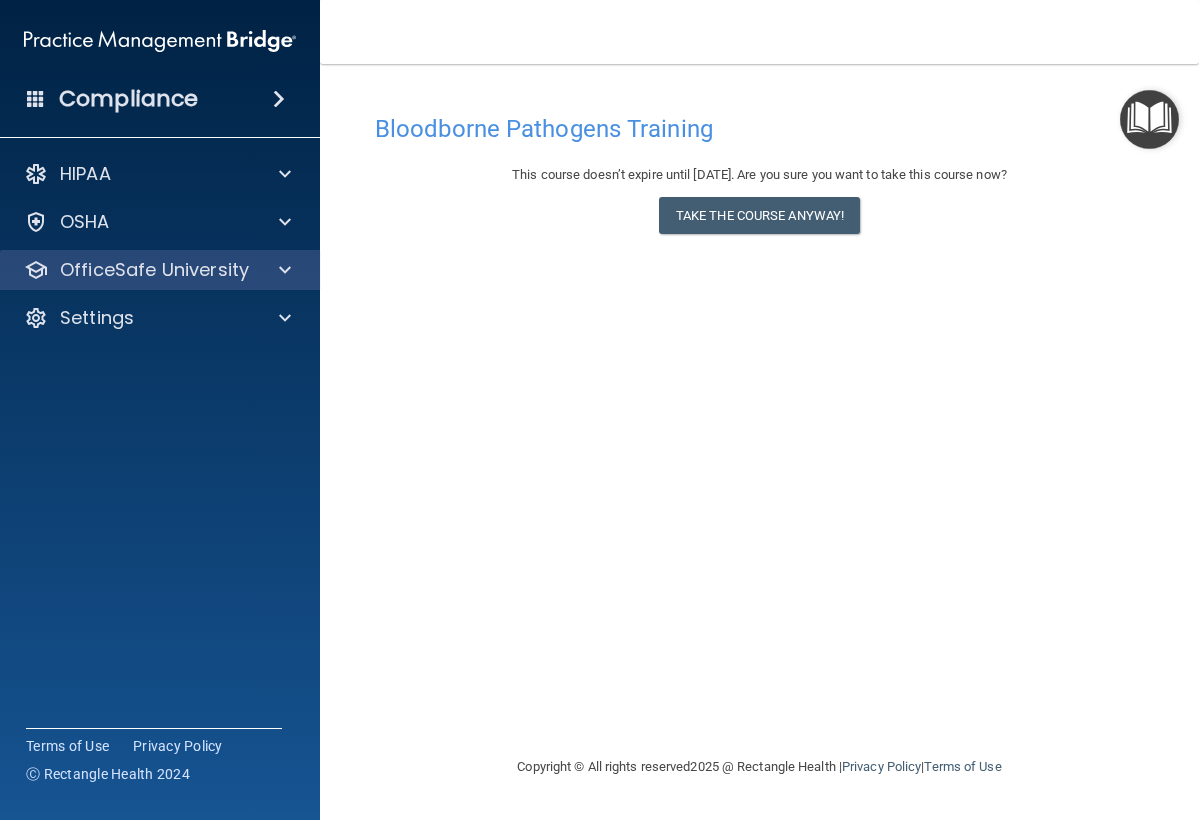 click at bounding box center (282, 270) 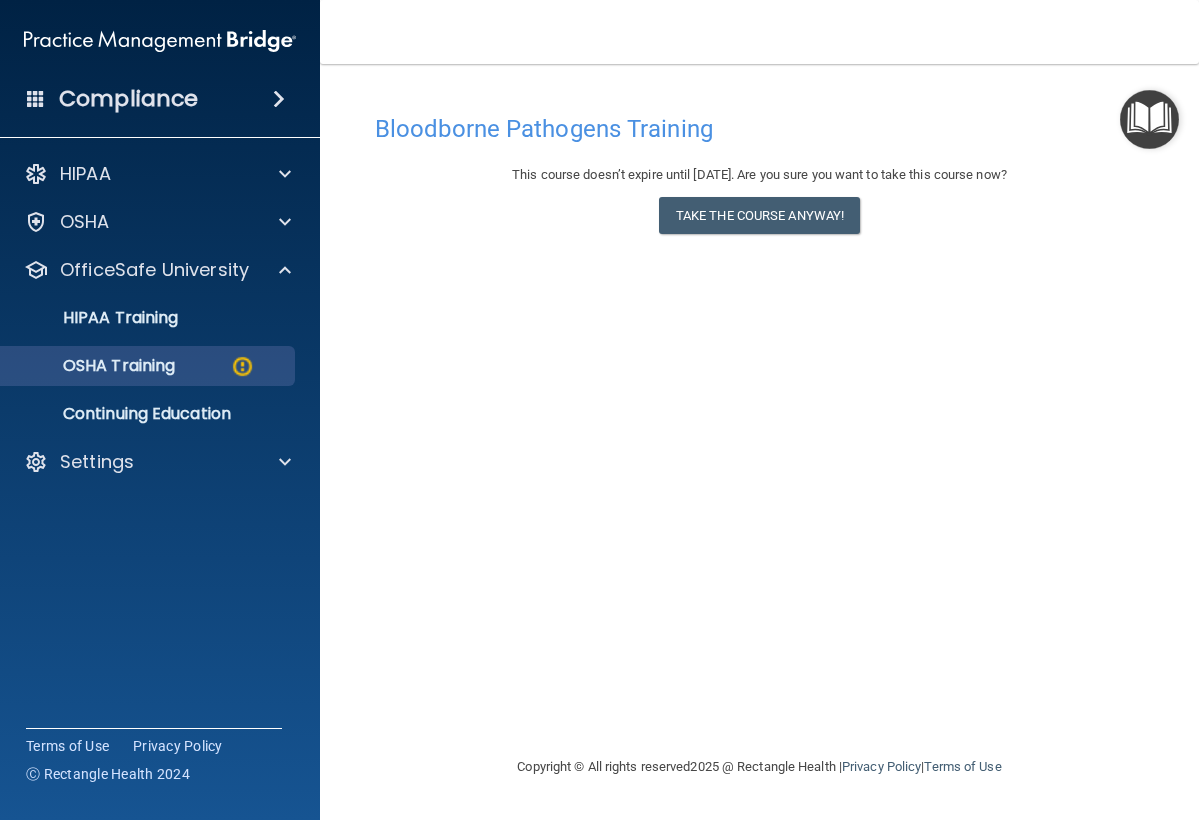 click at bounding box center (242, 366) 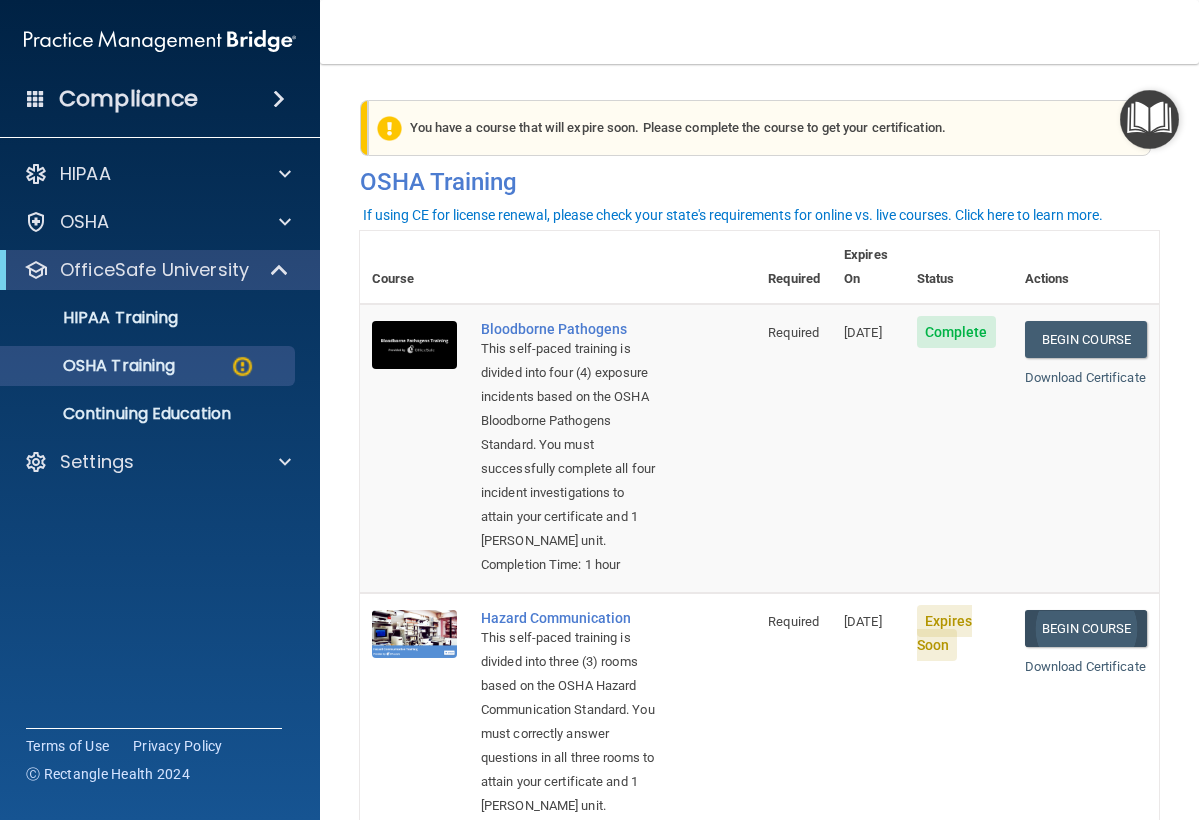 click on "Begin Course" at bounding box center [1086, 628] 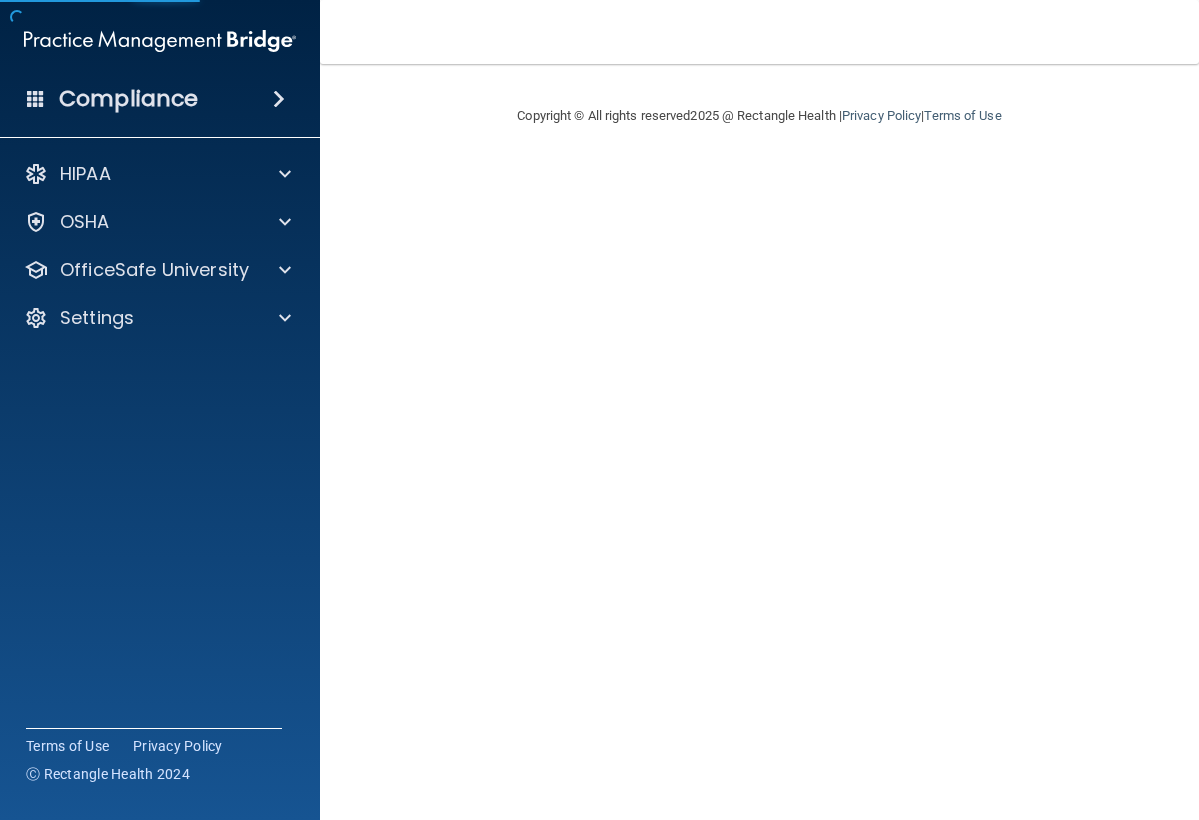scroll, scrollTop: 0, scrollLeft: 0, axis: both 